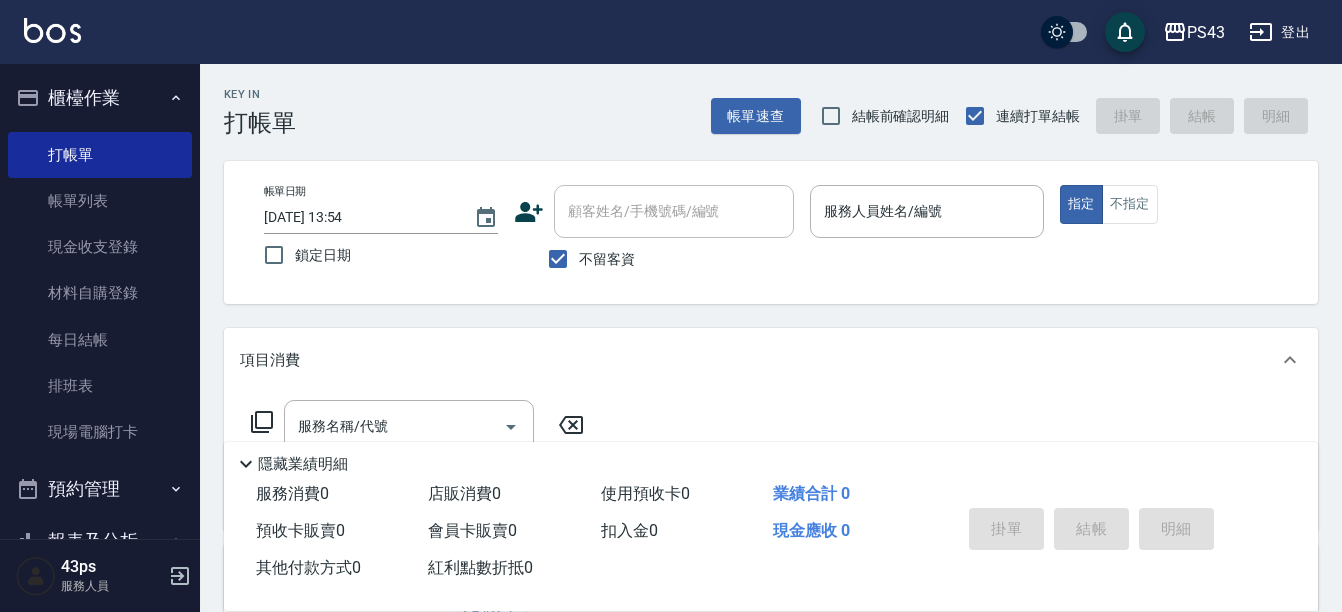 scroll, scrollTop: 0, scrollLeft: 0, axis: both 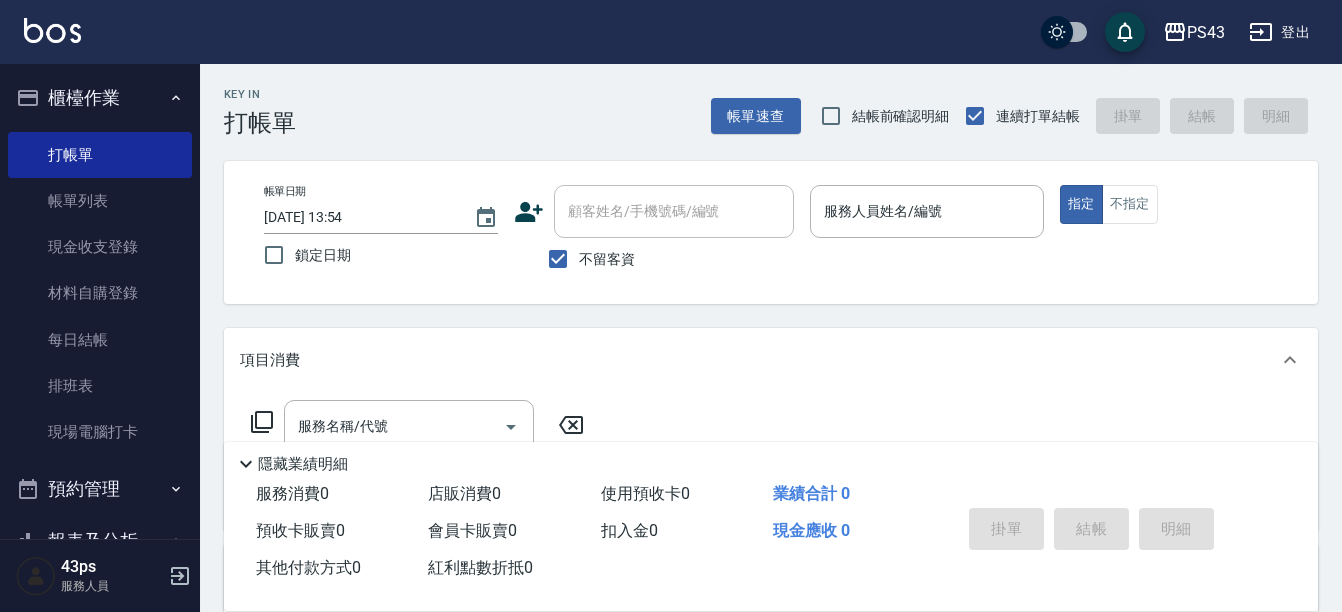 click on "鎖定日期" at bounding box center (323, 255) 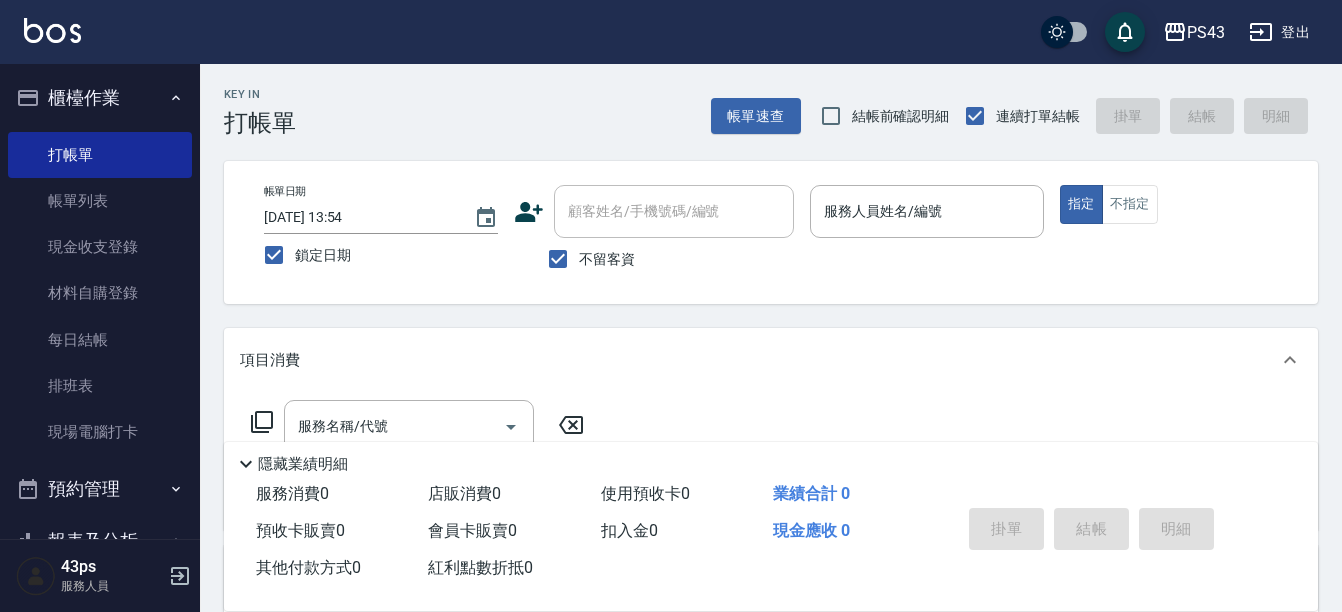 click on "鎖定日期" at bounding box center (323, 255) 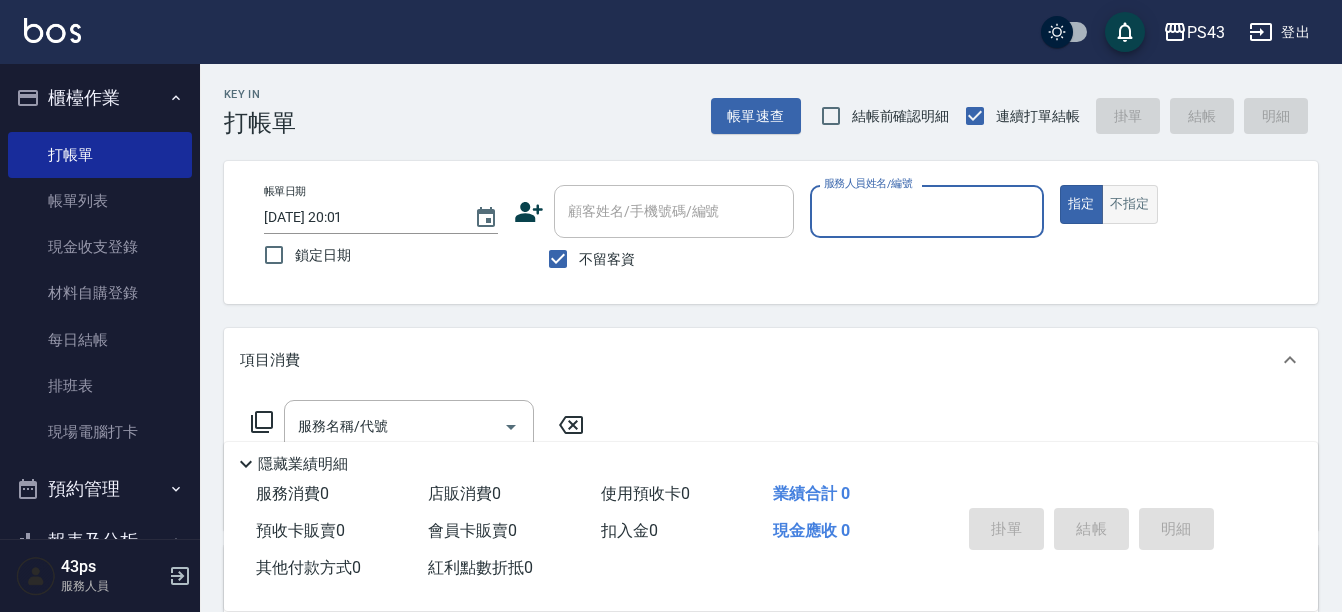 click on "不指定" at bounding box center [1130, 204] 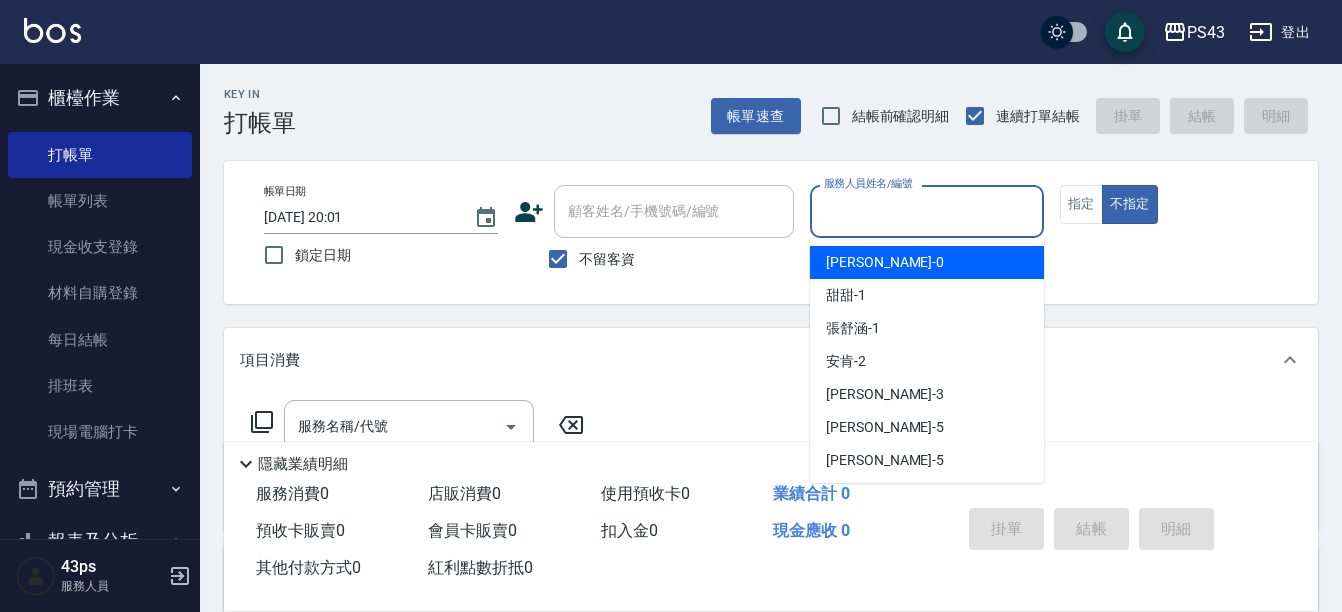 click on "服務人員姓名/編號" at bounding box center (927, 211) 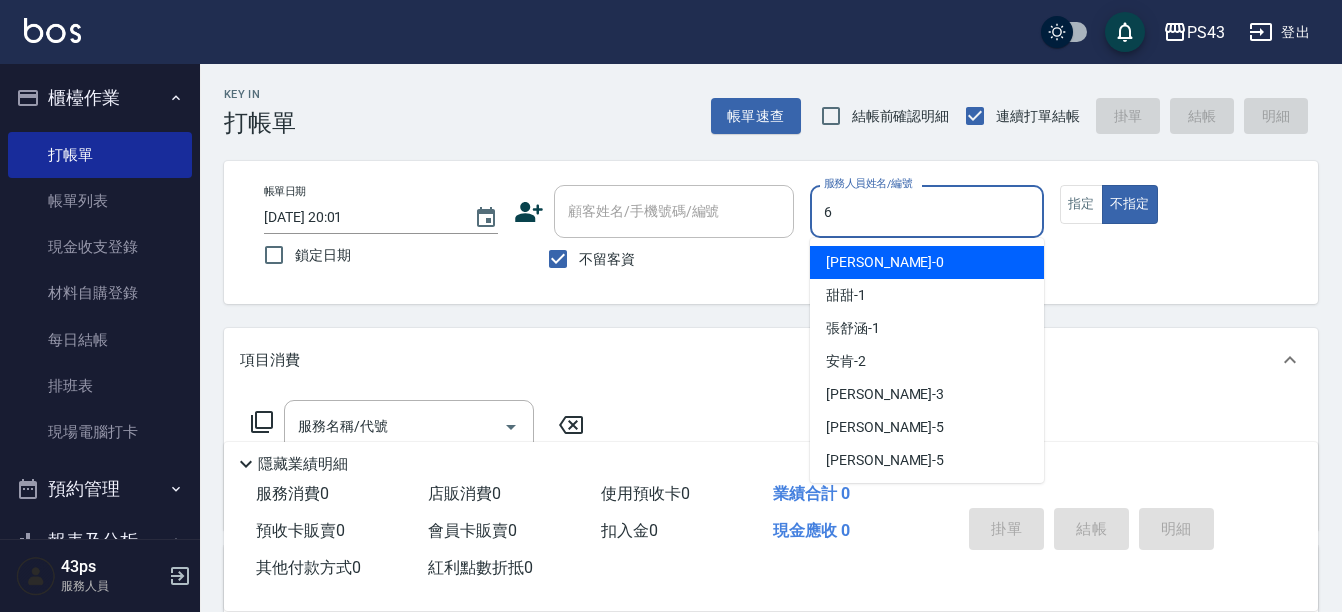 type on "陳冠宇-6" 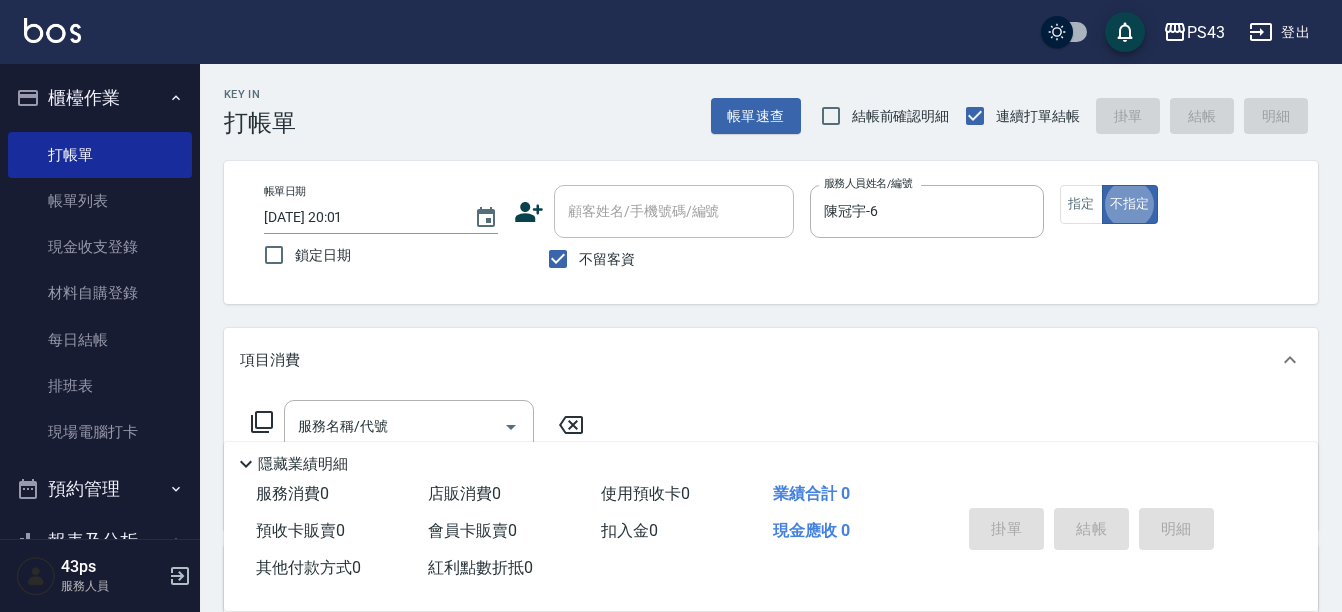 type on "false" 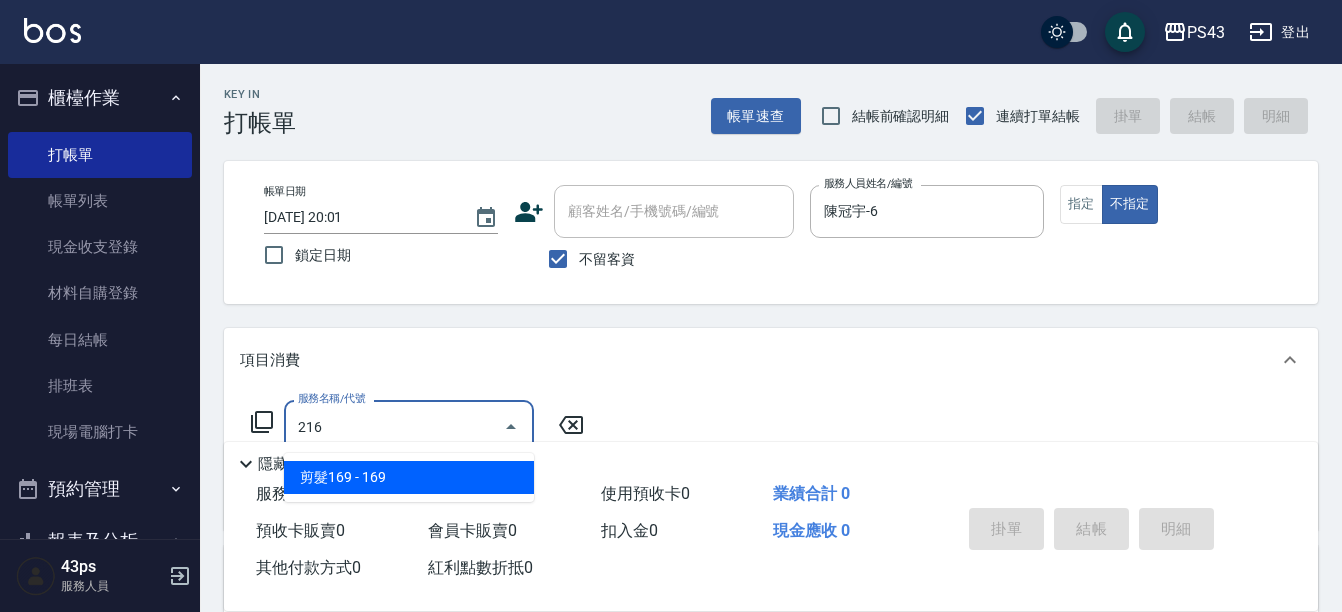 type on "剪髮169(216)" 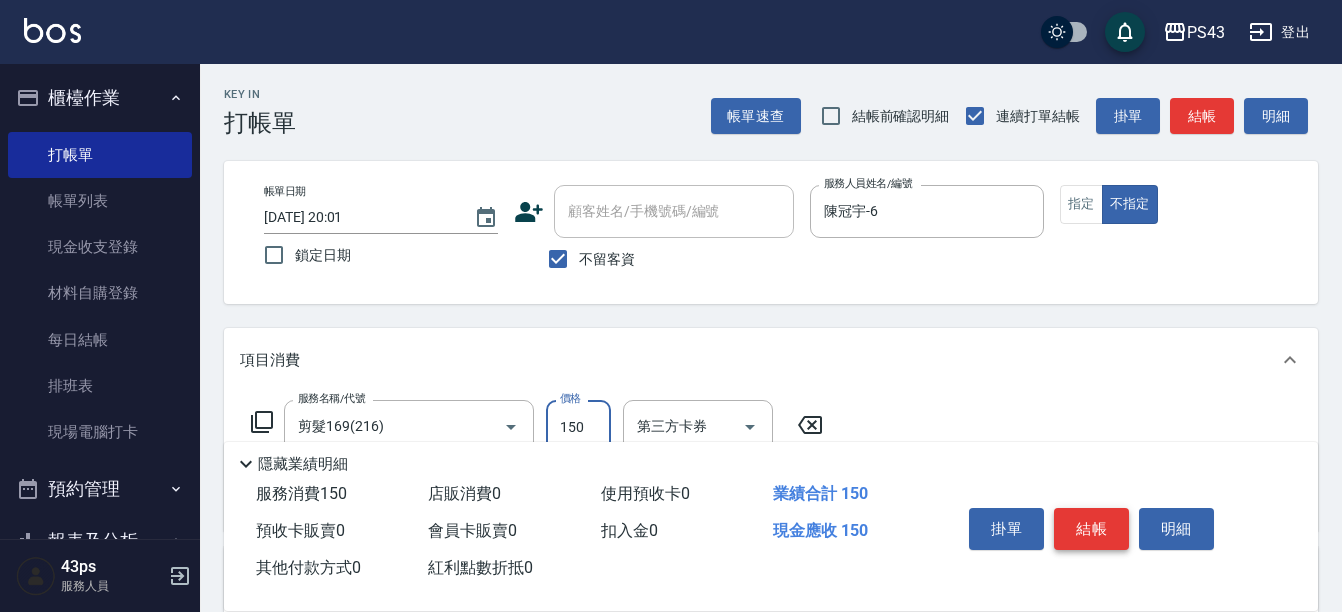 type on "150" 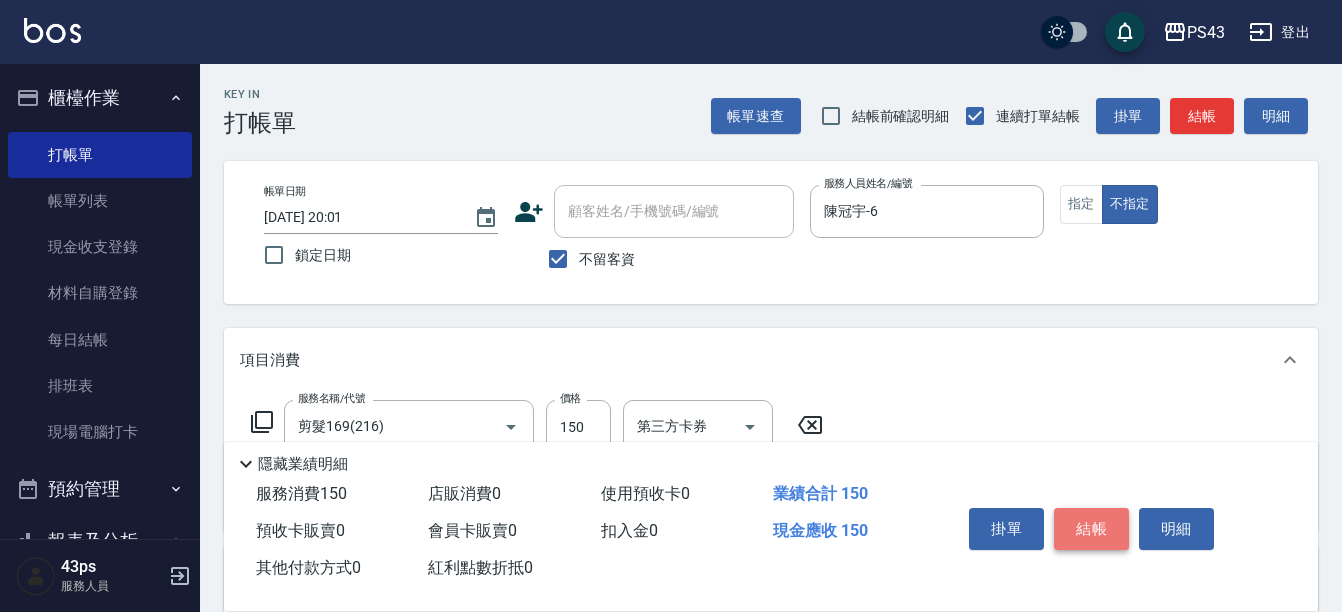 click on "結帳" at bounding box center [1091, 529] 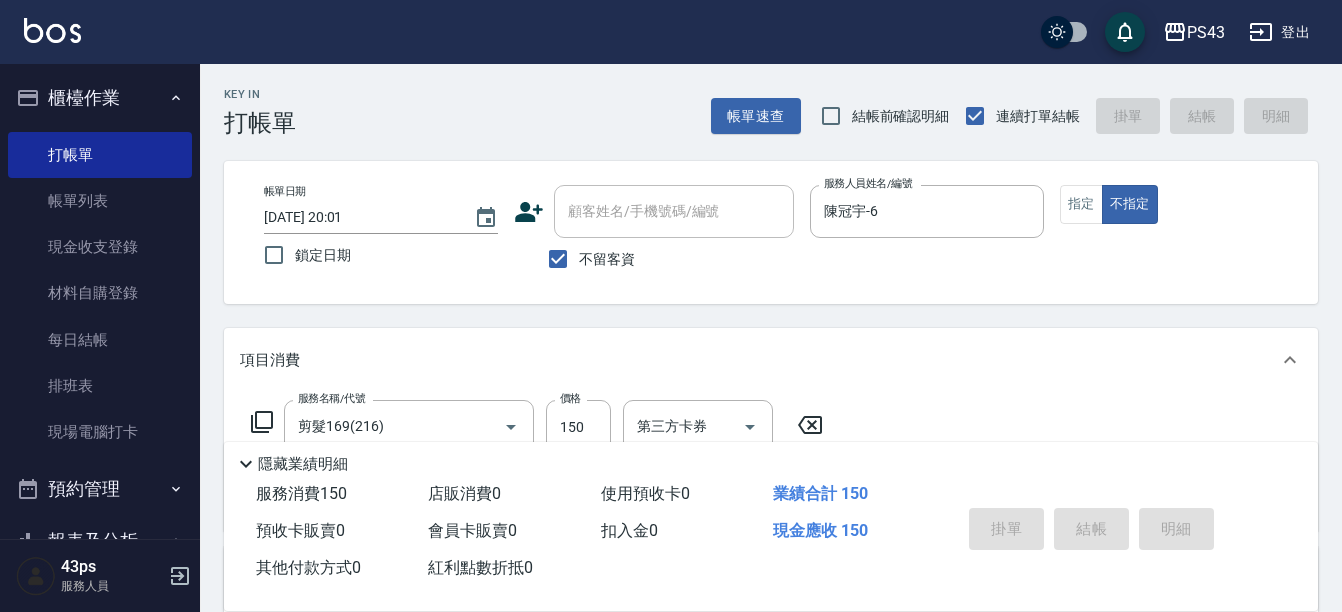 type on "[DATE] 20:02" 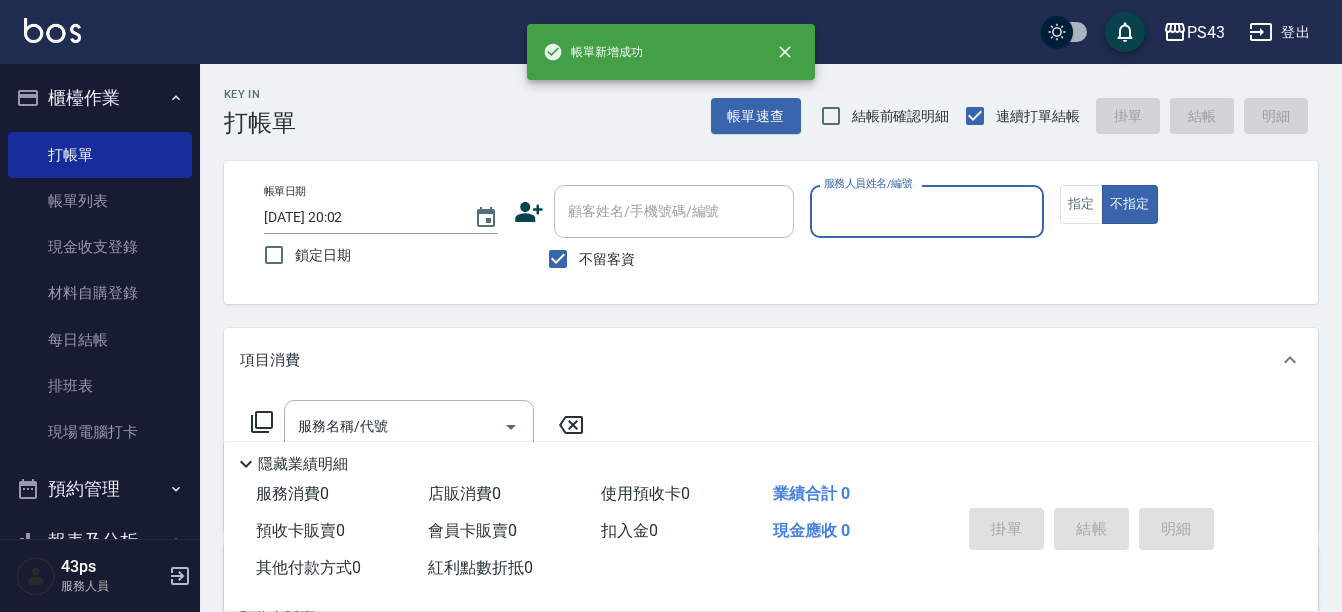 scroll, scrollTop: 0, scrollLeft: 0, axis: both 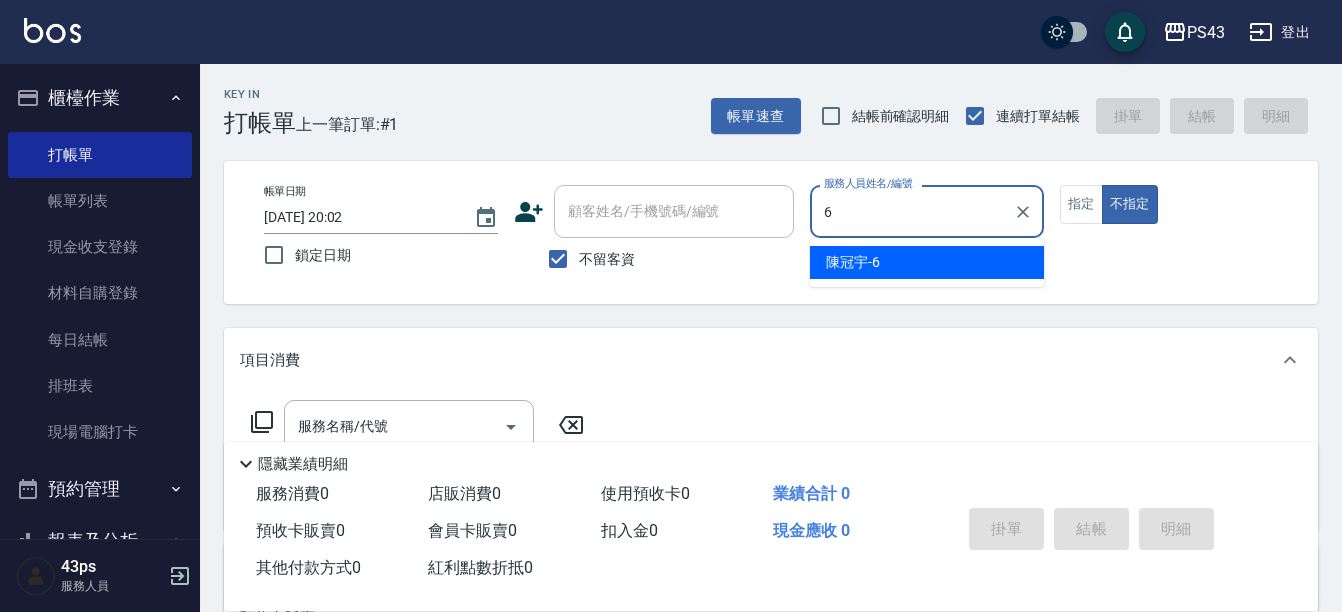 type on "陳冠宇-6" 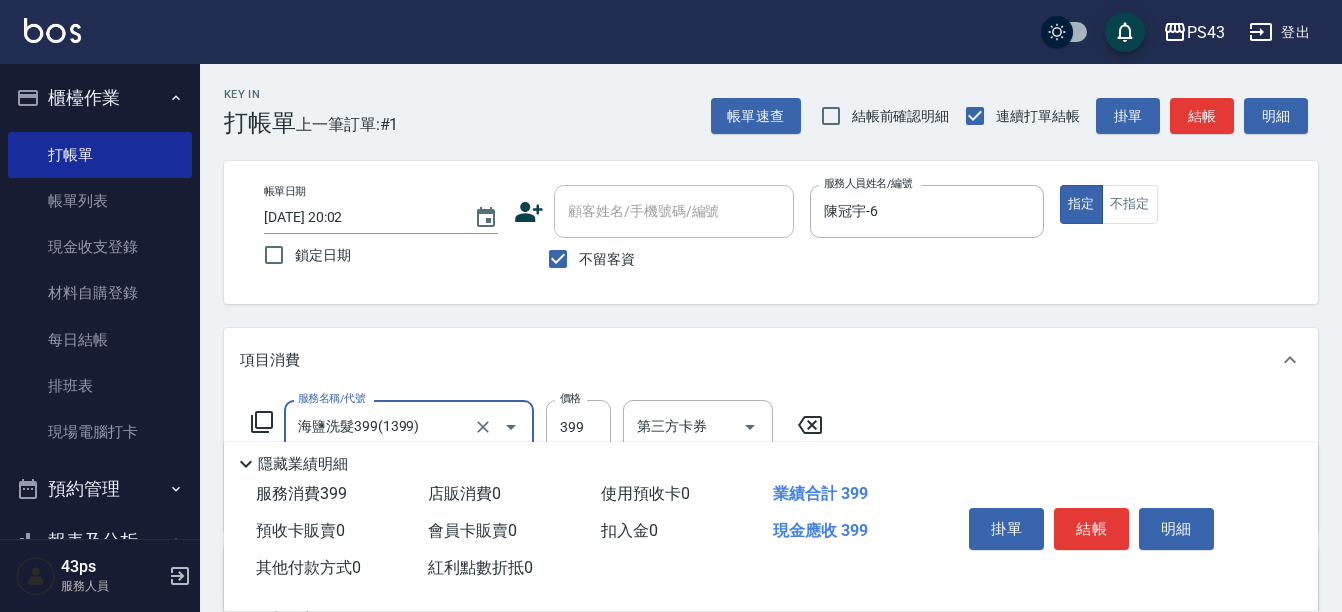 type on "海鹽洗髮399(1399)" 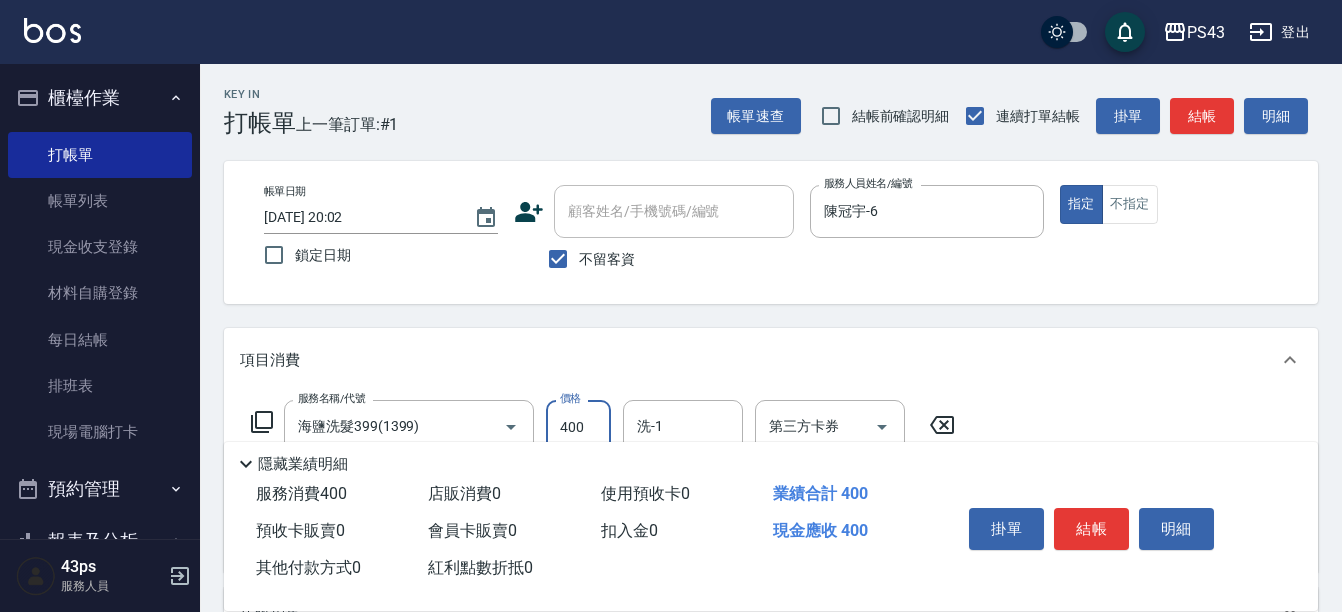 type on "400" 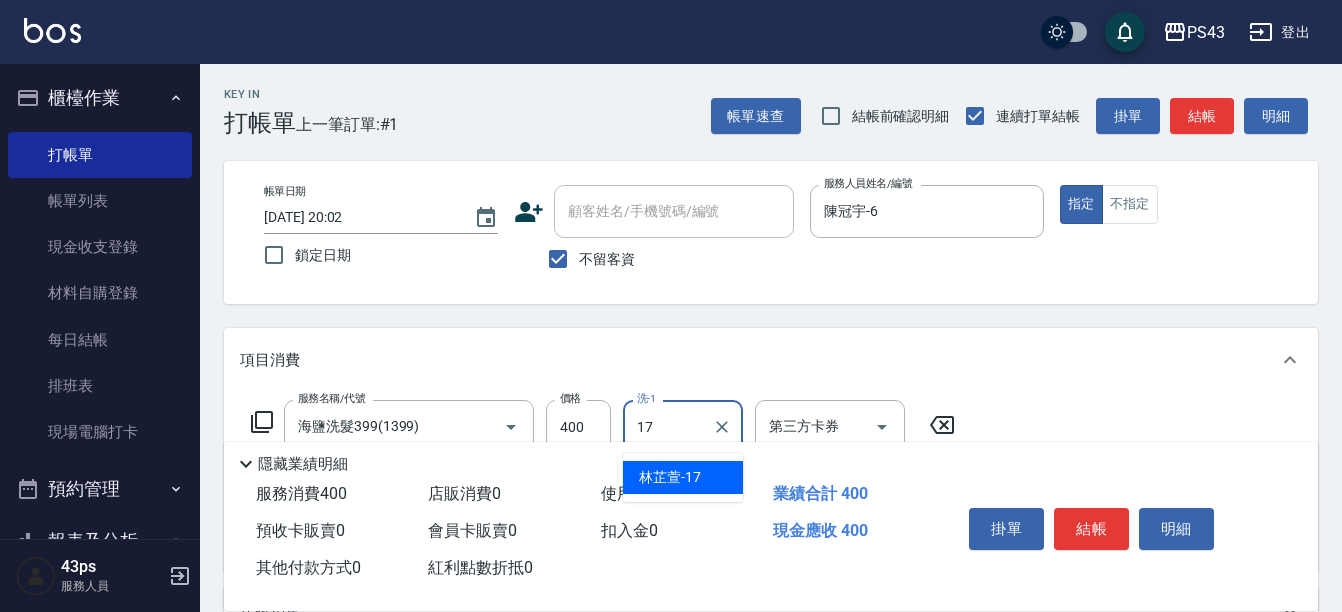 type on "林芷萱-17" 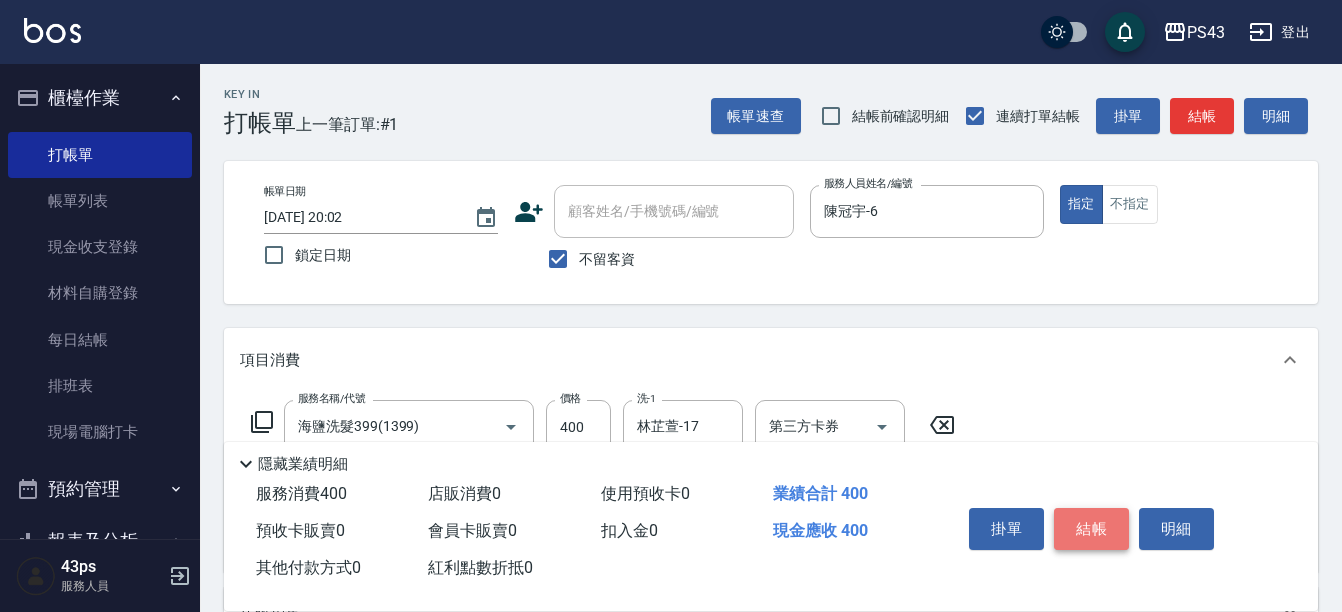 click on "結帳" at bounding box center [1091, 529] 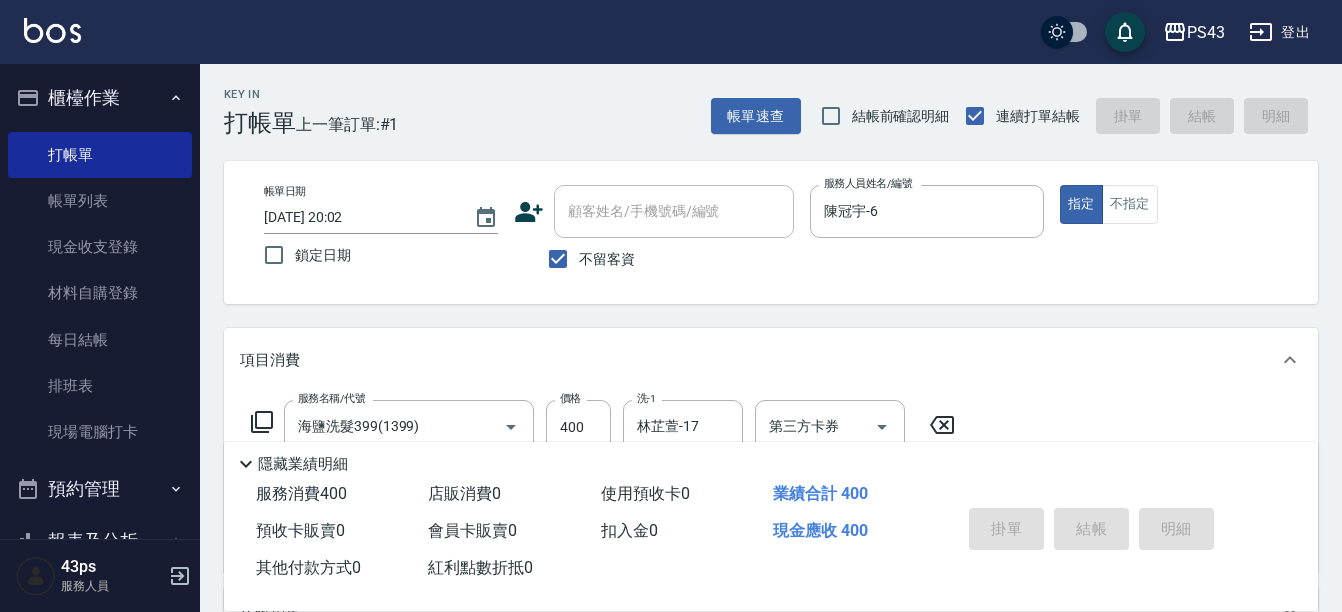 type 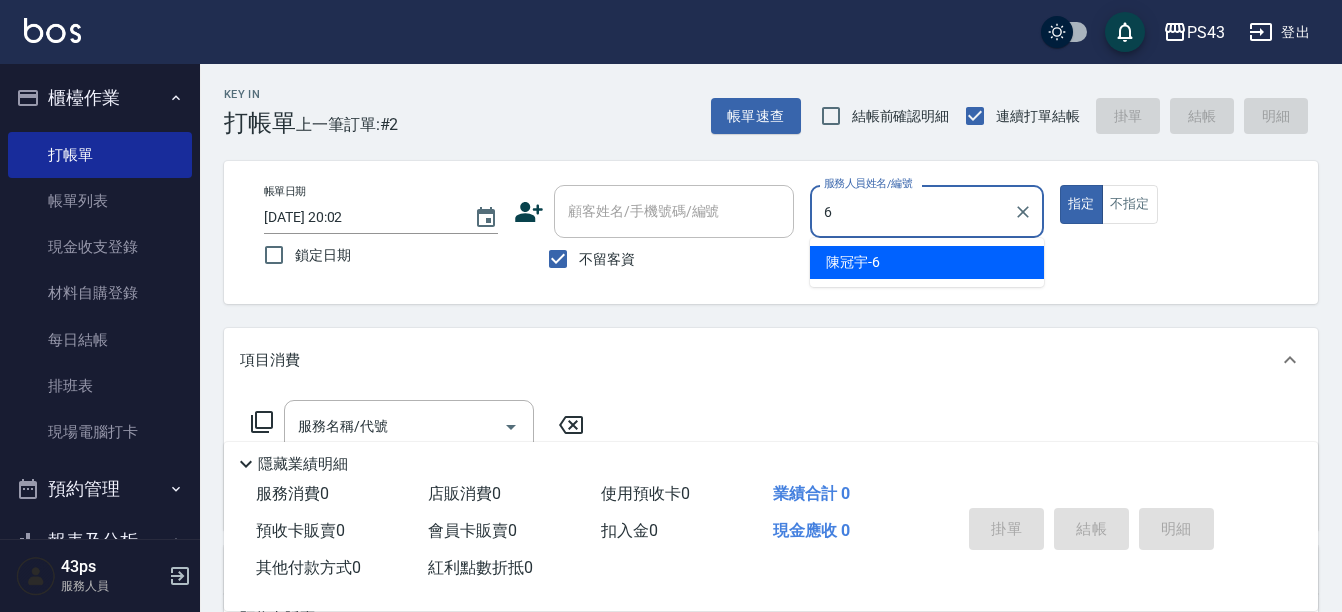 type on "陳冠宇-6" 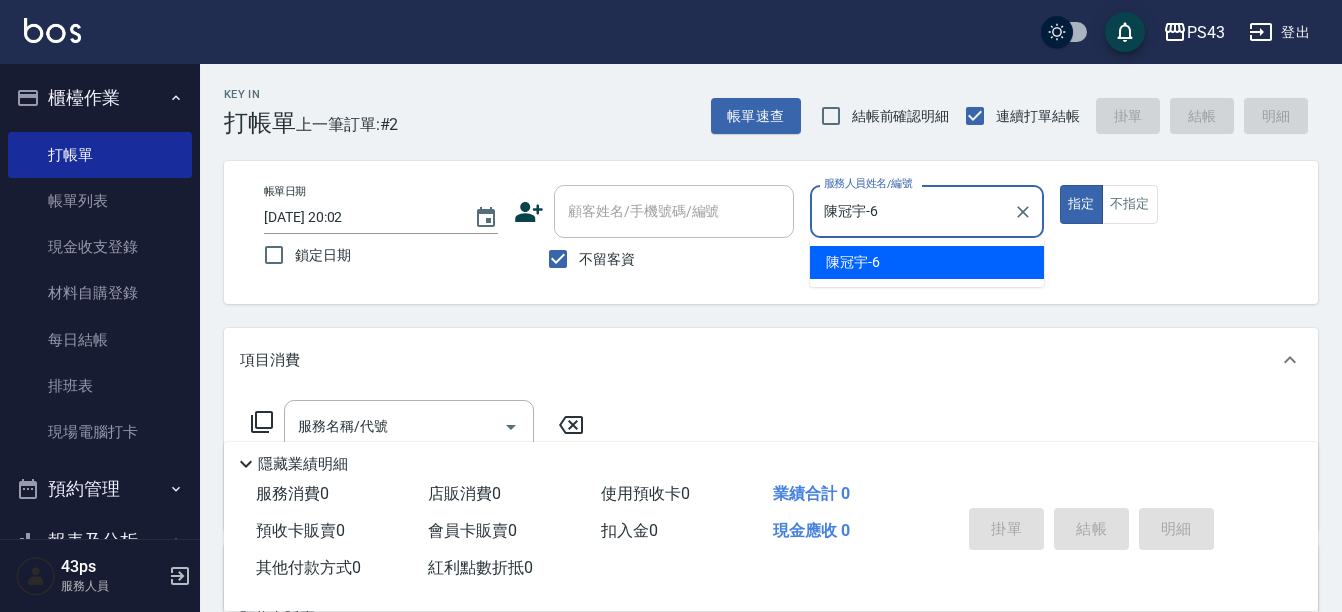 type on "true" 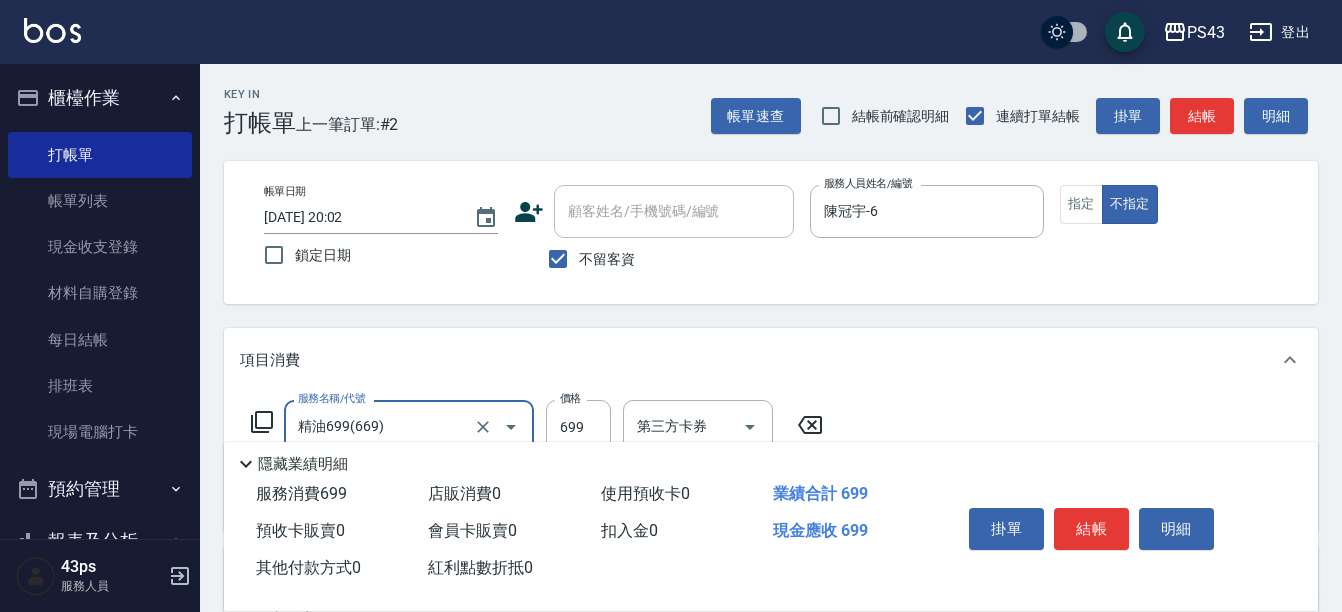 type on "精油699(669)" 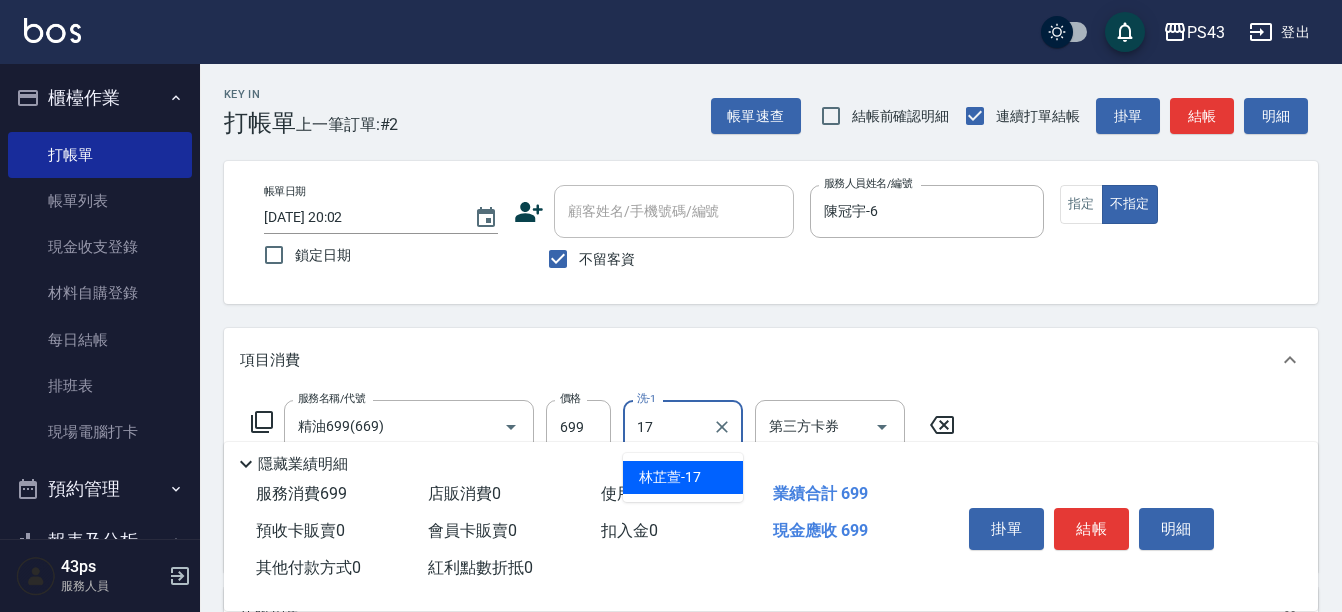 type on "林芷萱-17" 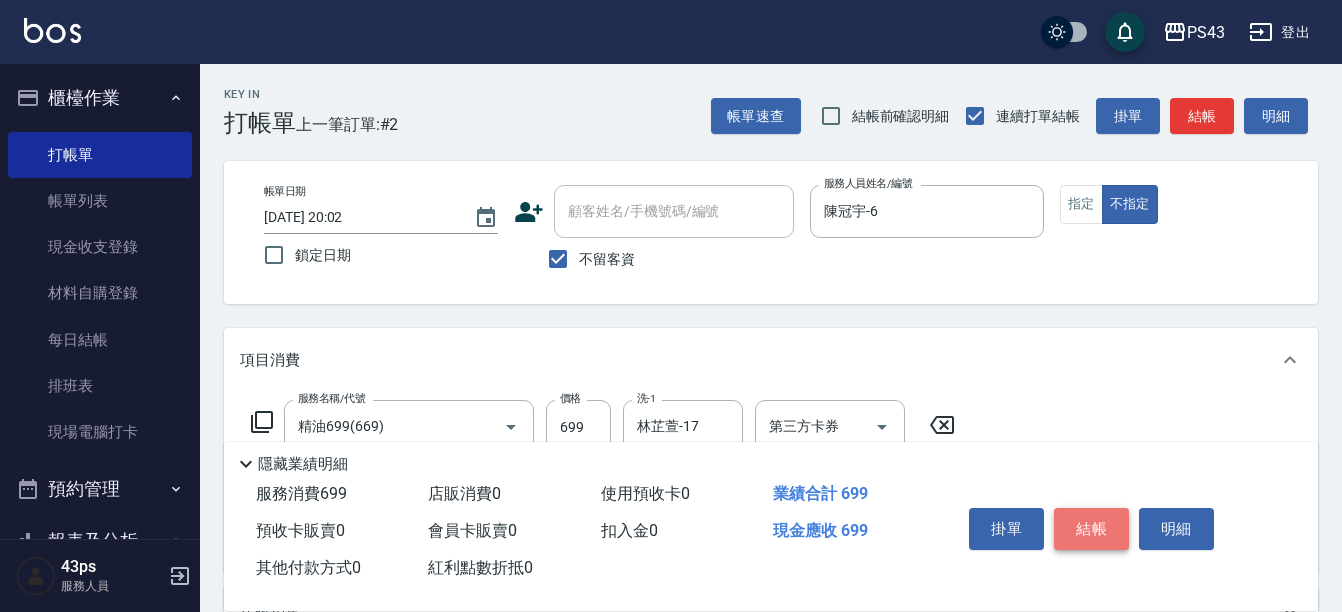 click on "結帳" at bounding box center (1091, 529) 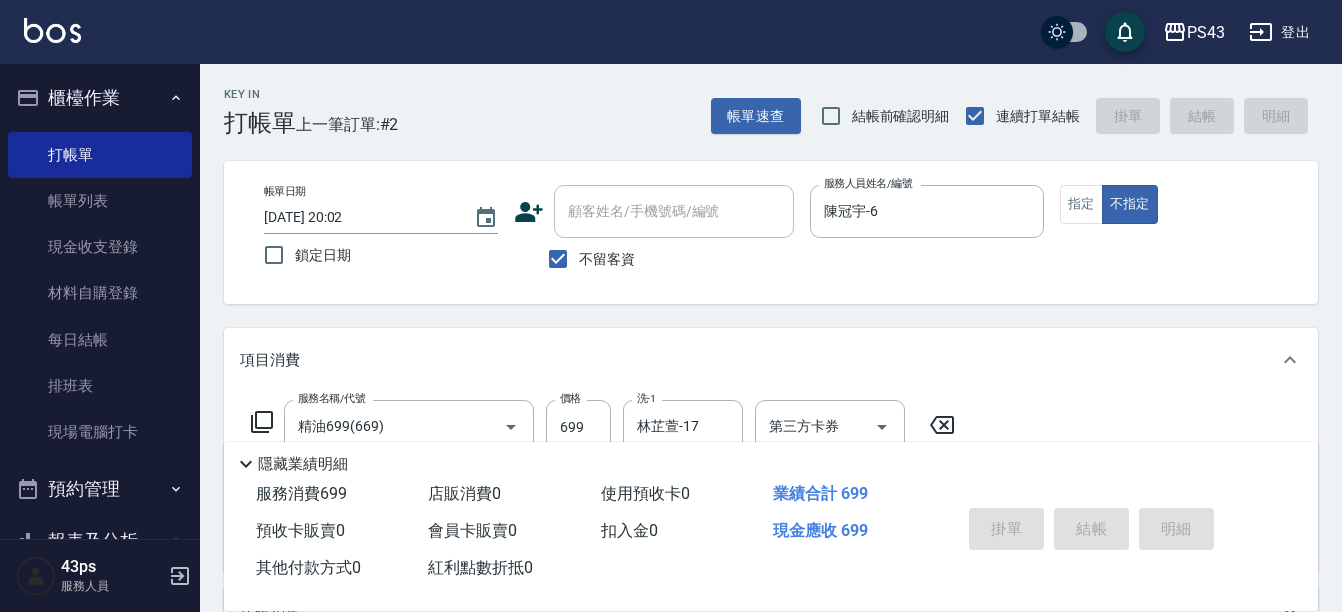 type 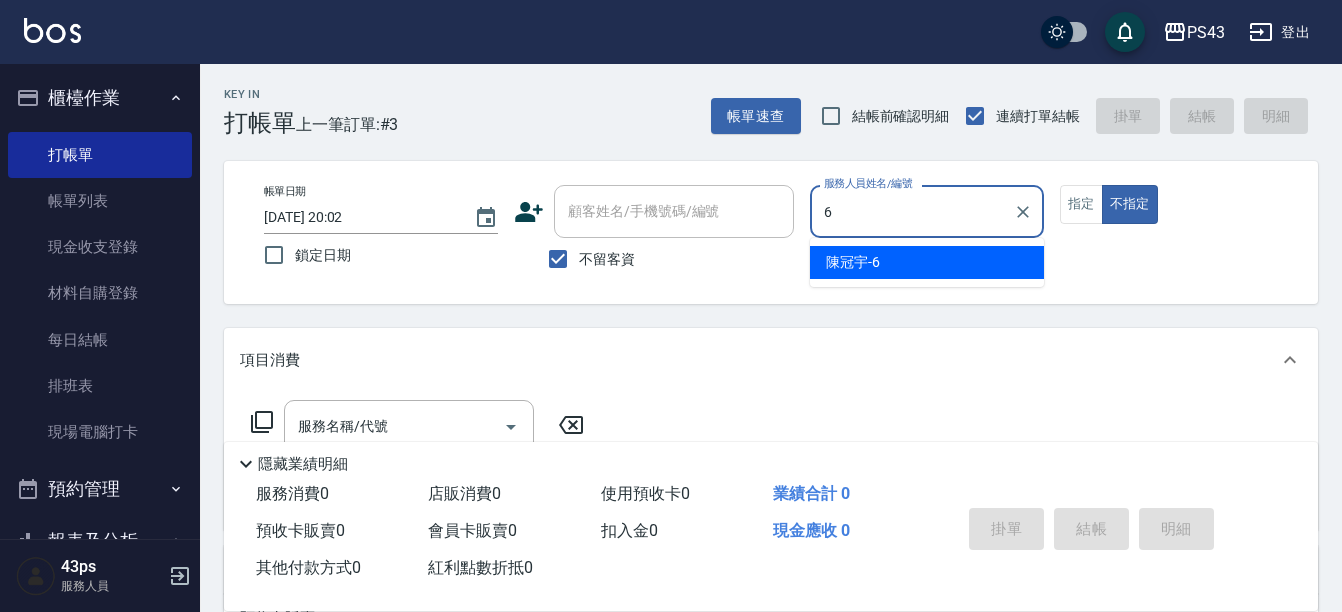 type on "陳冠宇-6" 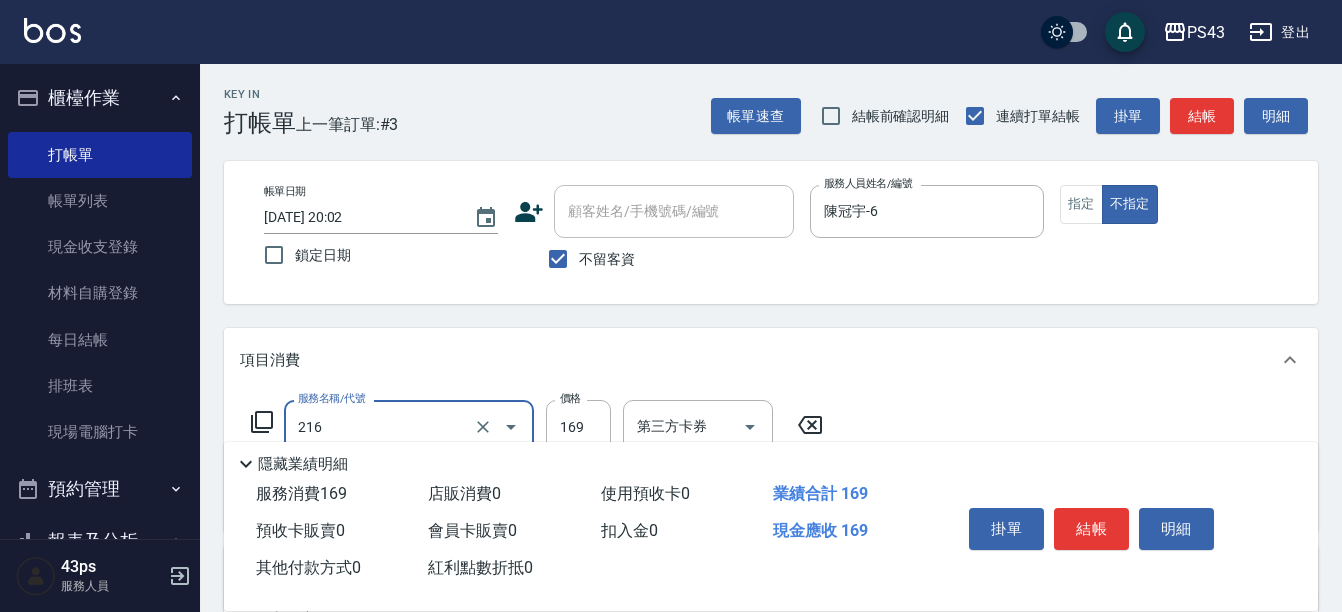 type on "1" 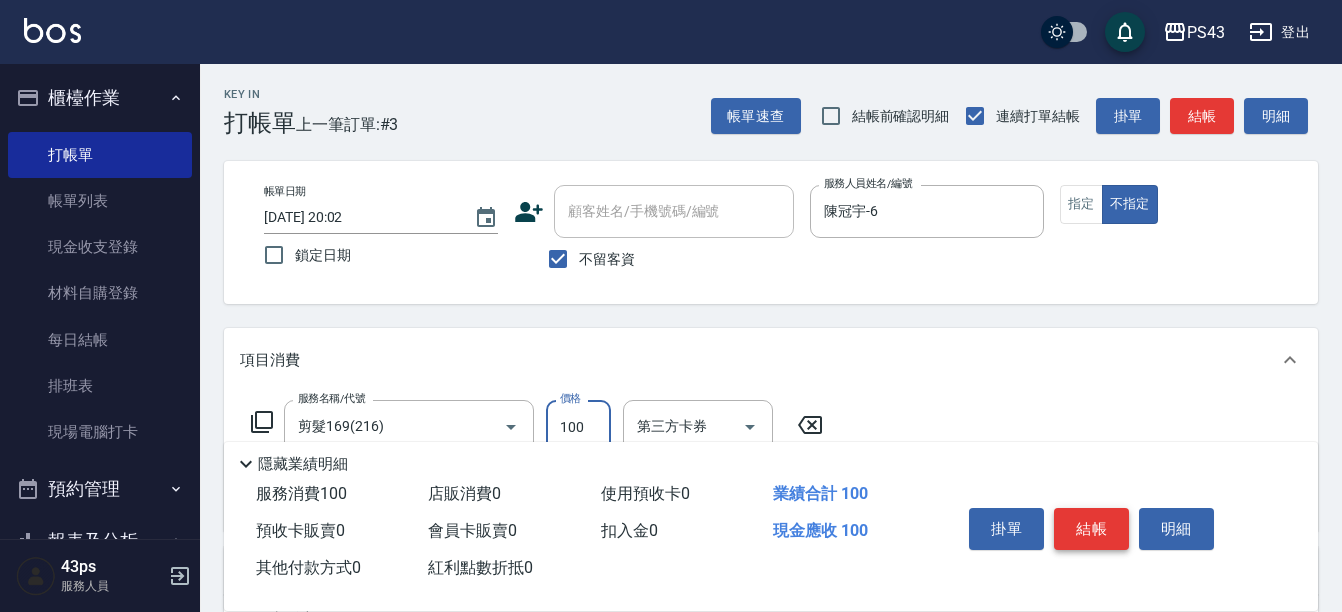 type on "100" 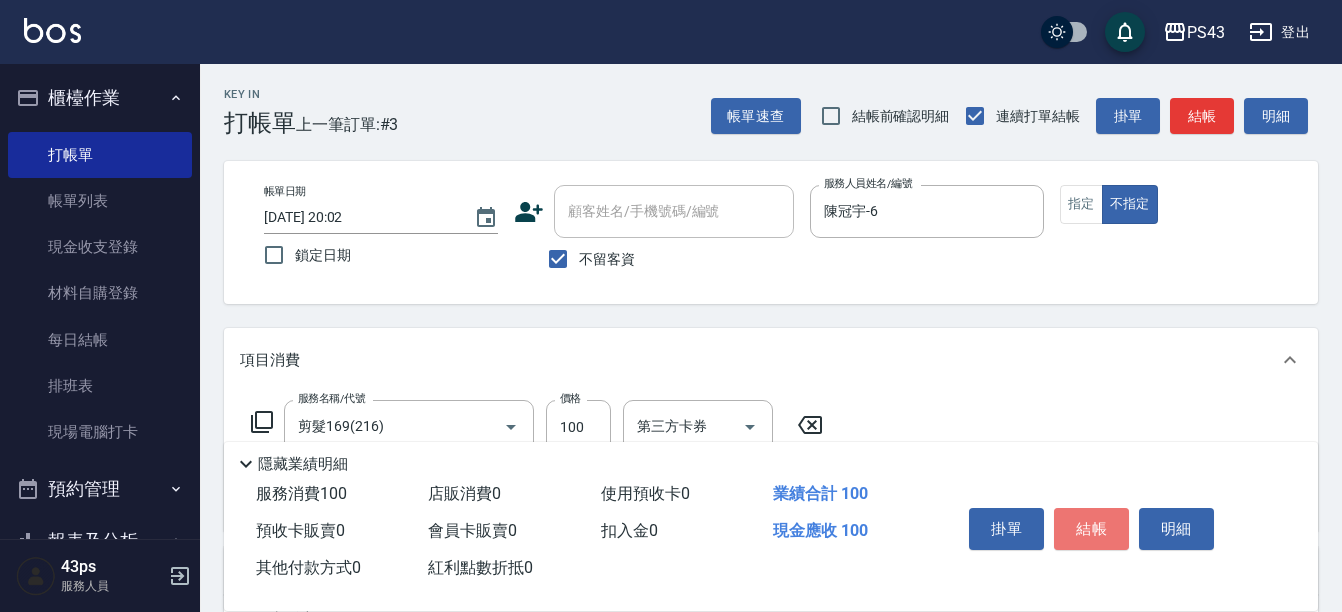 click on "結帳" at bounding box center (1091, 529) 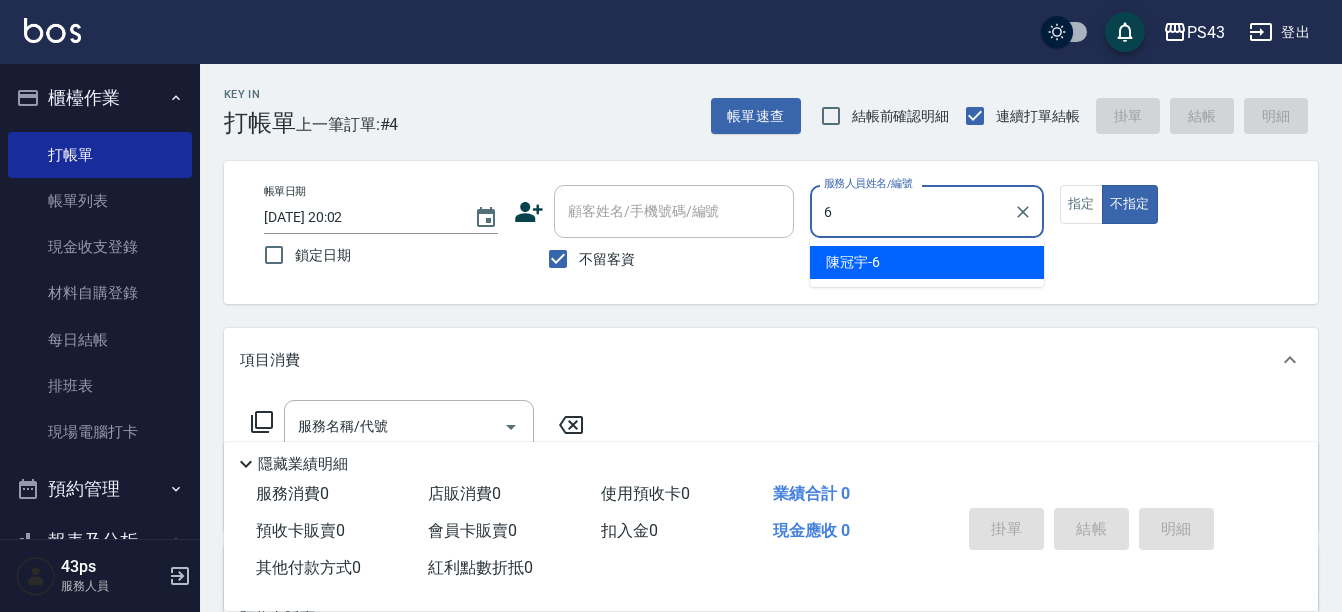 type on "陳冠宇-6" 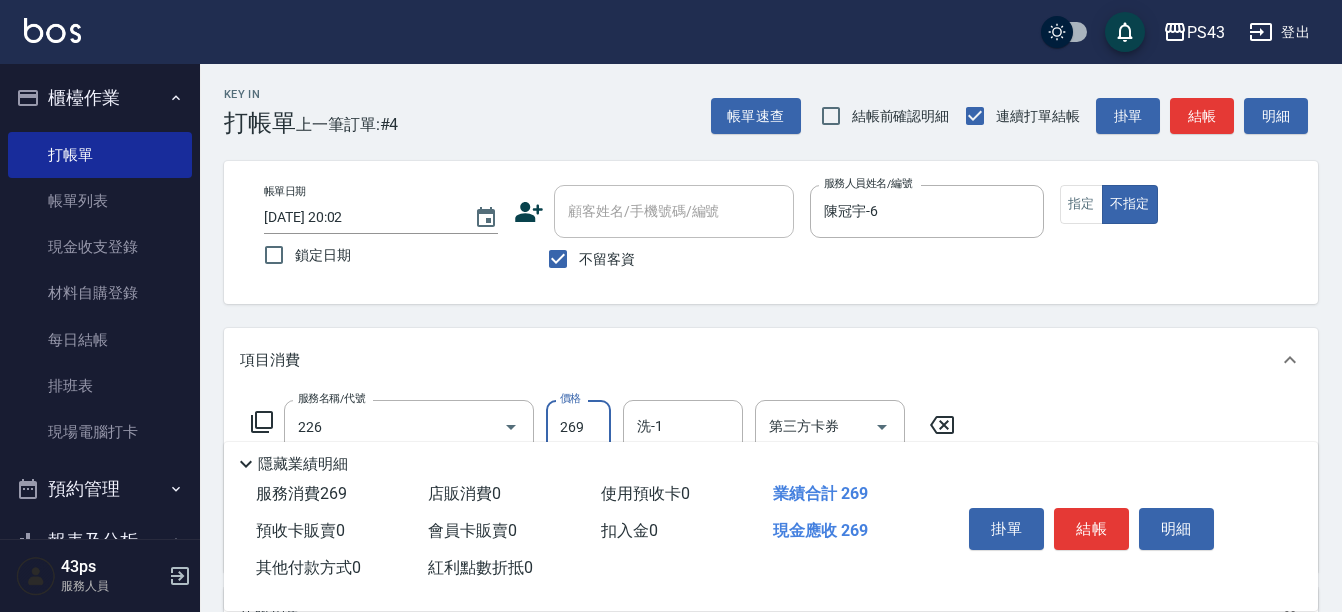 type on "洗剪269(226)" 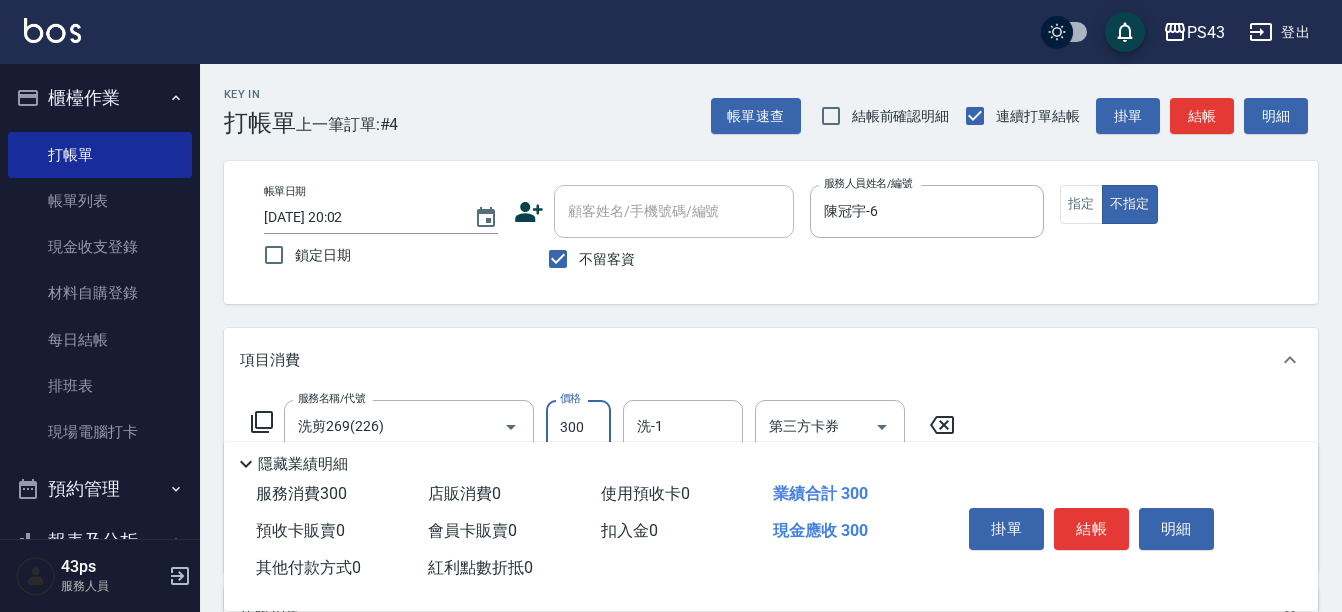 type on "300" 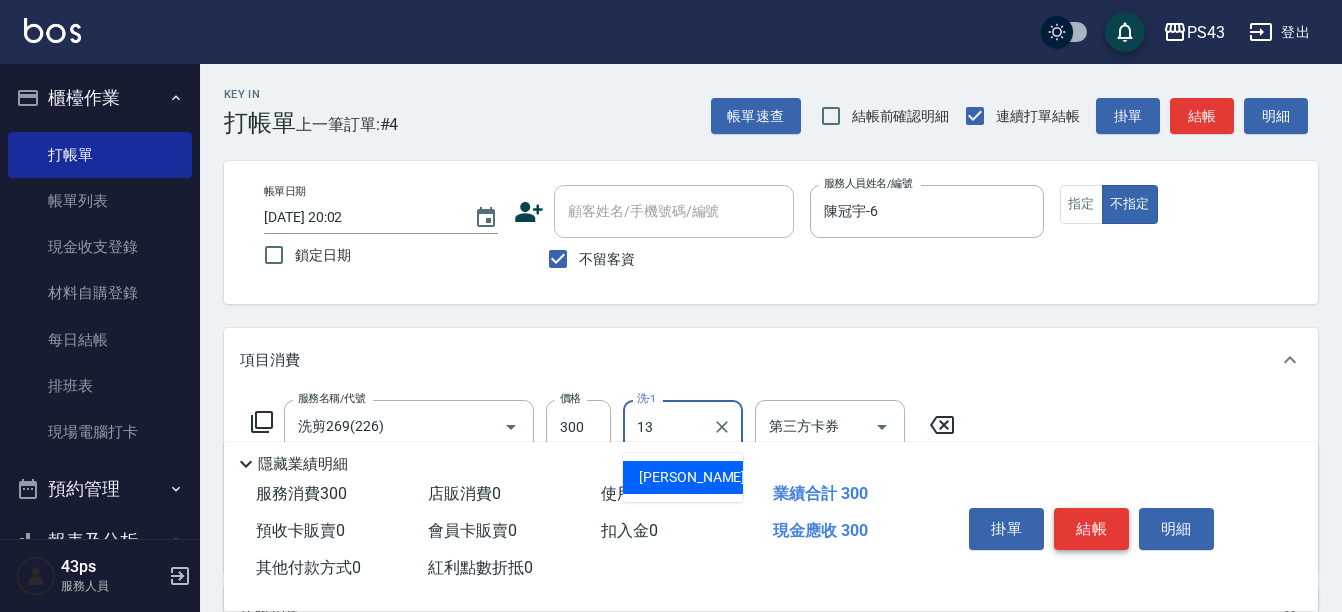 type on "[PERSON_NAME]-13" 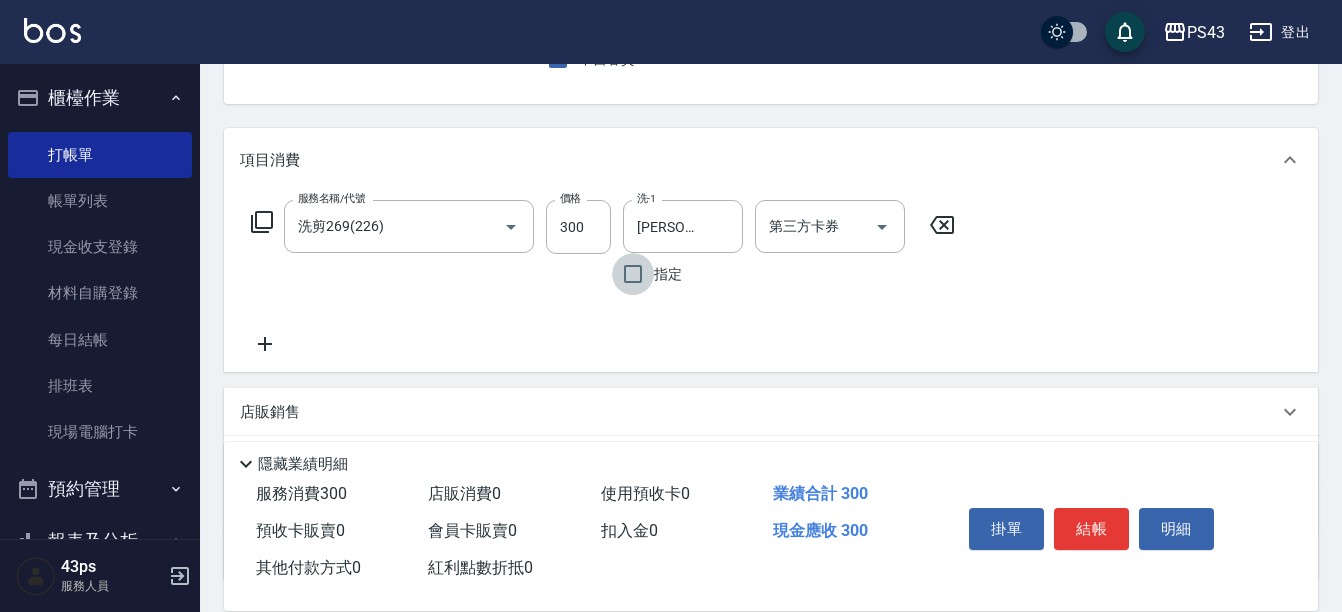 scroll, scrollTop: 300, scrollLeft: 0, axis: vertical 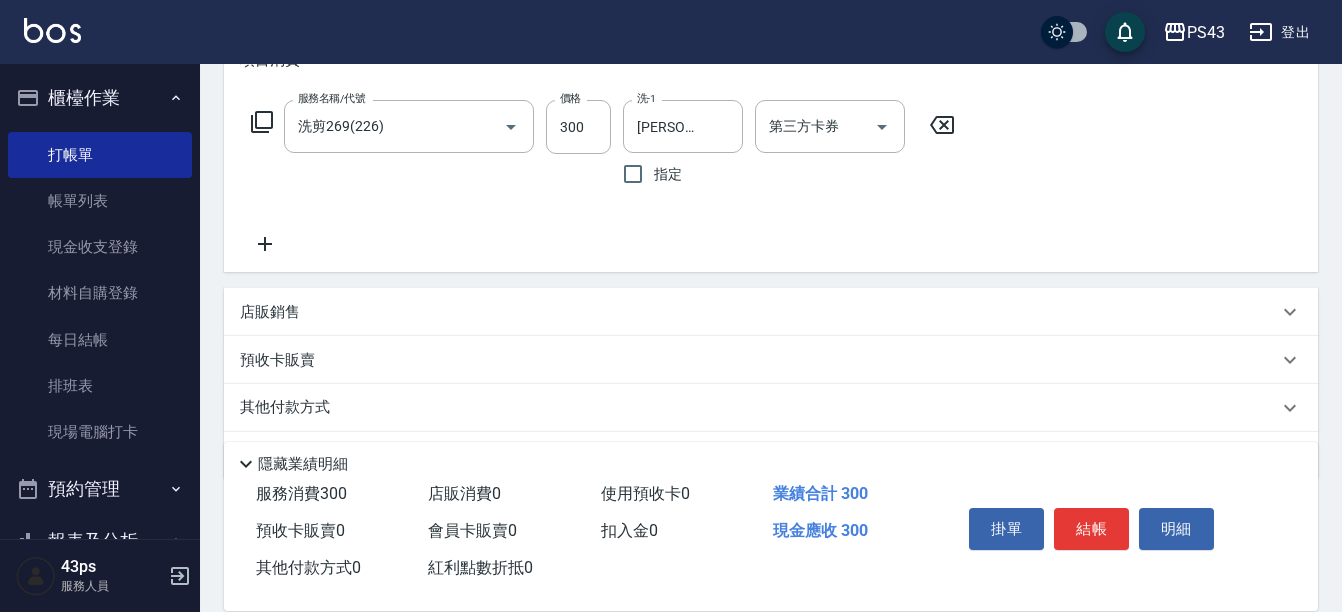 click on "店販銷售" at bounding box center (759, 312) 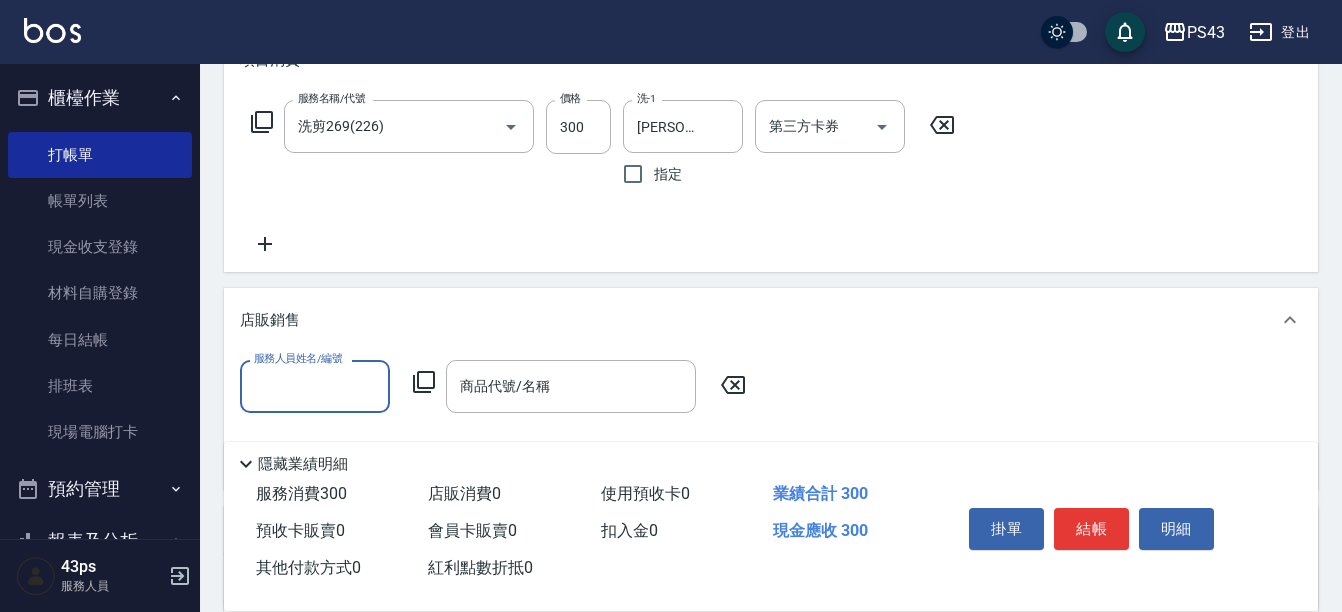 scroll, scrollTop: 0, scrollLeft: 0, axis: both 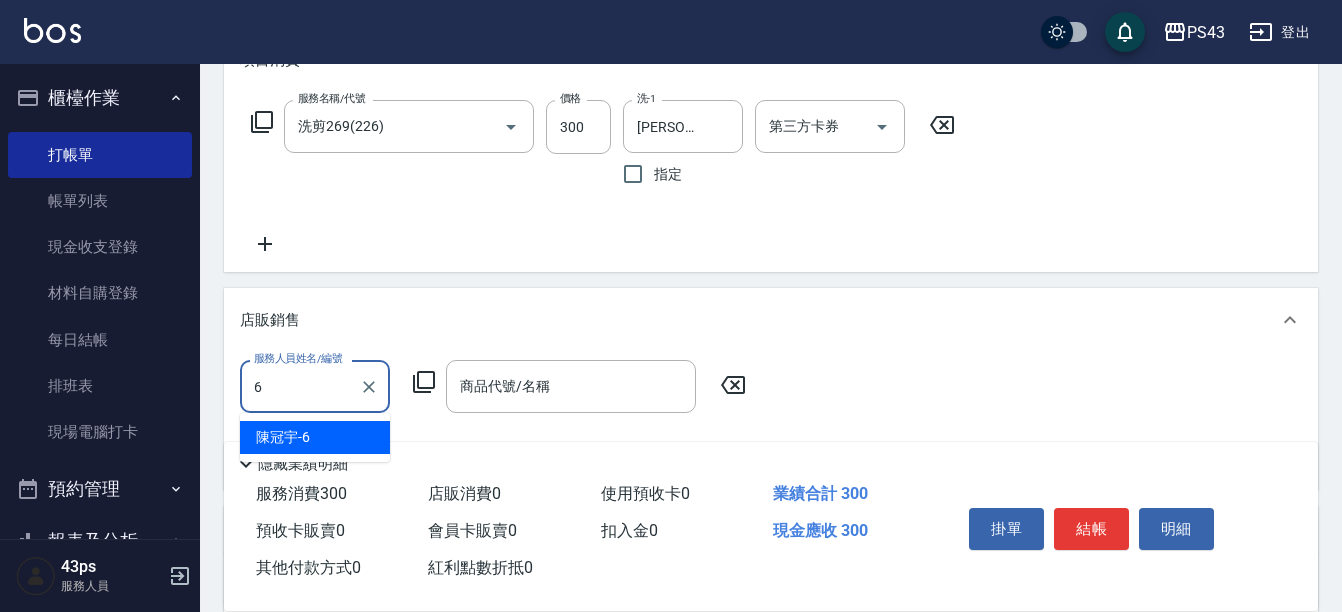 type on "陳冠宇-6" 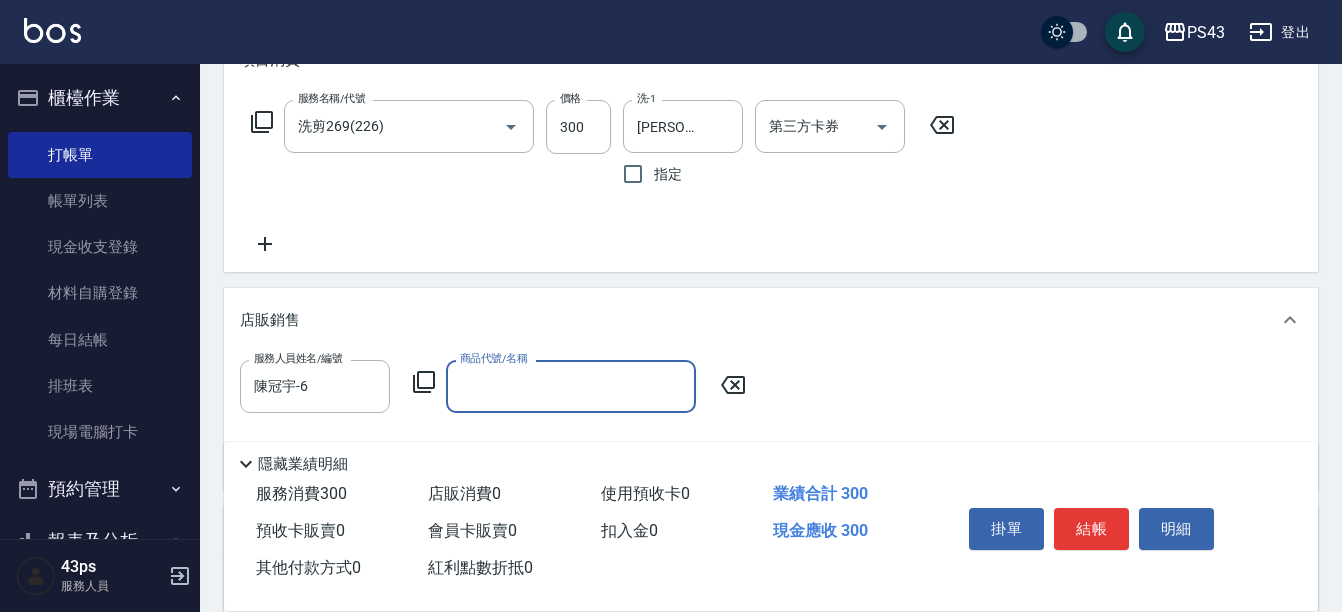 click 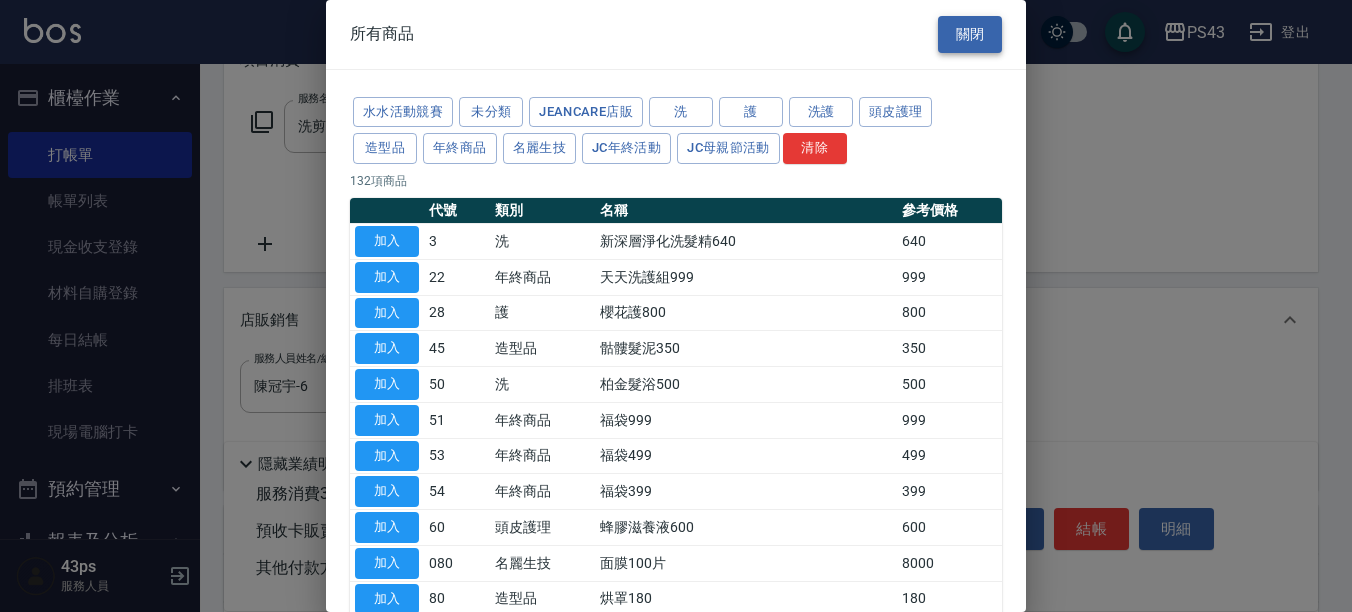 click on "關閉" at bounding box center (970, 34) 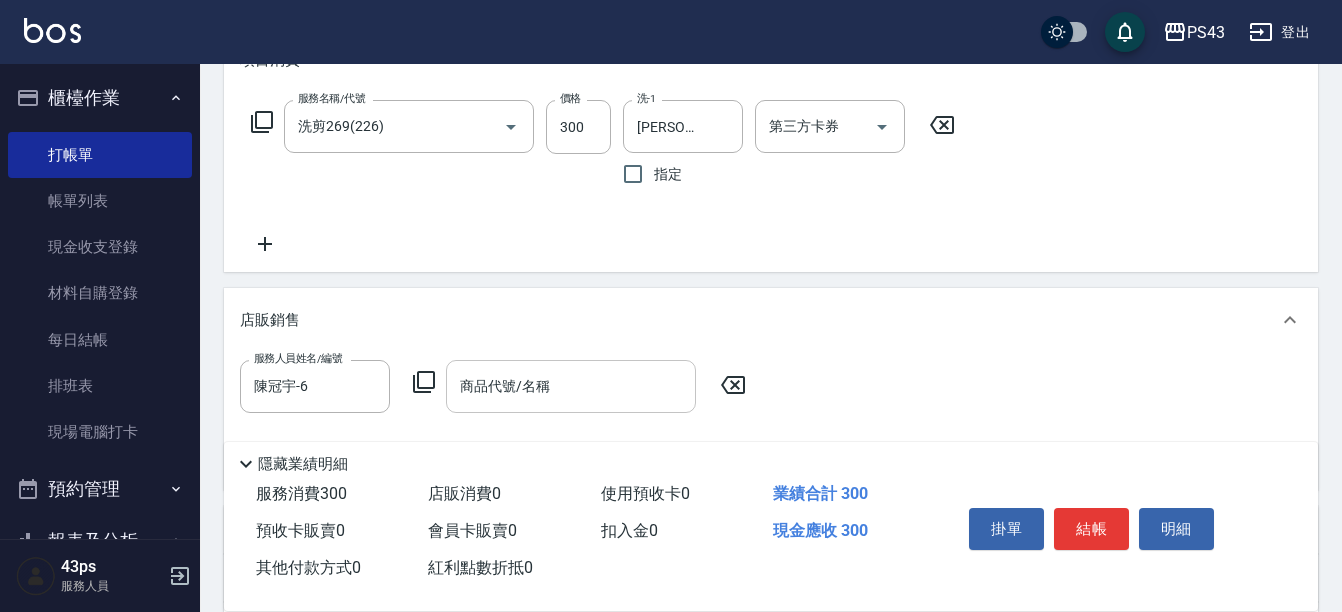 click on "商品代號/名稱" at bounding box center (571, 386) 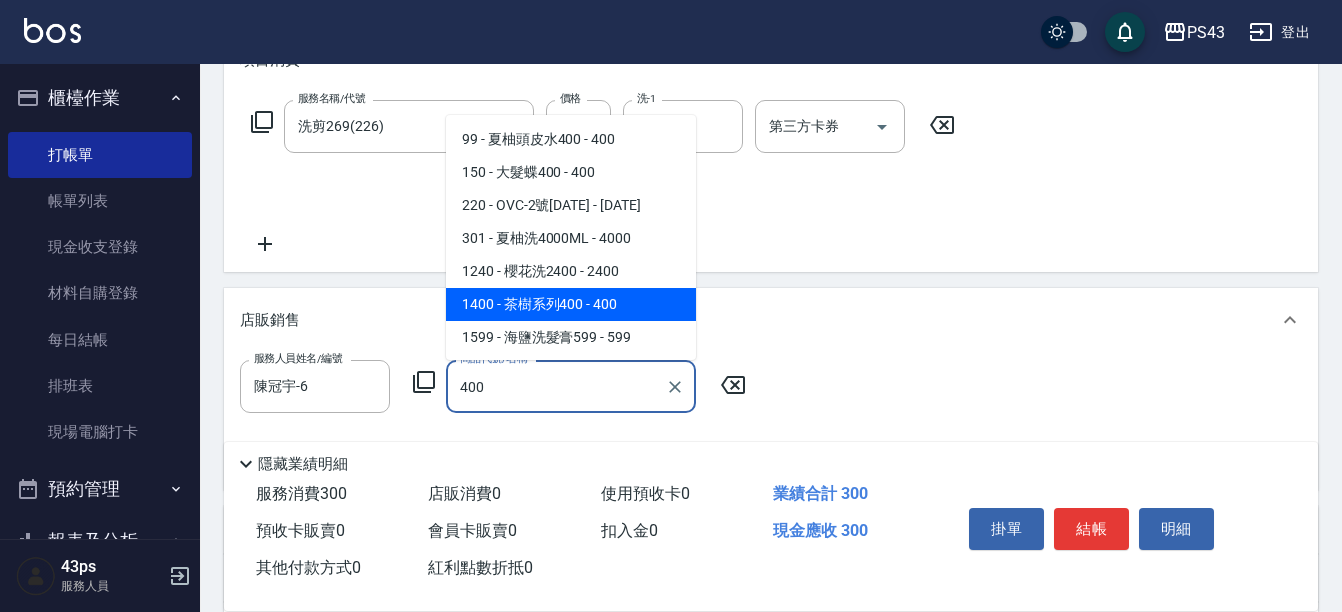 click on "1400 - 茶樹系列400 - 400" at bounding box center [571, 304] 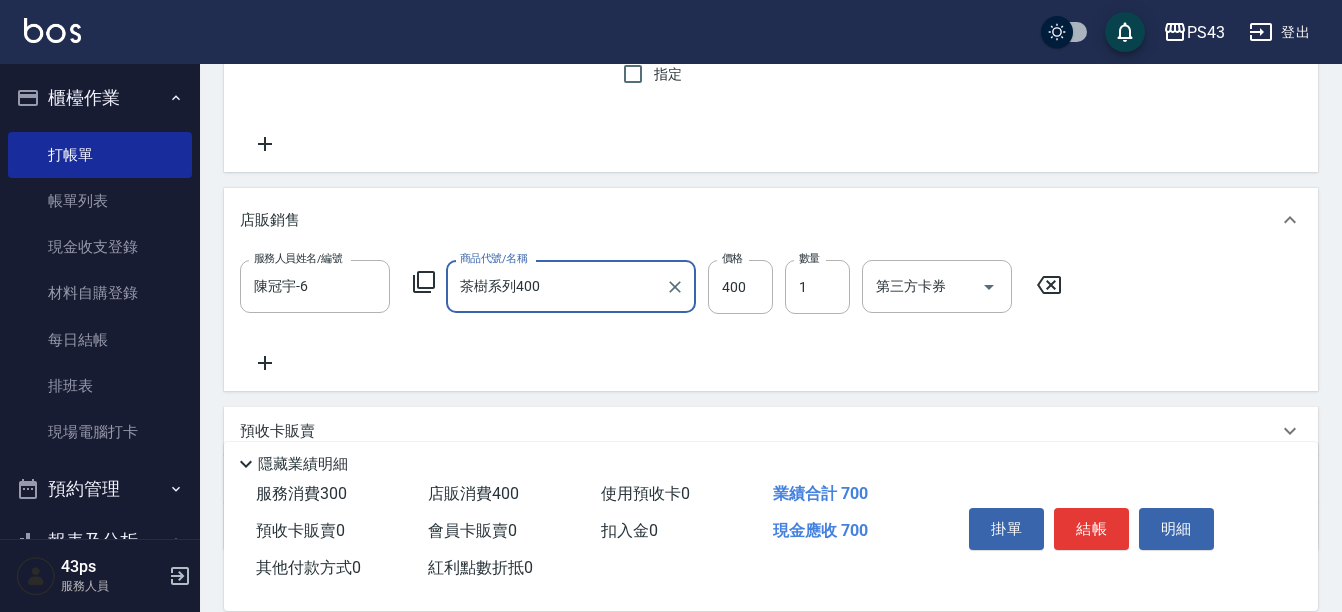 scroll, scrollTop: 100, scrollLeft: 0, axis: vertical 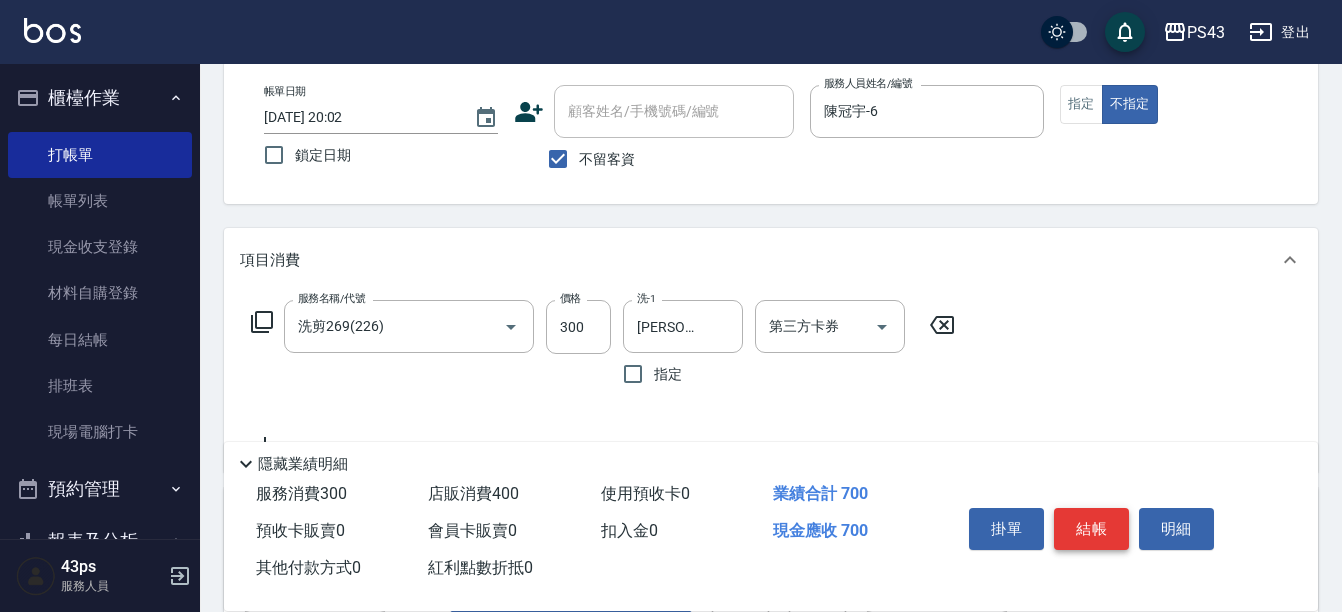 type on "茶樹系列400" 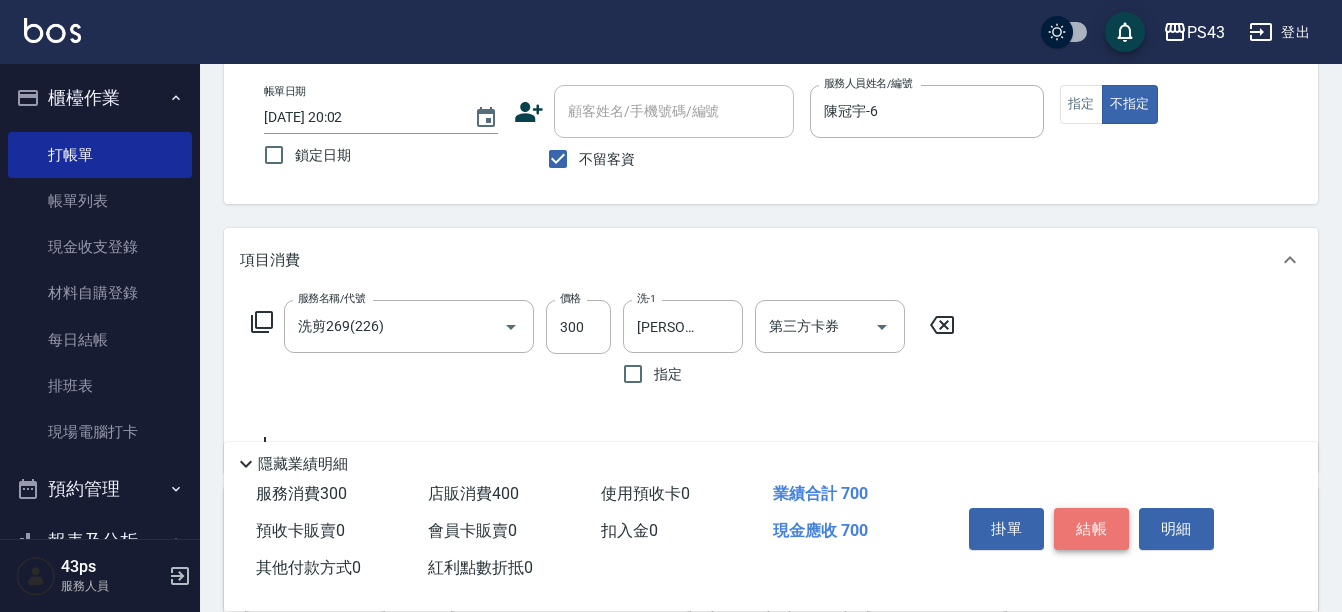 click on "結帳" at bounding box center (1091, 529) 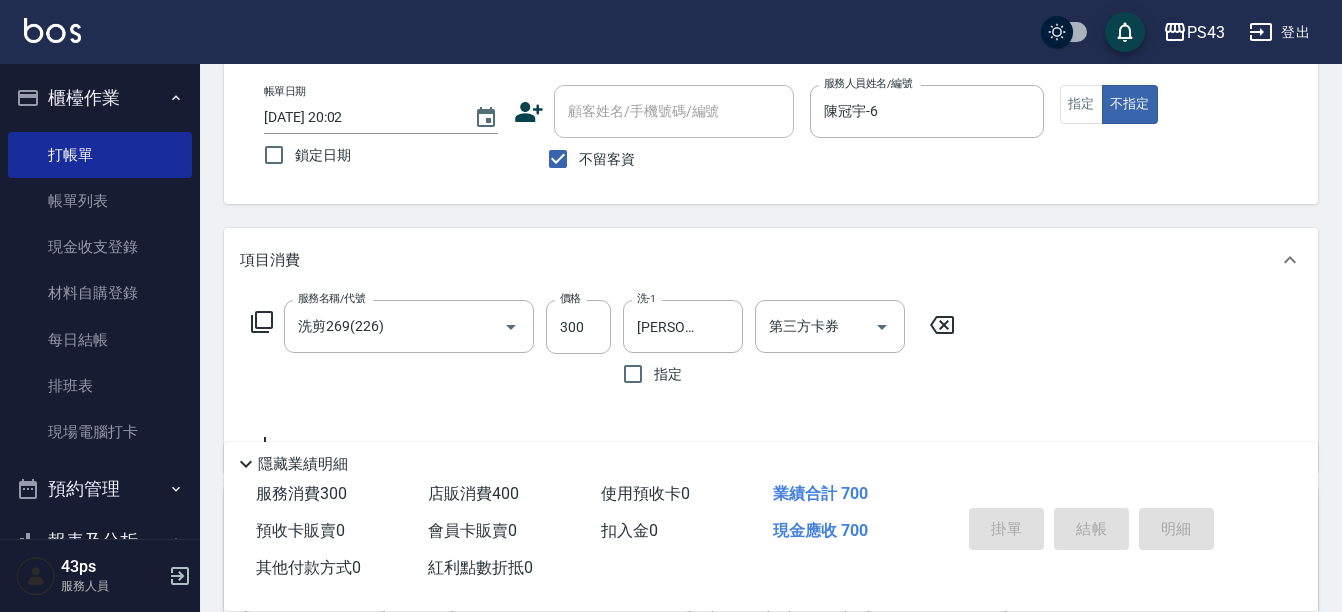 type on "[DATE] 20:03" 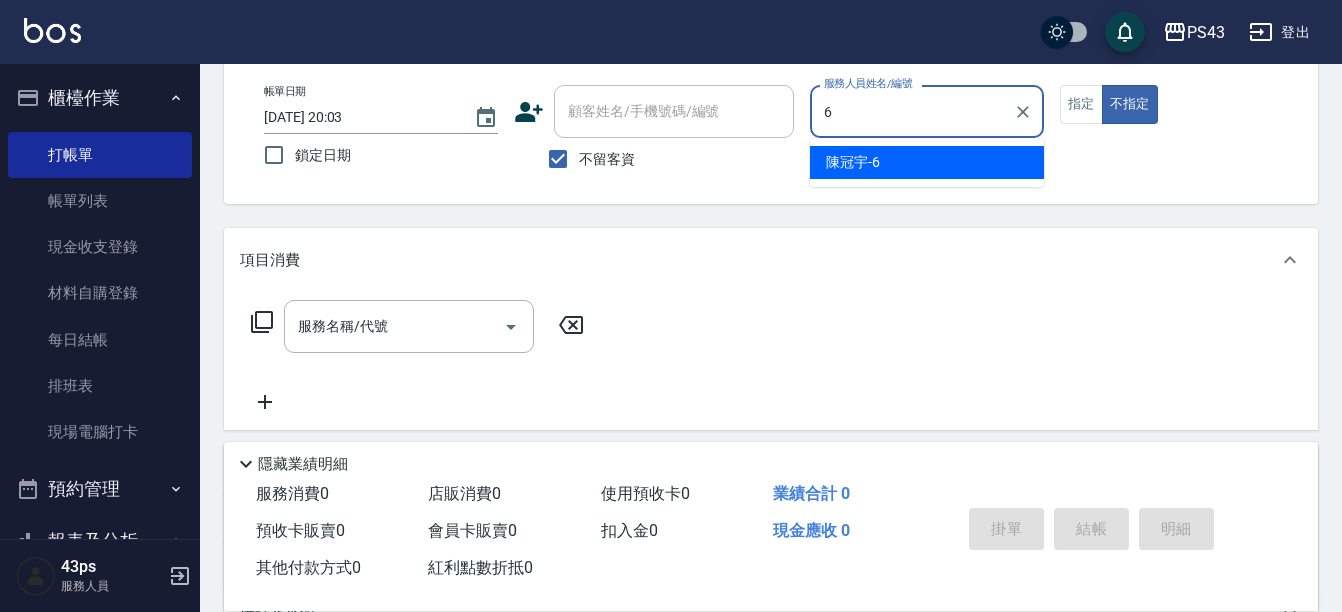 type on "陳冠宇-6" 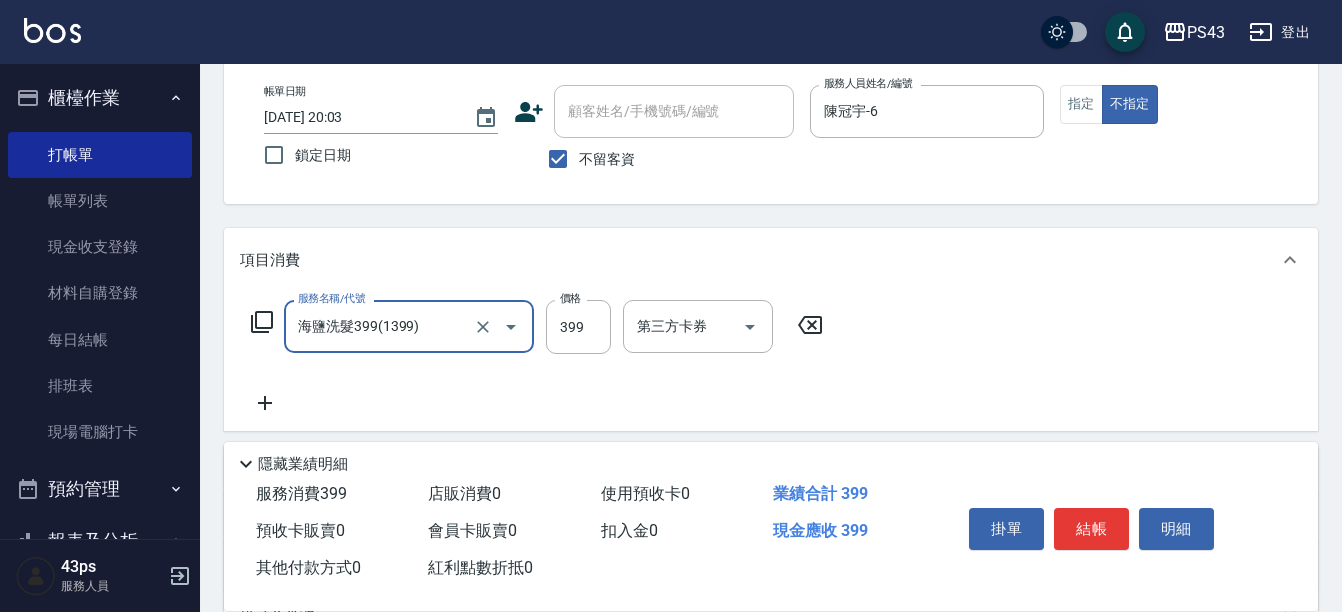 type on "海鹽洗髮399(1399)" 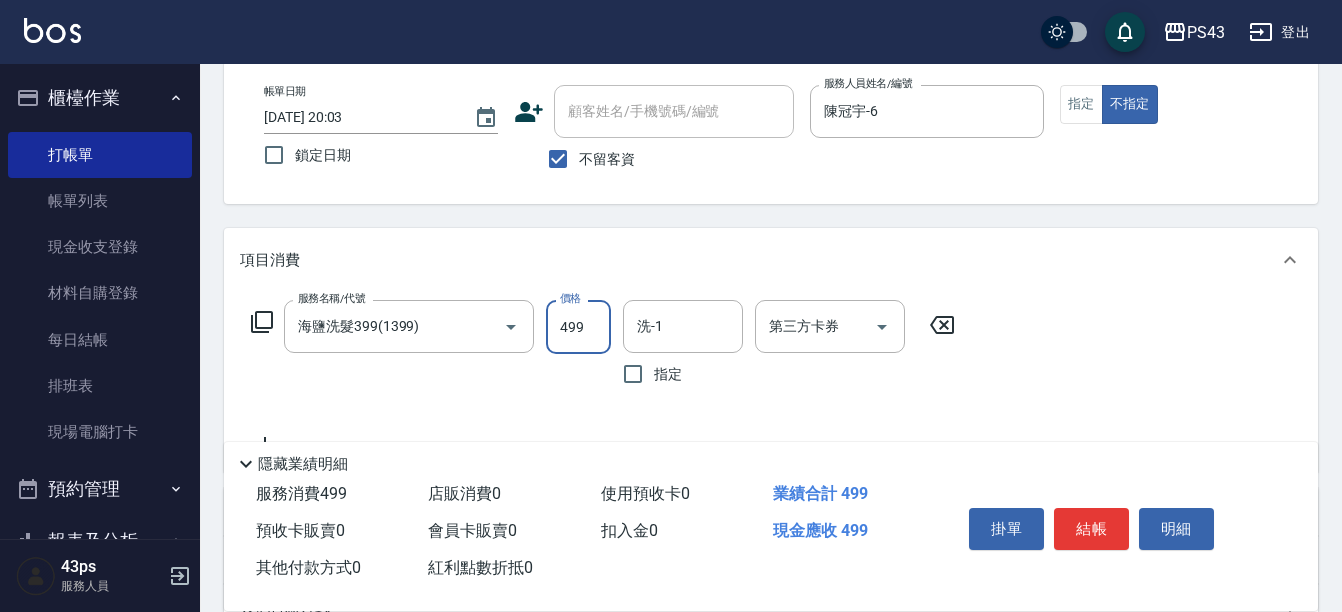 type on "499" 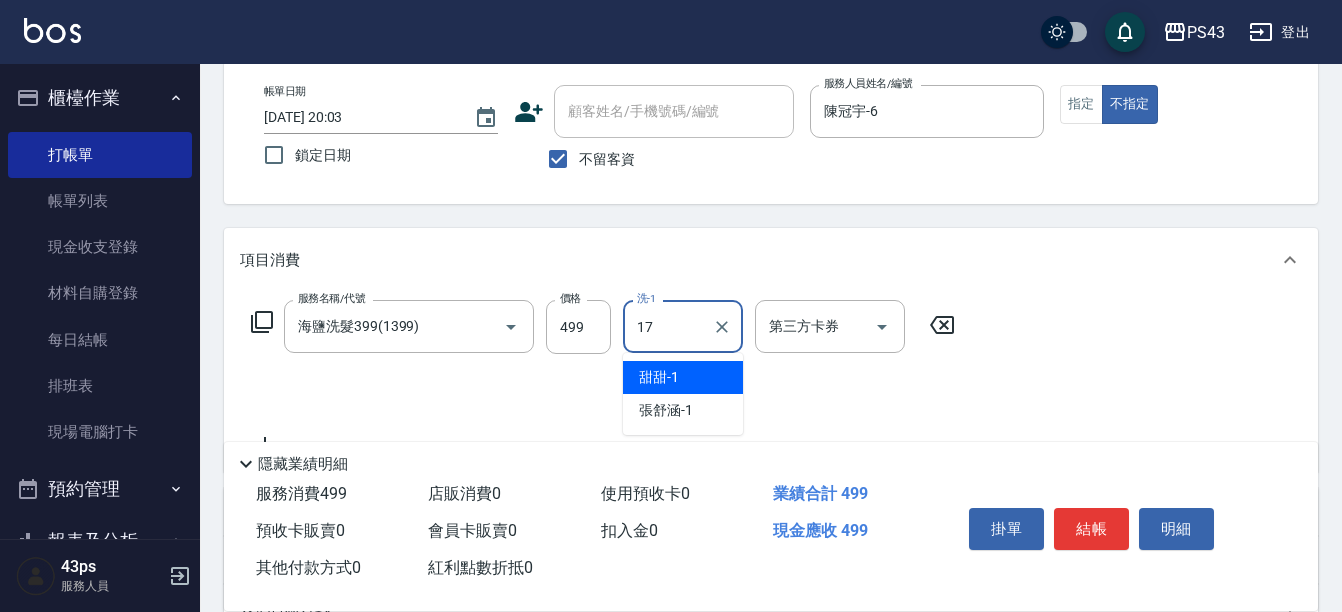 type on "林芷萱-17" 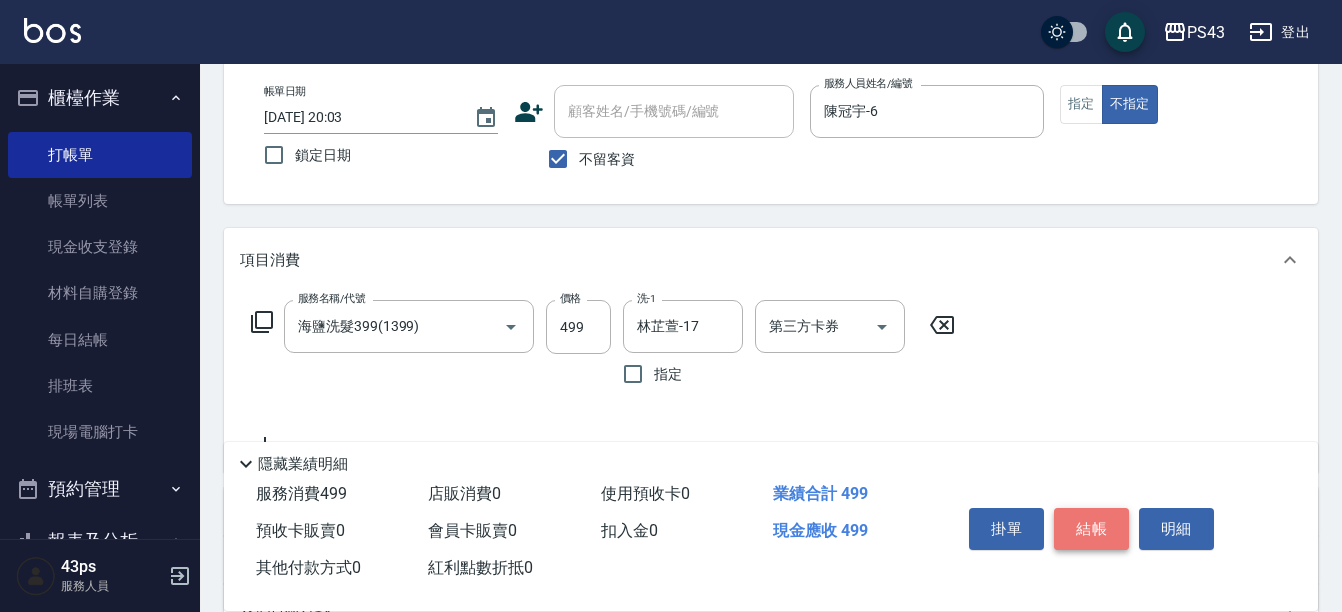 click on "結帳" at bounding box center (1091, 529) 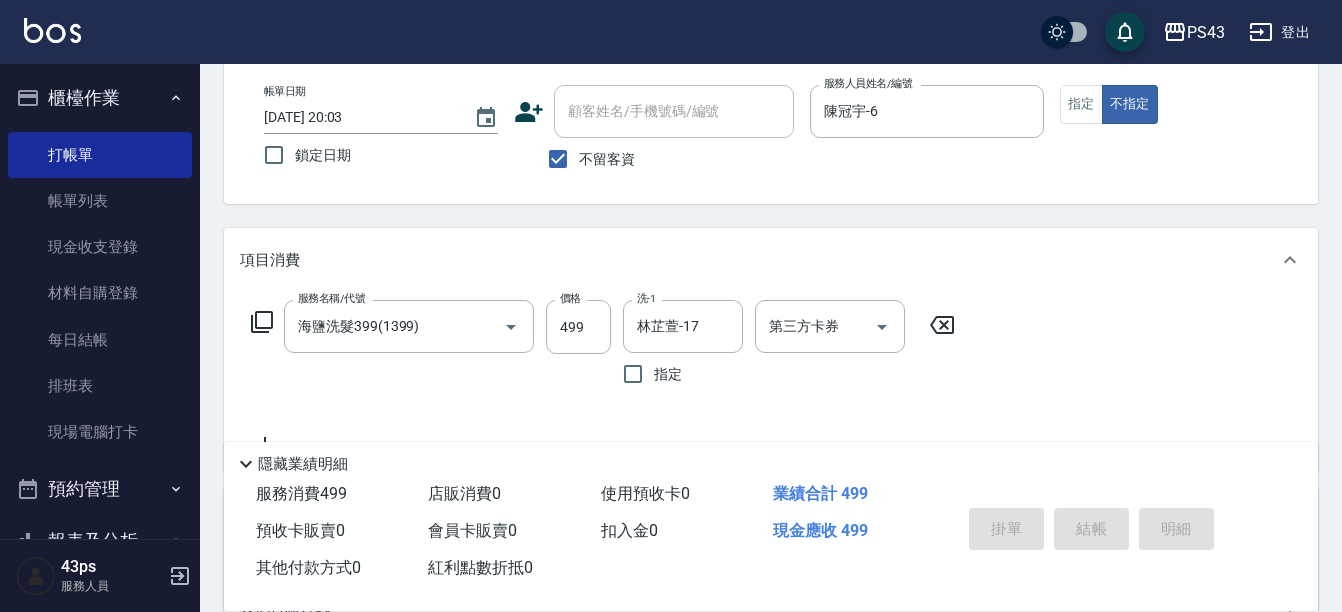 type 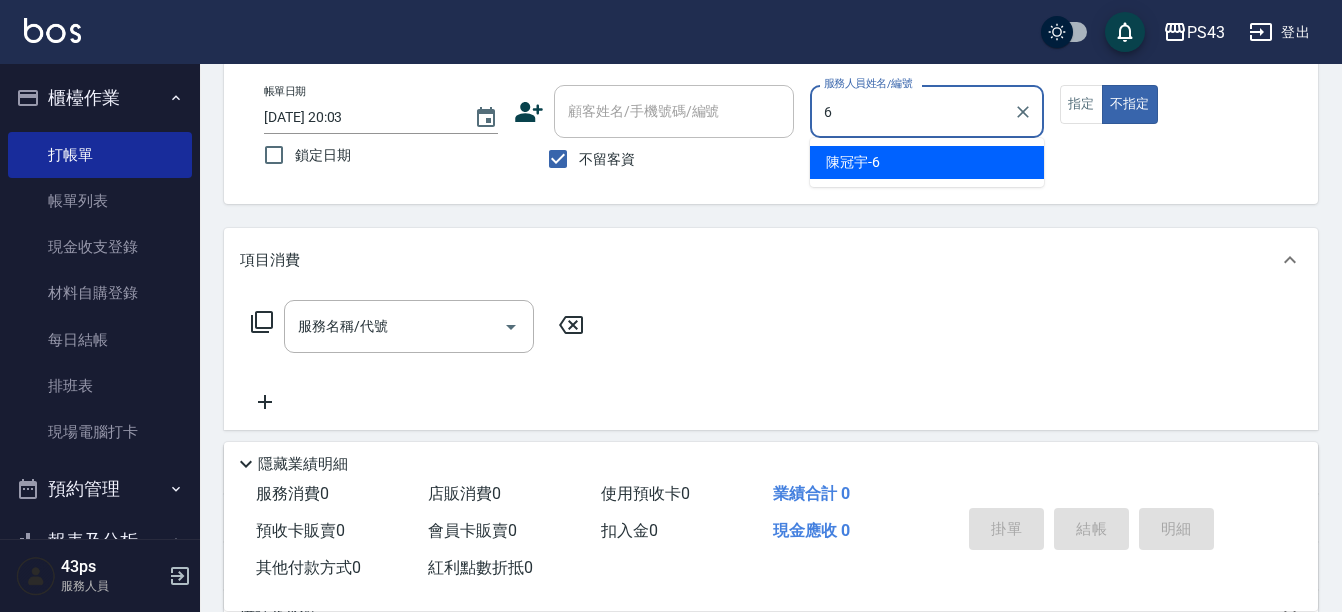 type on "陳冠宇-6" 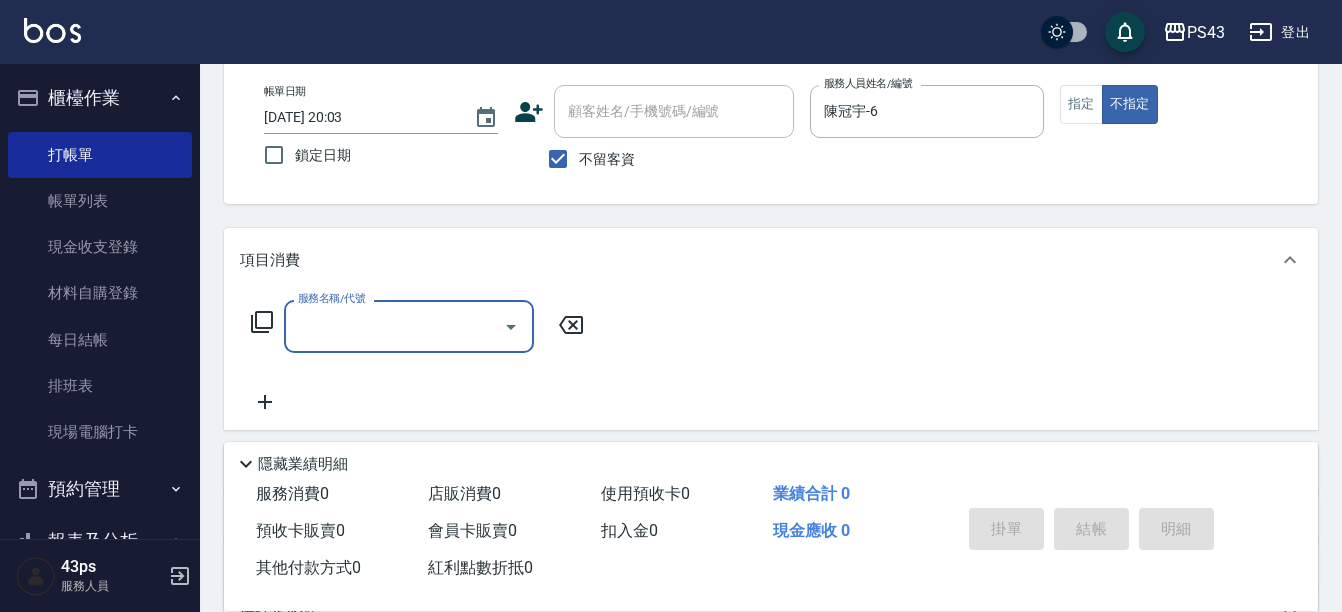 click 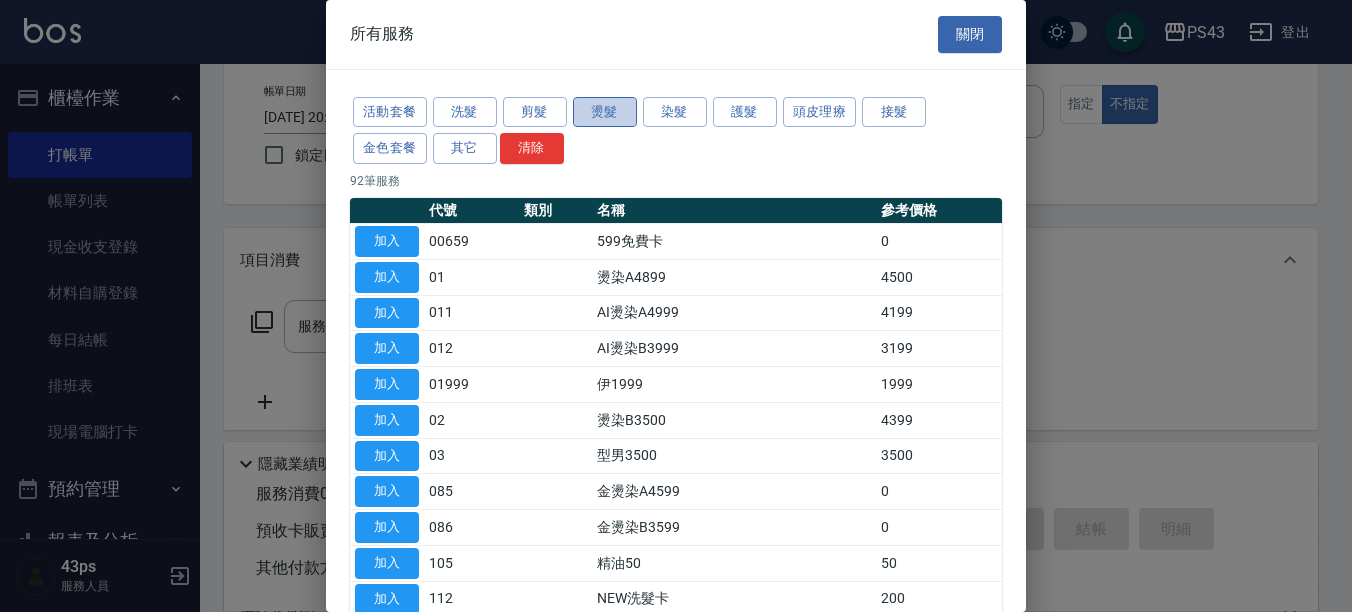 click on "燙髮" at bounding box center (605, 112) 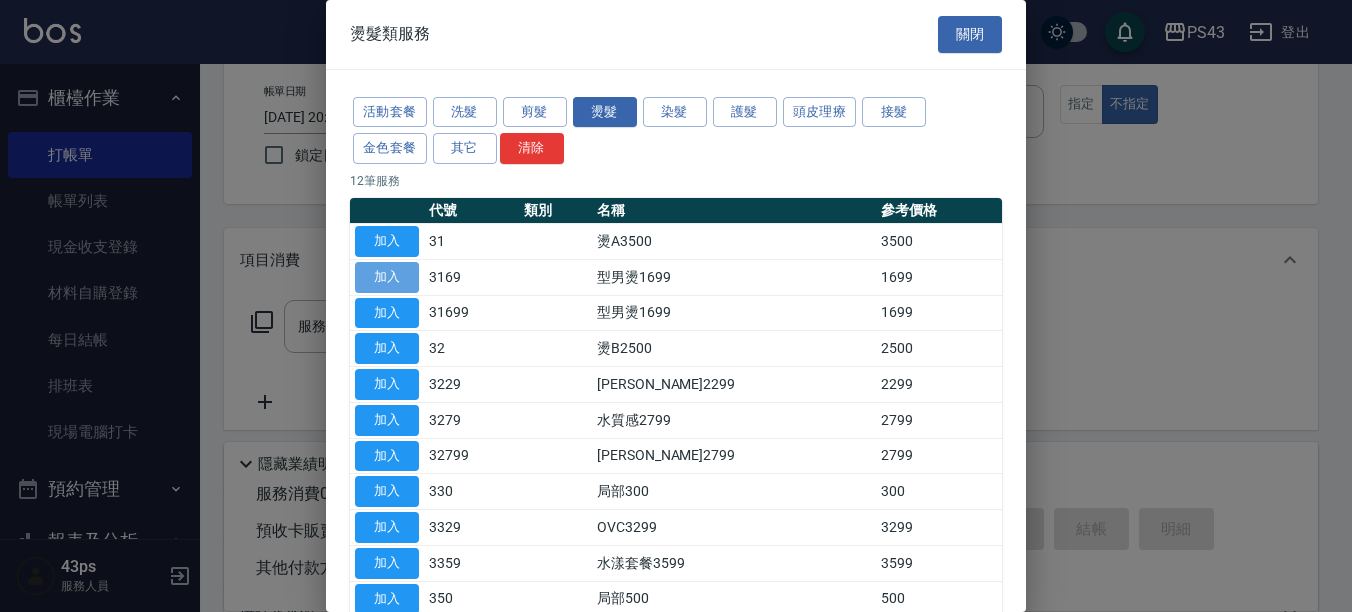 click on "加入" at bounding box center (387, 277) 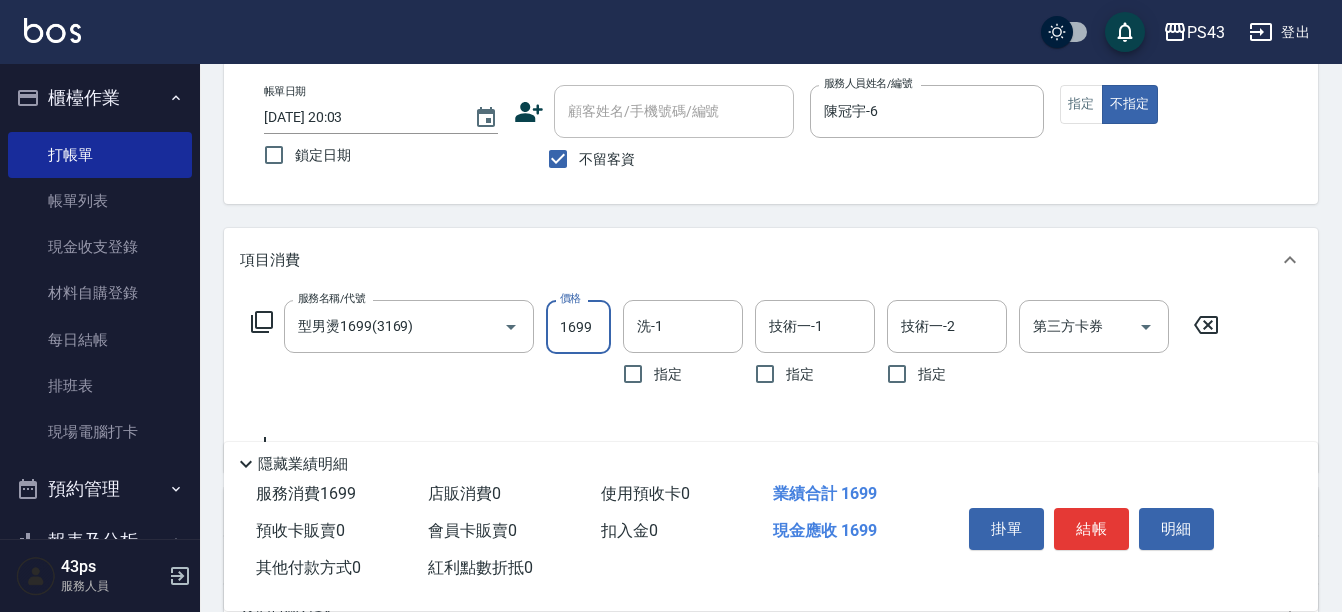 click on "1699" at bounding box center [578, 327] 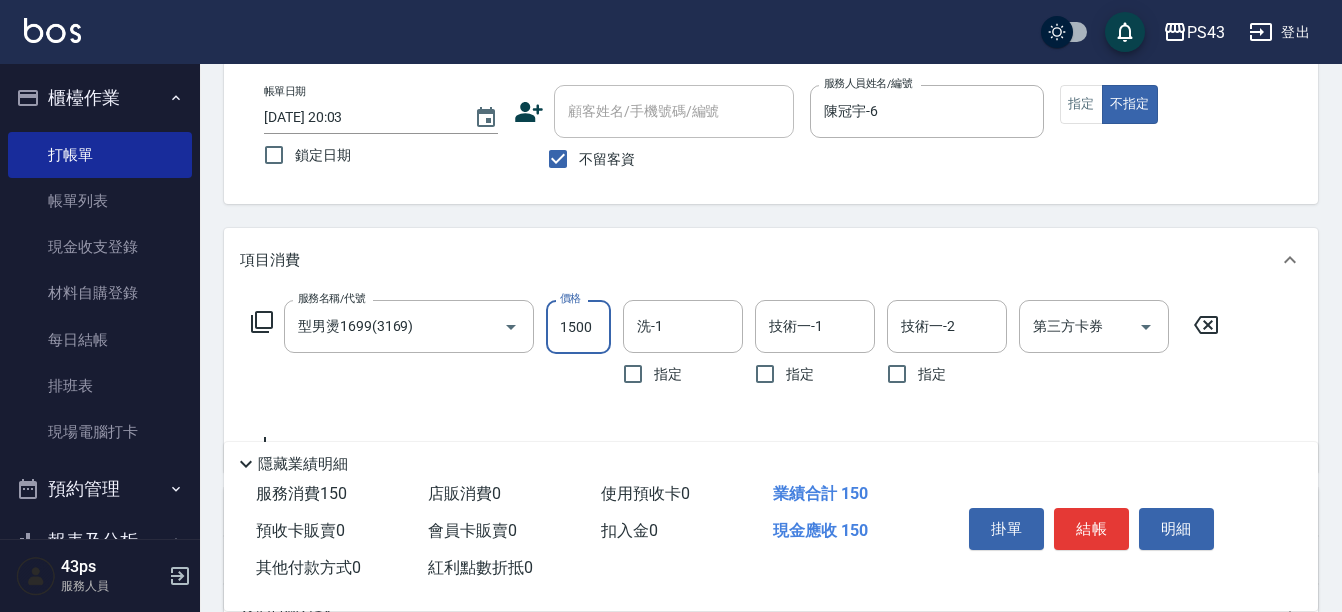 type on "1500" 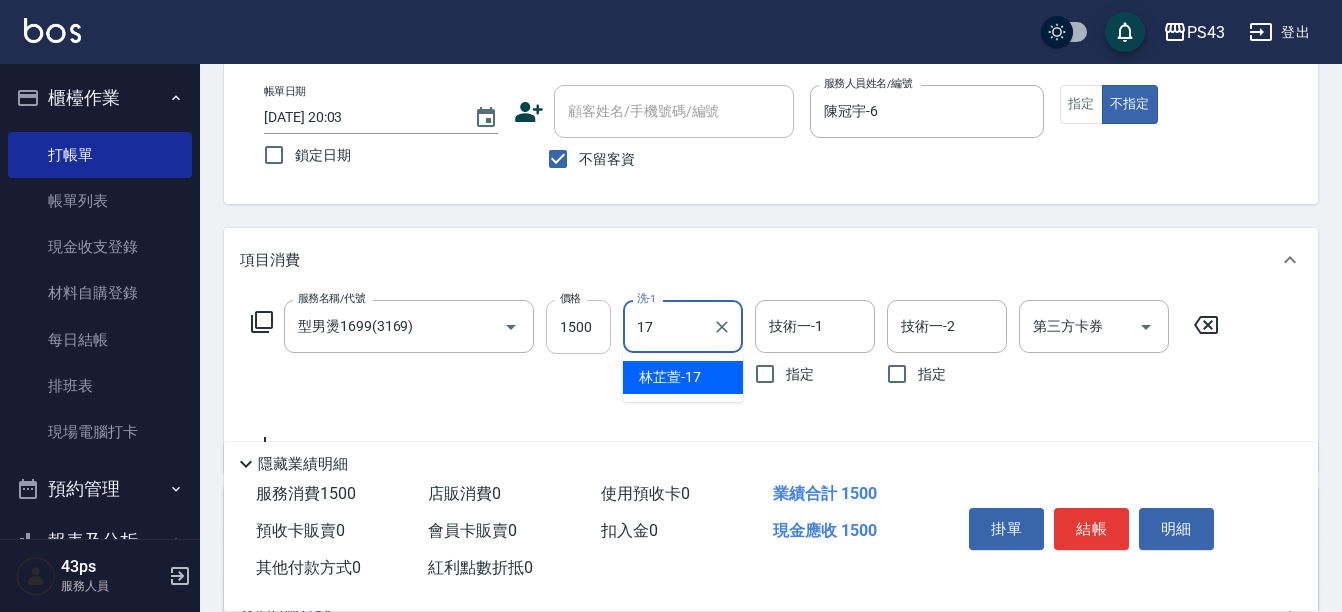 type on "林芷萱-17" 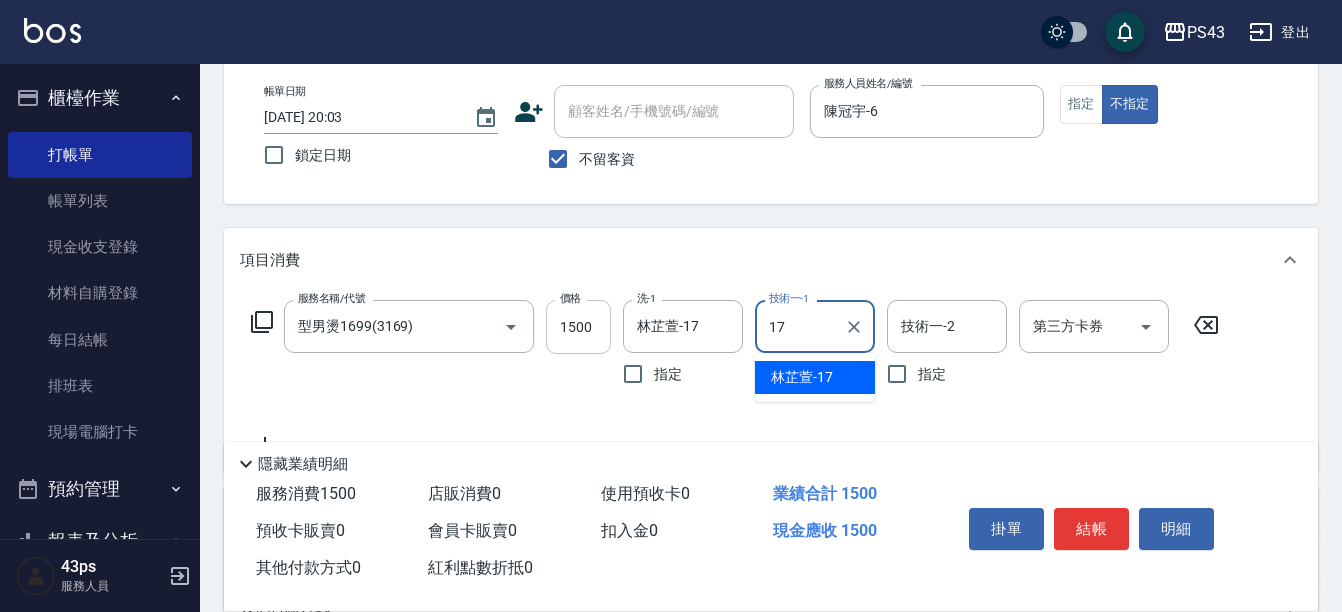 type on "林芷萱-17" 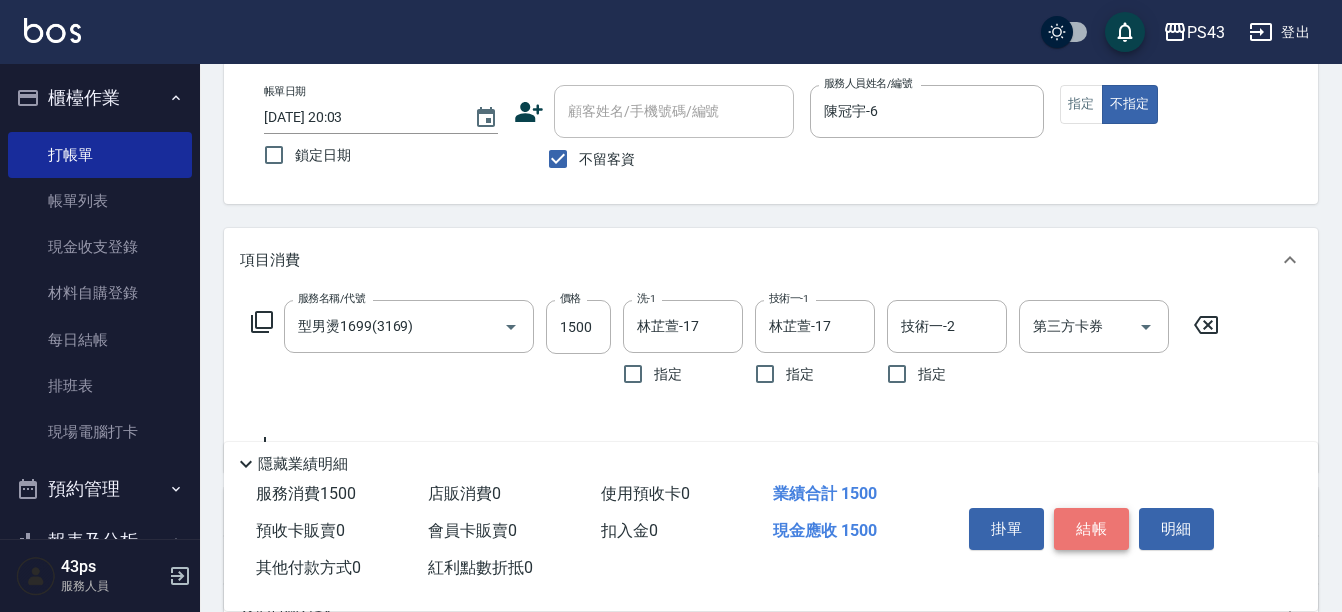 click on "結帳" at bounding box center [1091, 529] 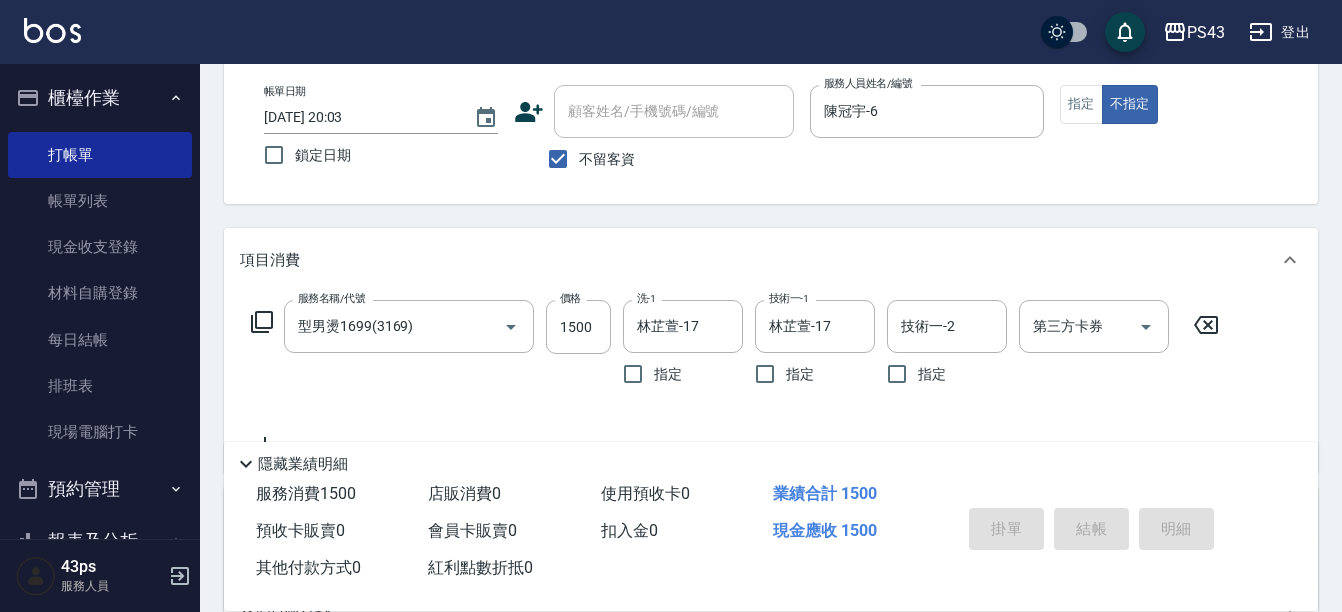 type on "[DATE] 20:04" 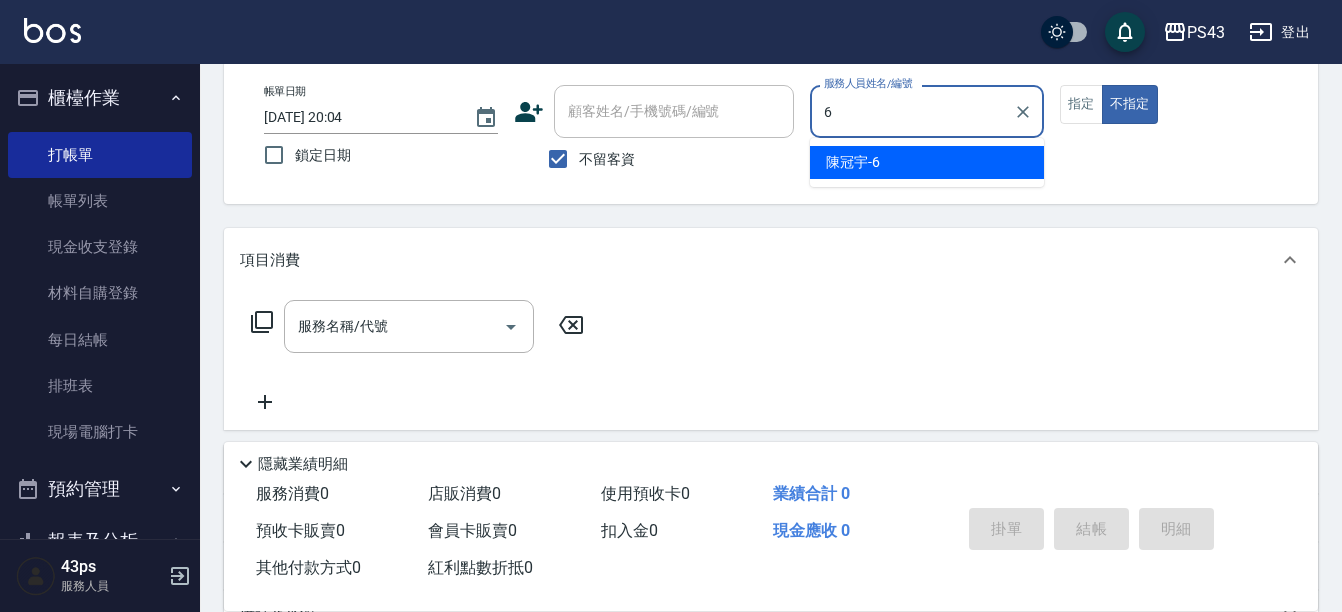 type on "陳冠宇-6" 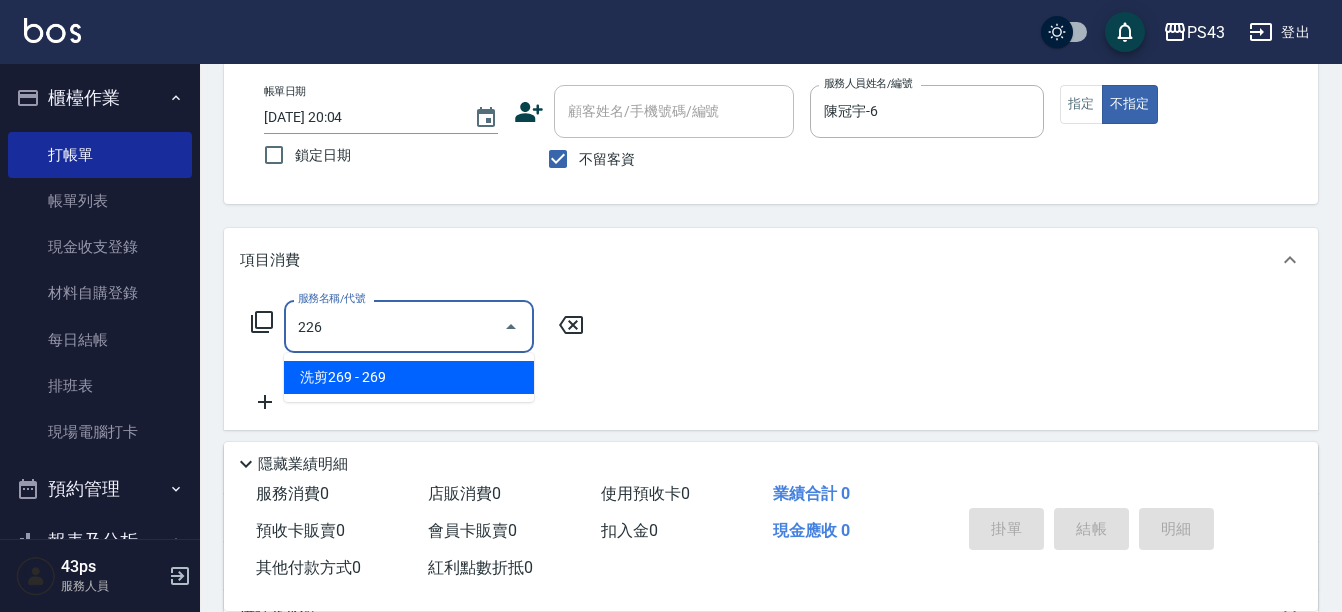 type on "洗剪269(226)" 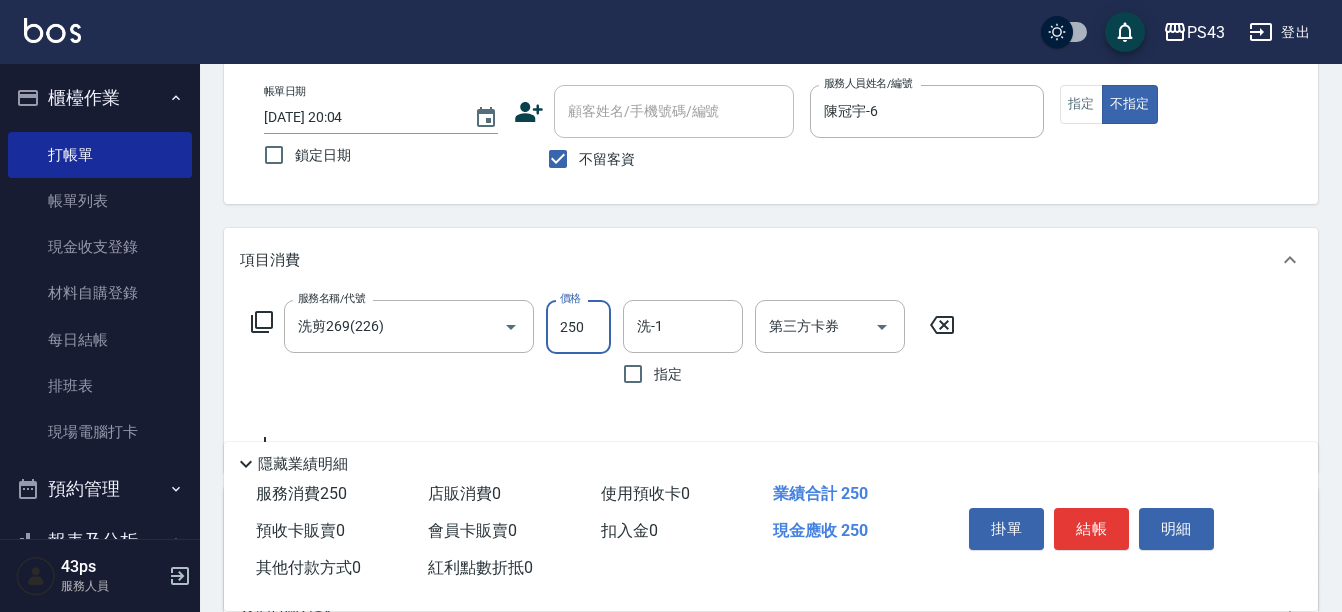 type on "250" 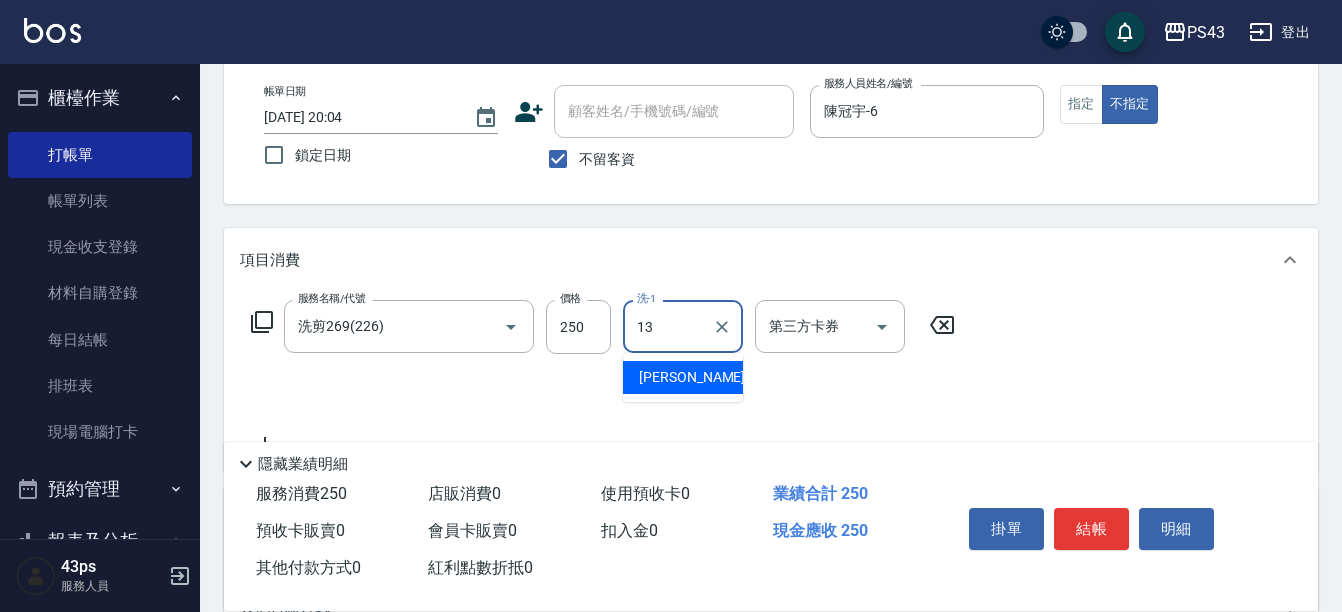 type on "[PERSON_NAME]-13" 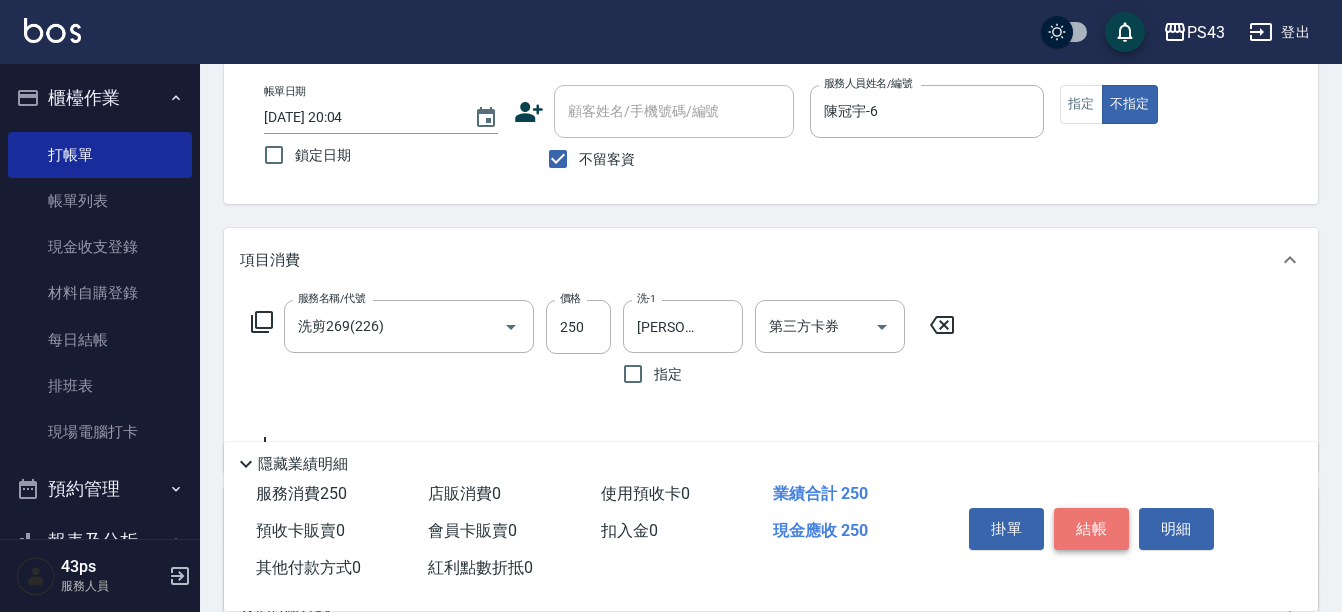 click on "結帳" at bounding box center [1091, 529] 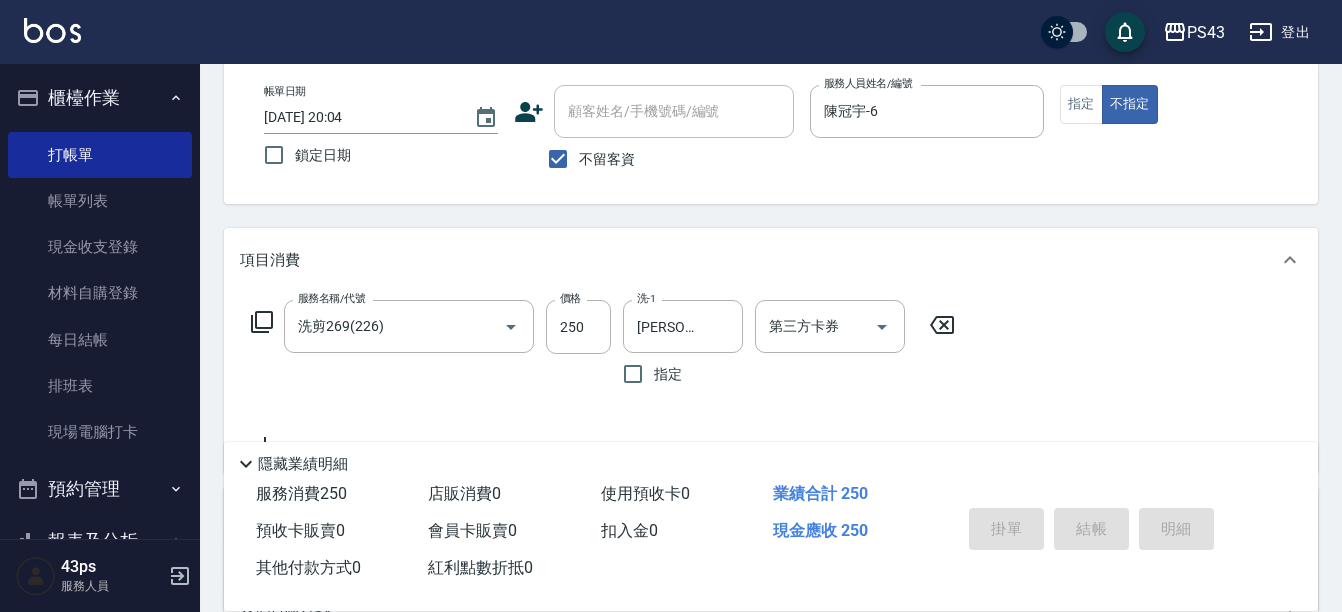 type 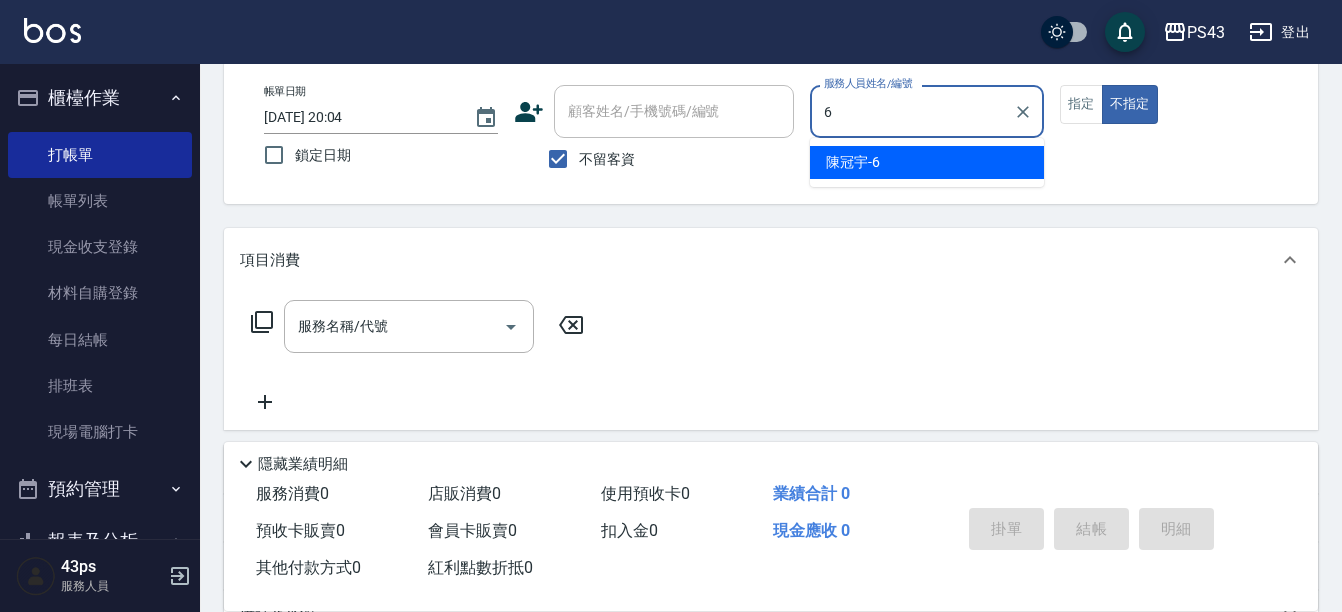 type on "陳冠宇-6" 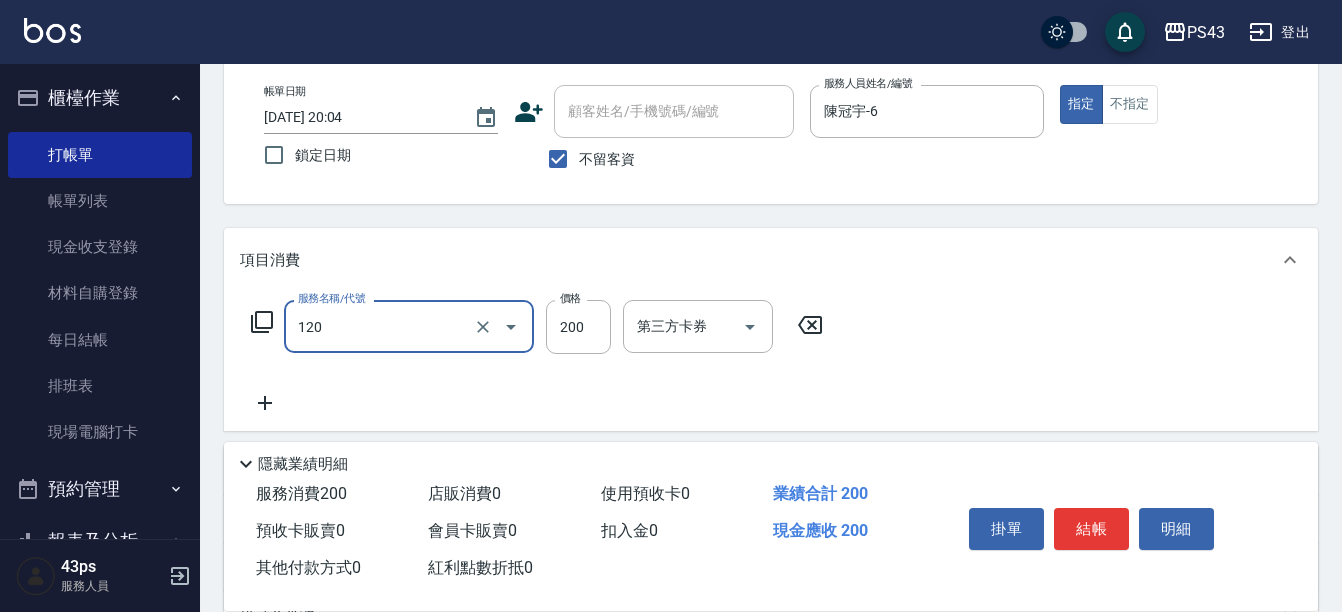 type on "New洗200(120)" 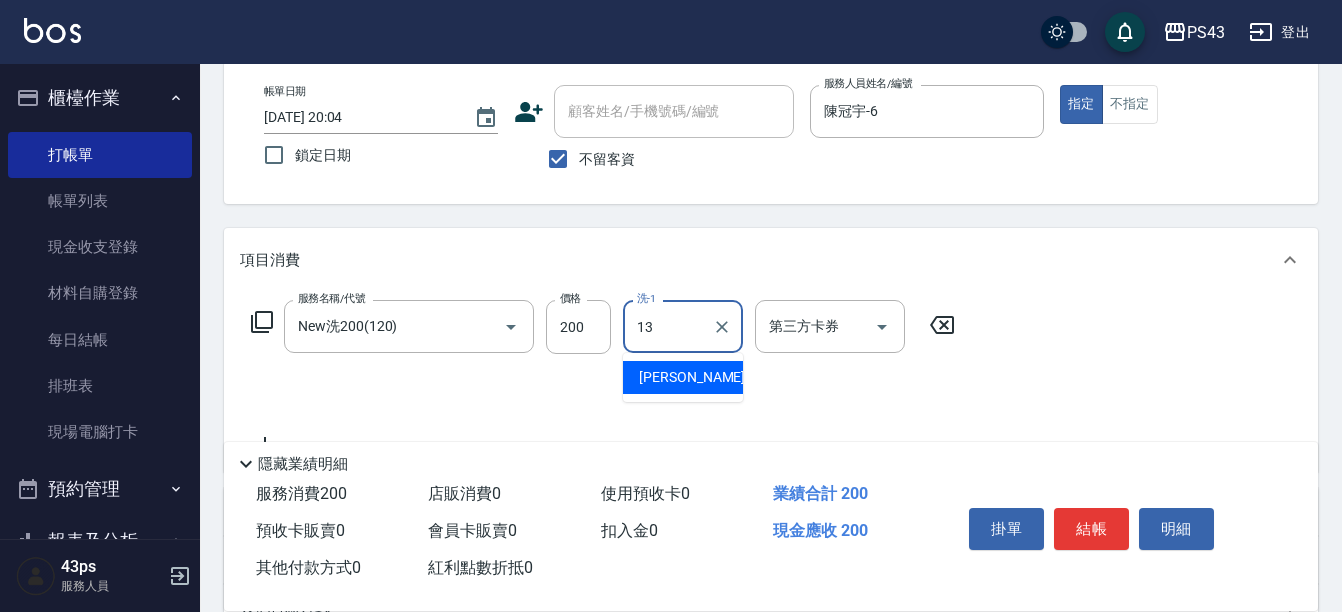 type on "[PERSON_NAME]-13" 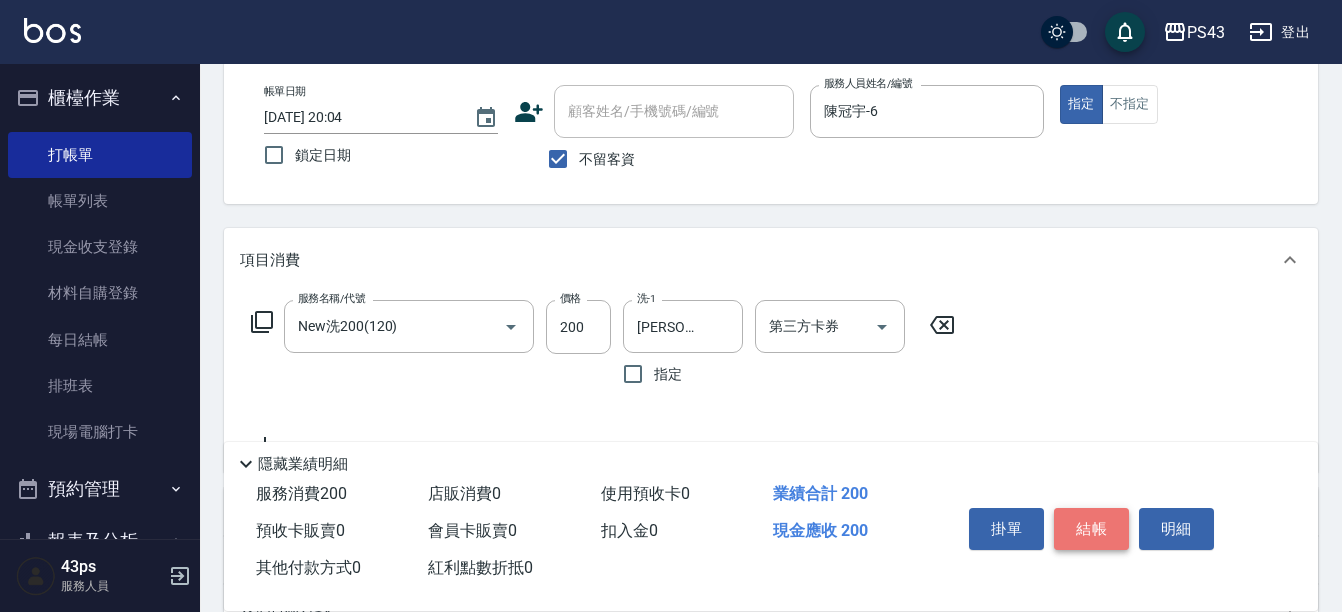 click on "結帳" at bounding box center [1091, 529] 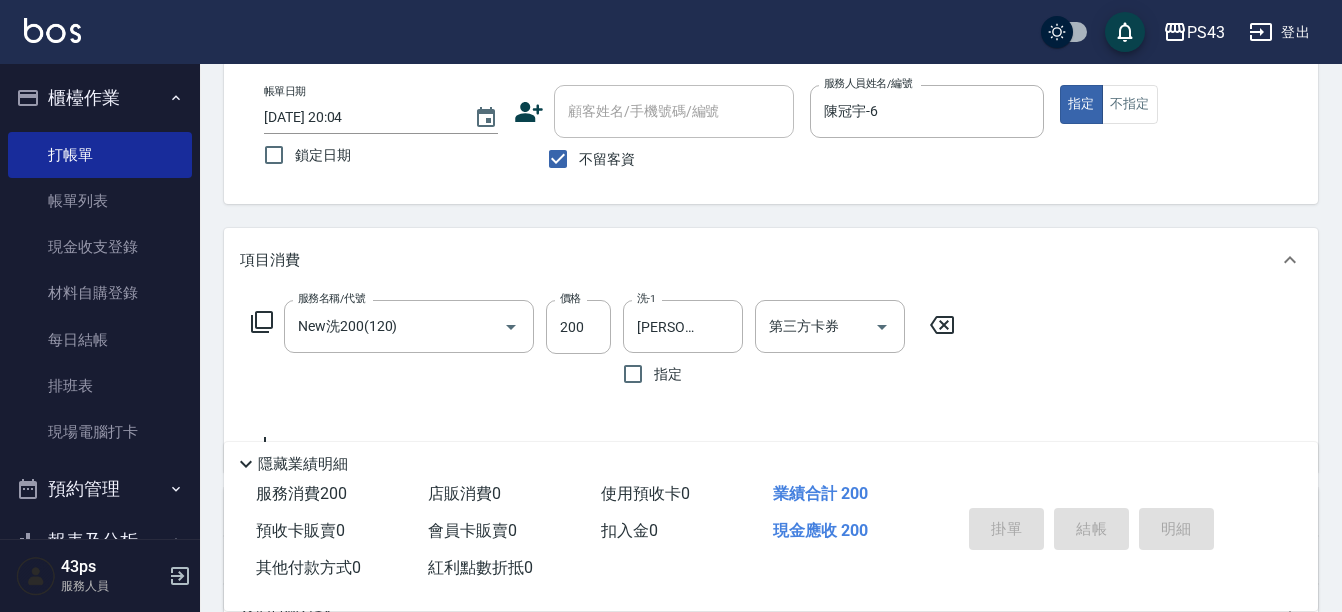 type 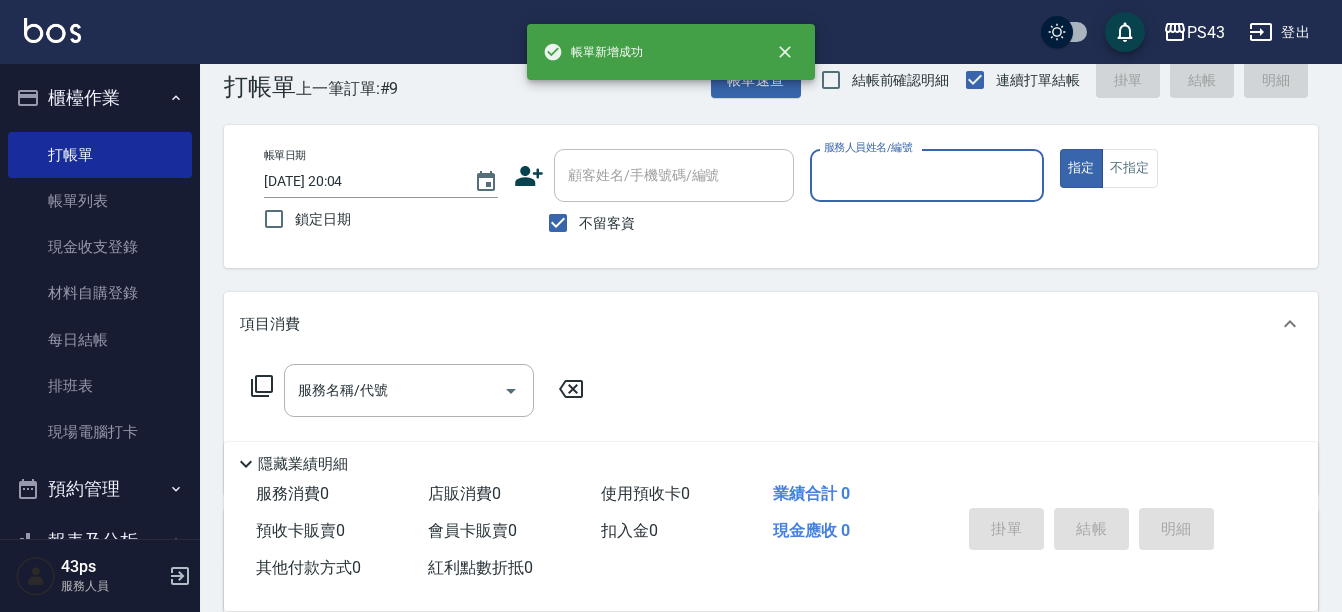 scroll, scrollTop: 0, scrollLeft: 0, axis: both 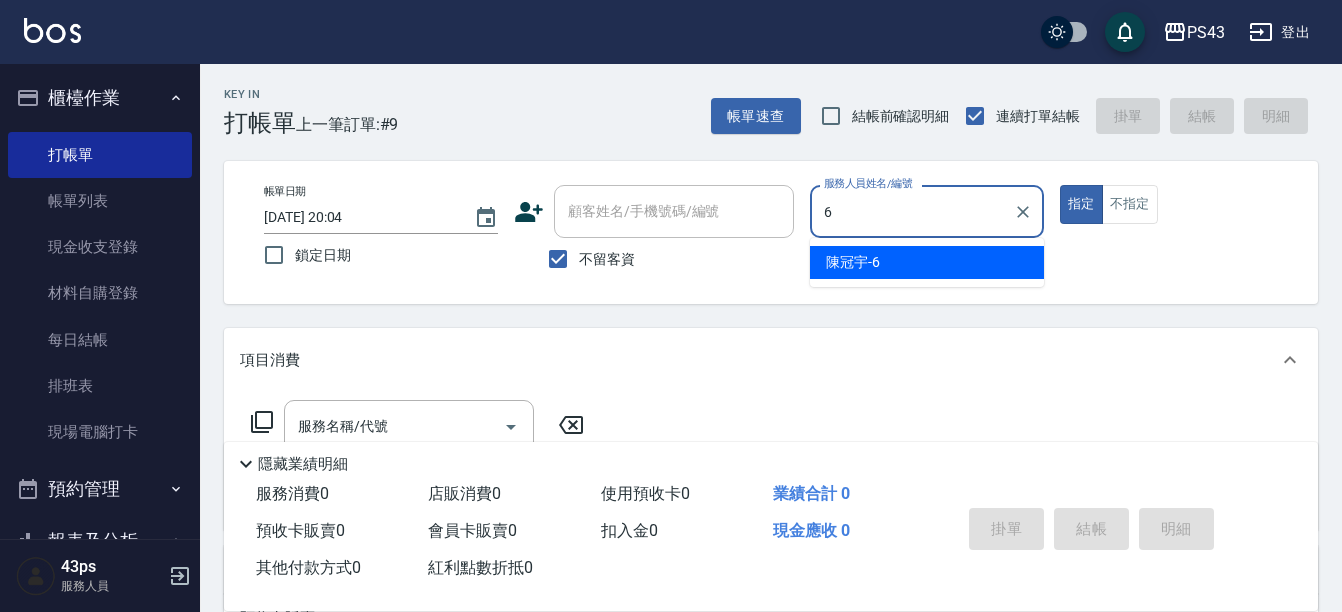 type on "陳冠宇-6" 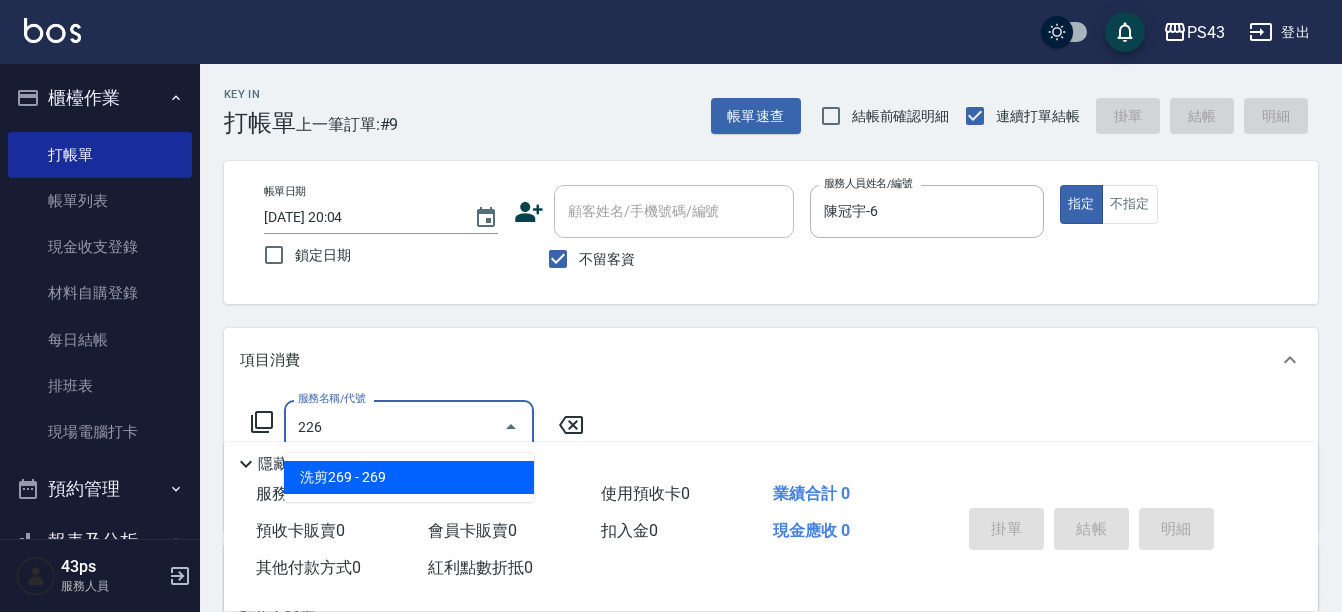 type on "洗剪269(226)" 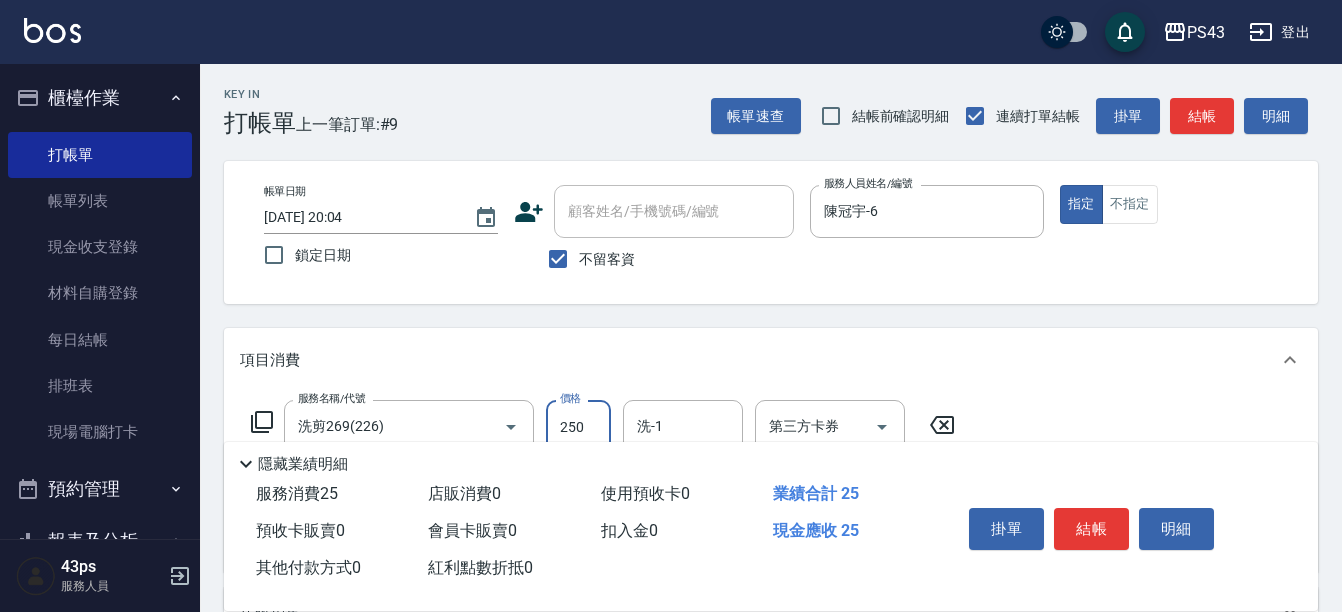 type on "250" 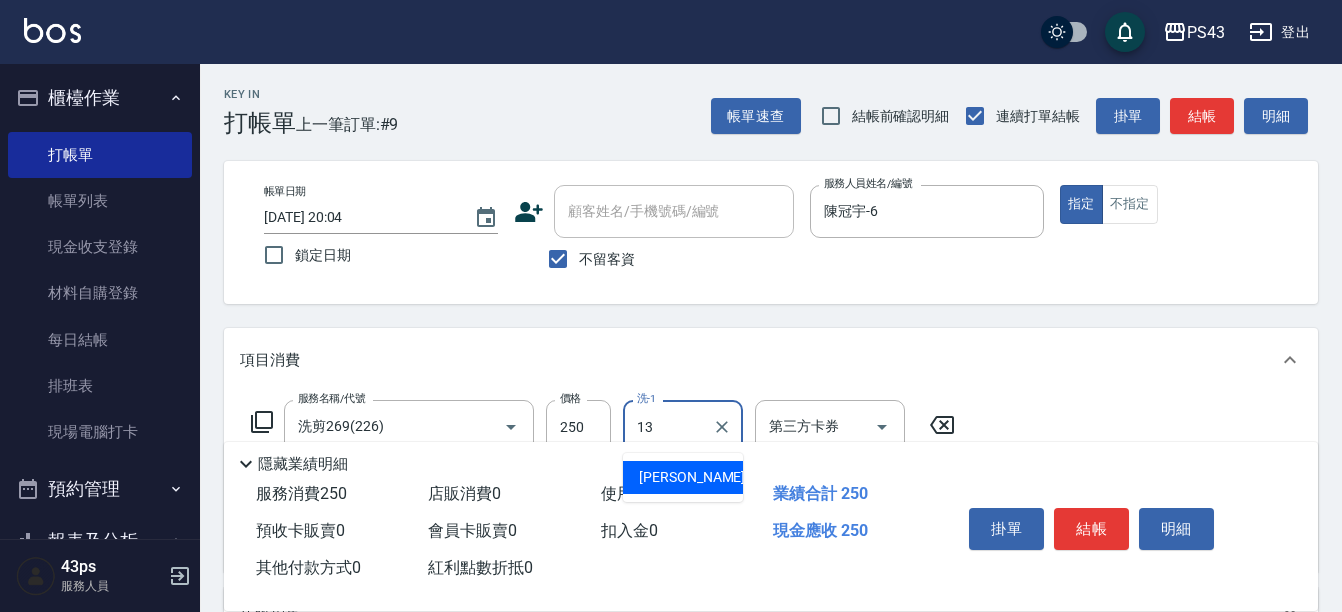 type on "[PERSON_NAME]-13" 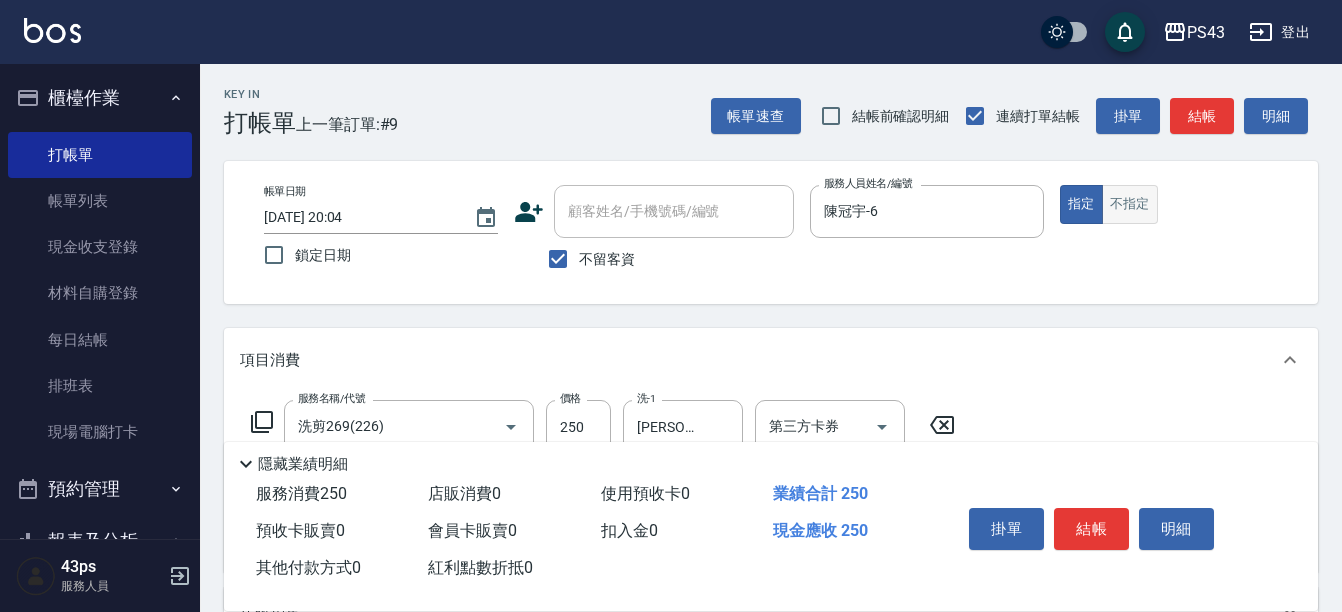 click on "不指定" at bounding box center (1130, 204) 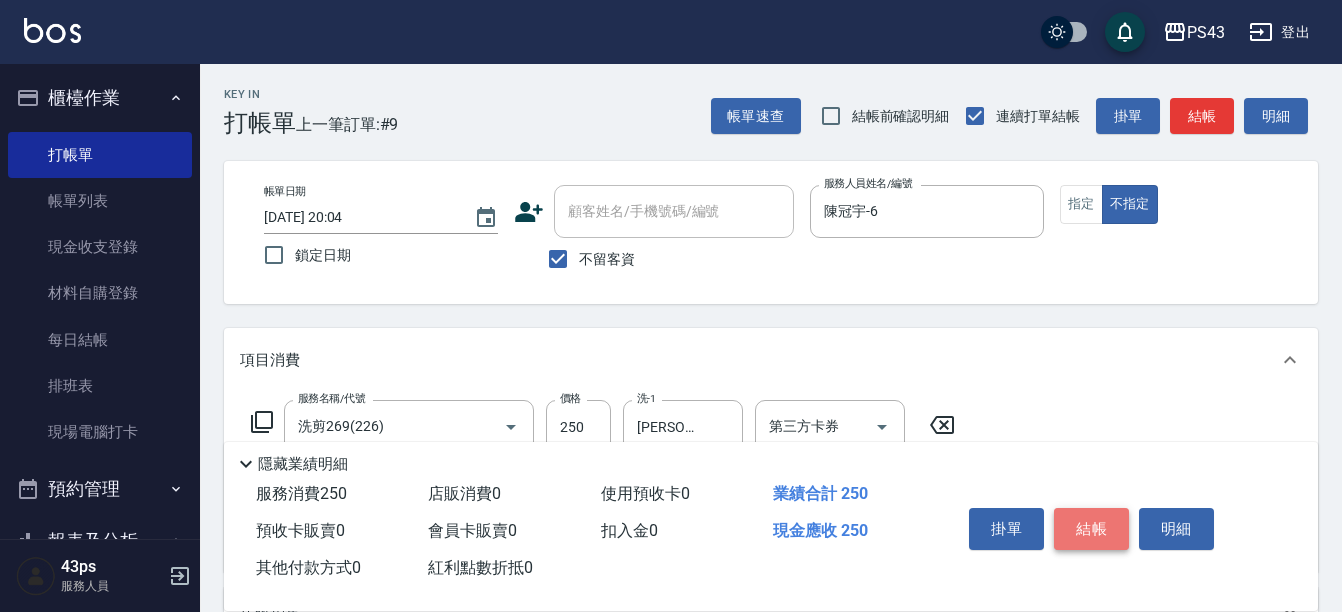 click on "結帳" at bounding box center (1091, 529) 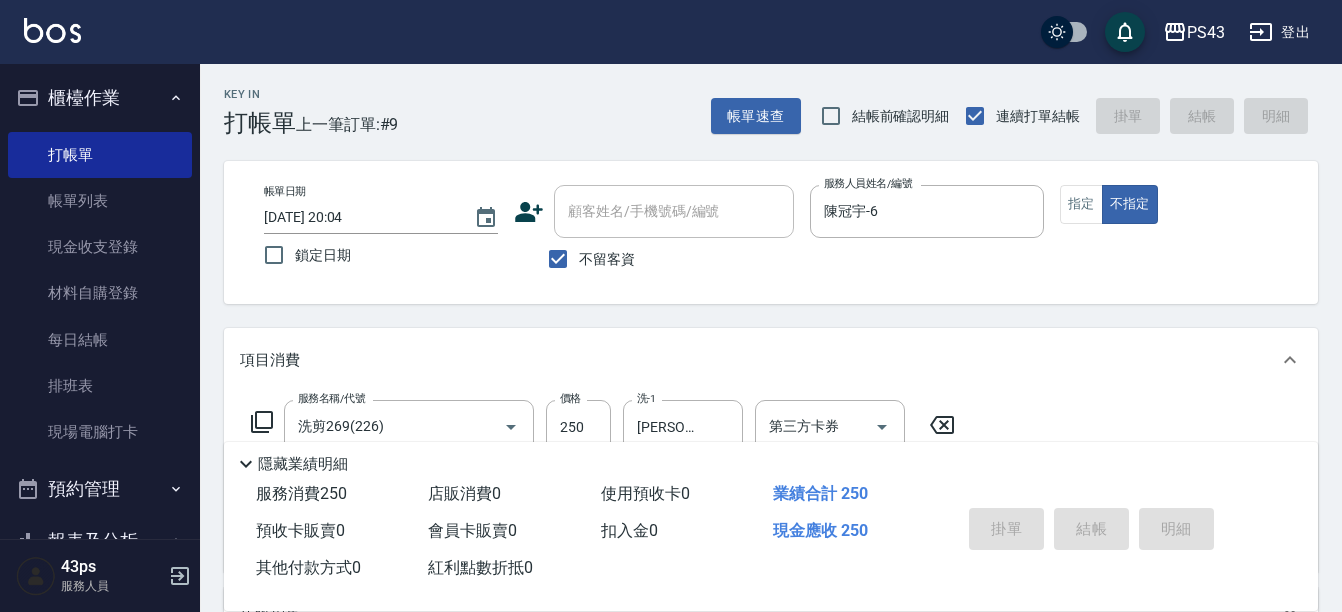 type 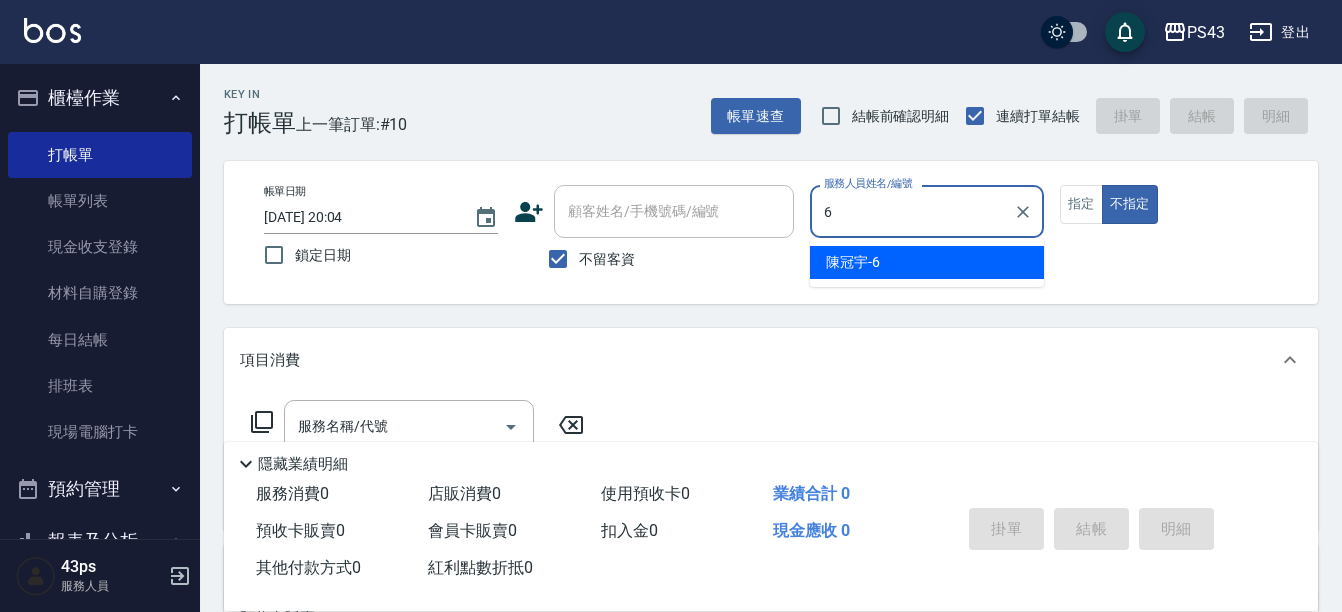 type on "陳冠宇-6" 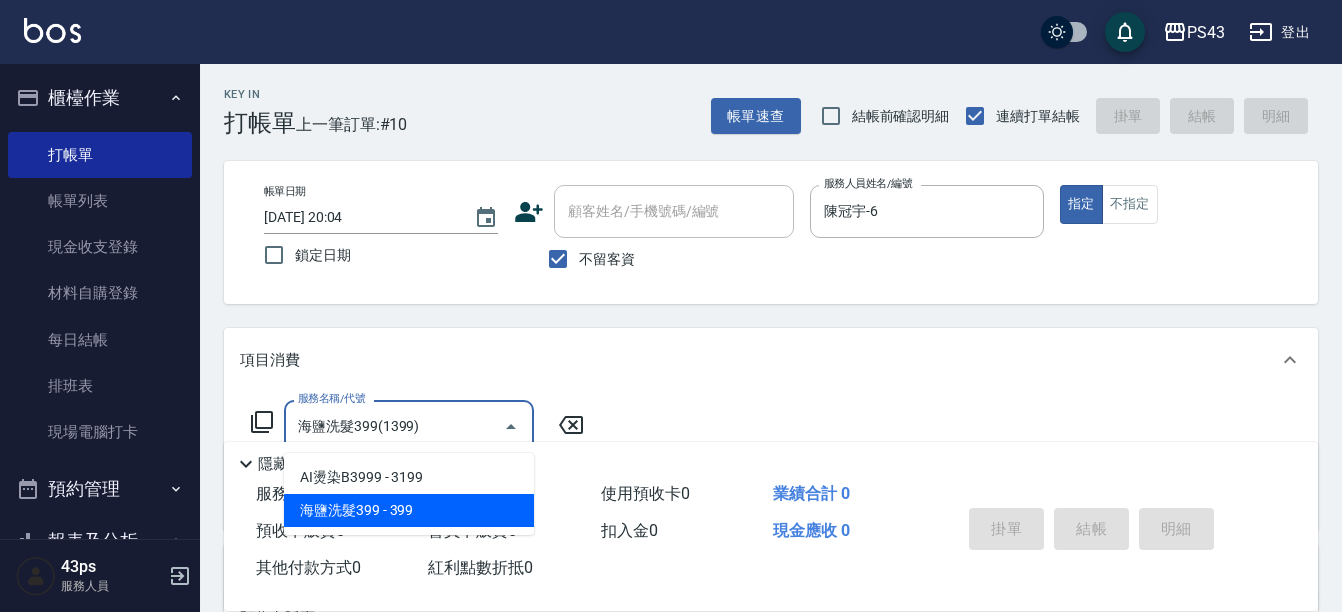 type on "海鹽洗髮399(1399)" 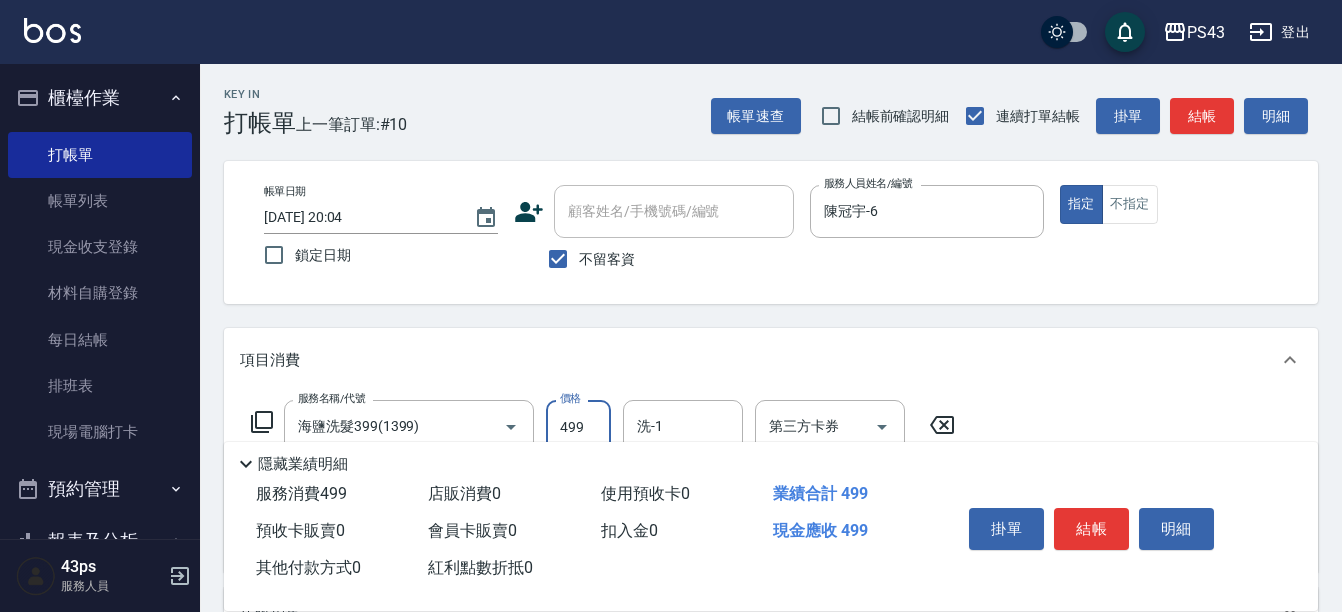 type on "499" 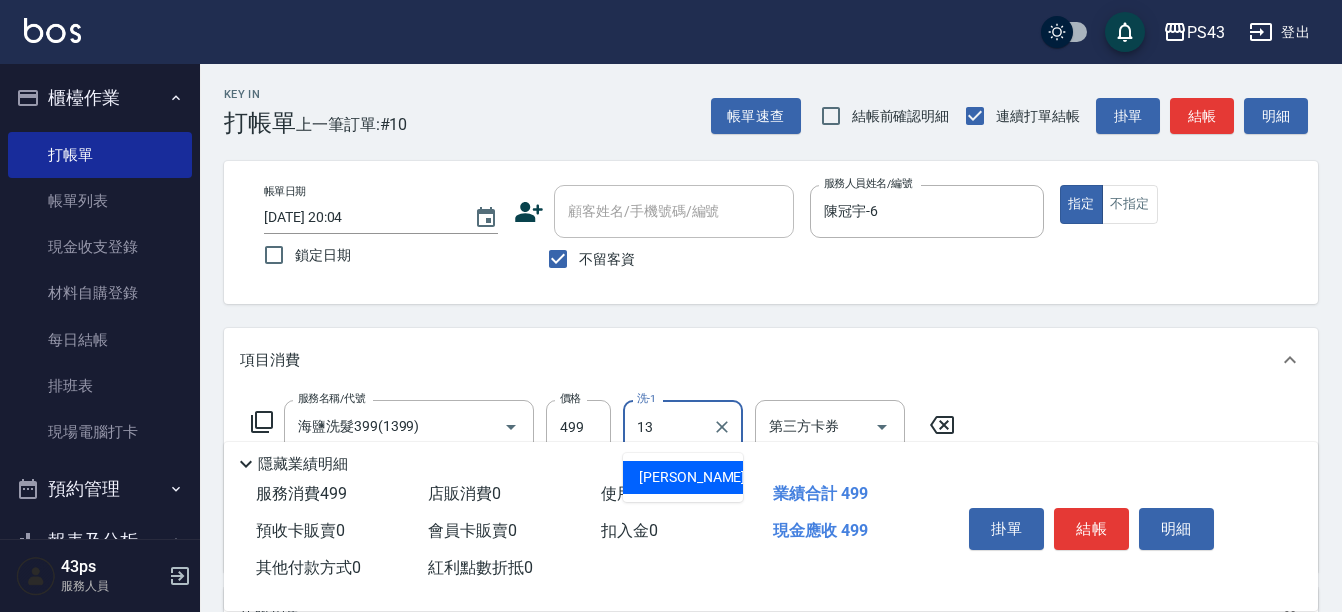 type on "[PERSON_NAME]-13" 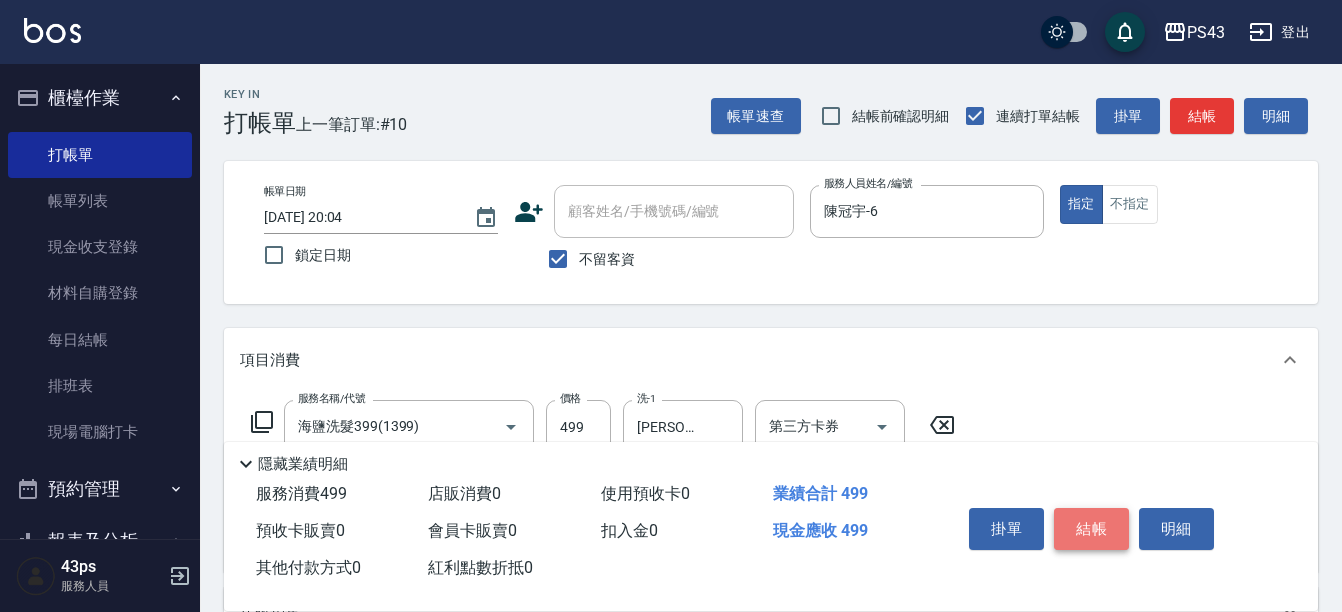 click on "結帳" at bounding box center (1091, 529) 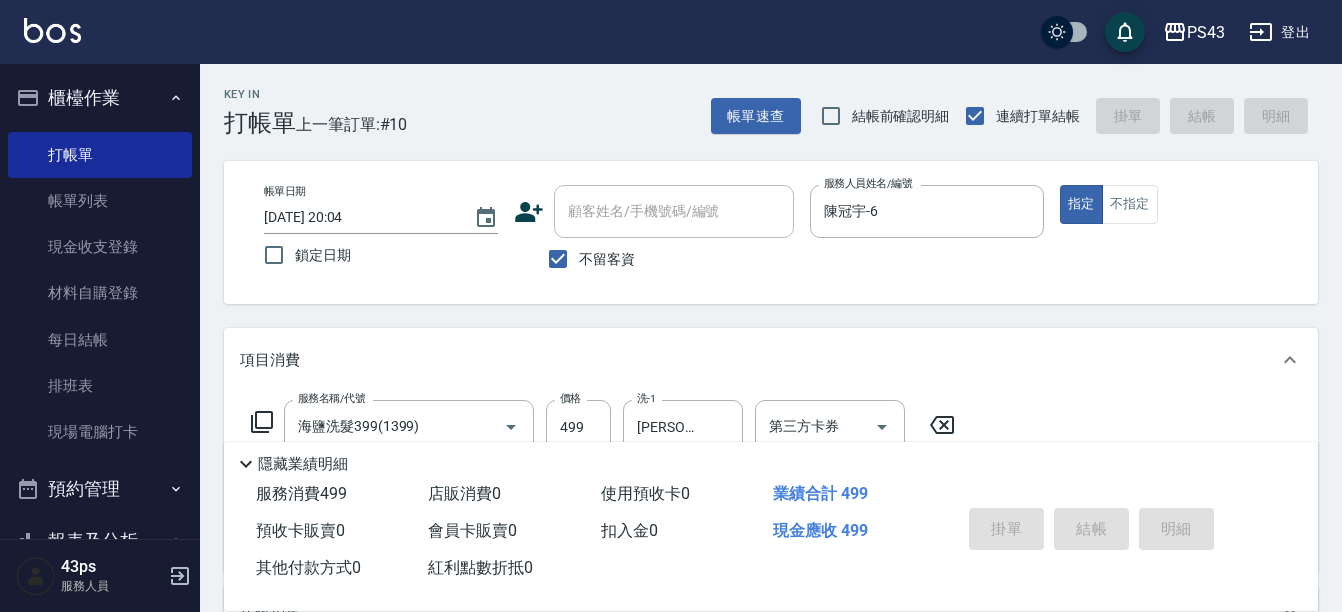 type 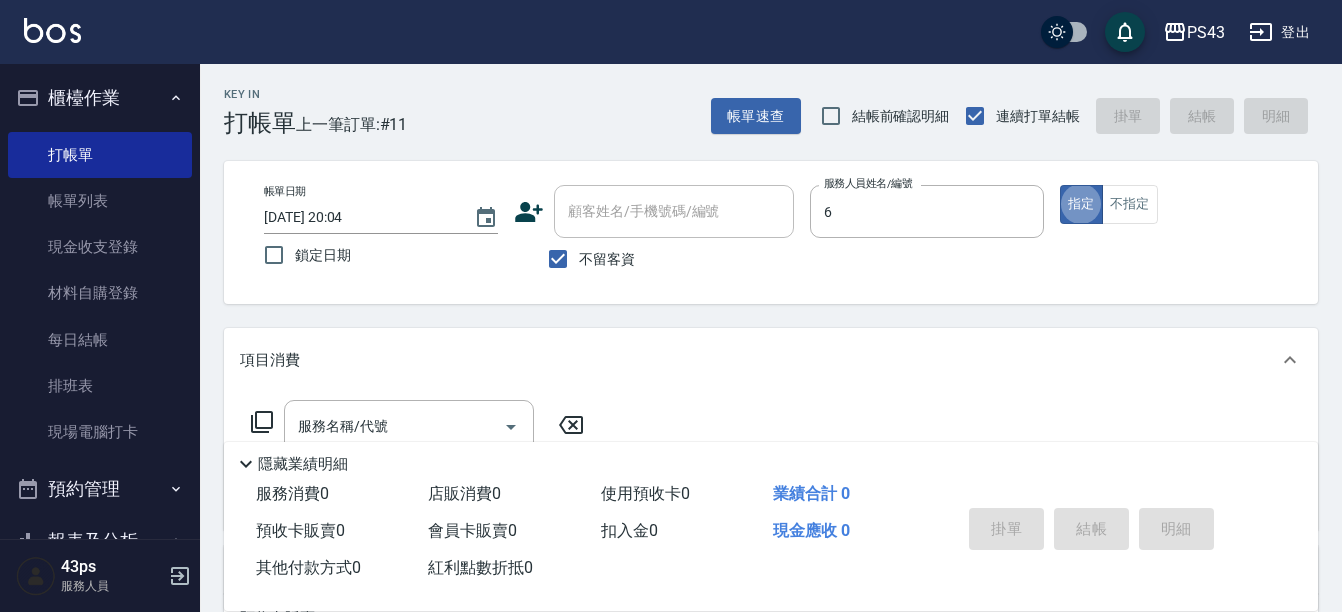 type on "陳冠宇-6" 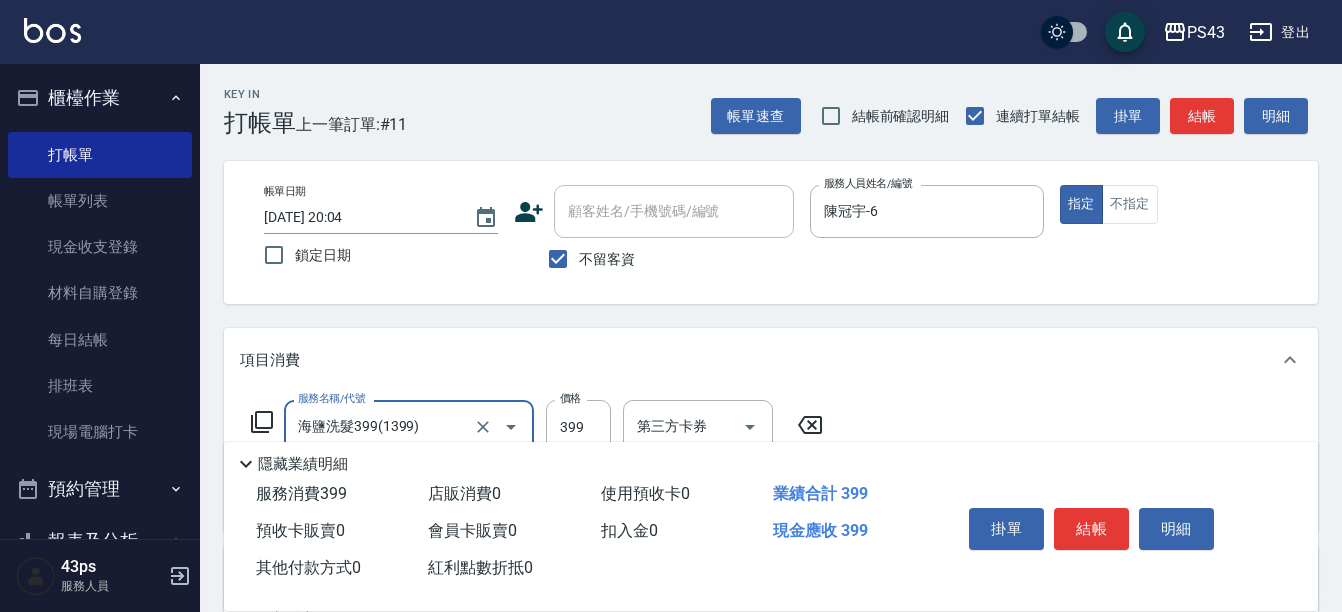 type on "海鹽洗髮399(1399)" 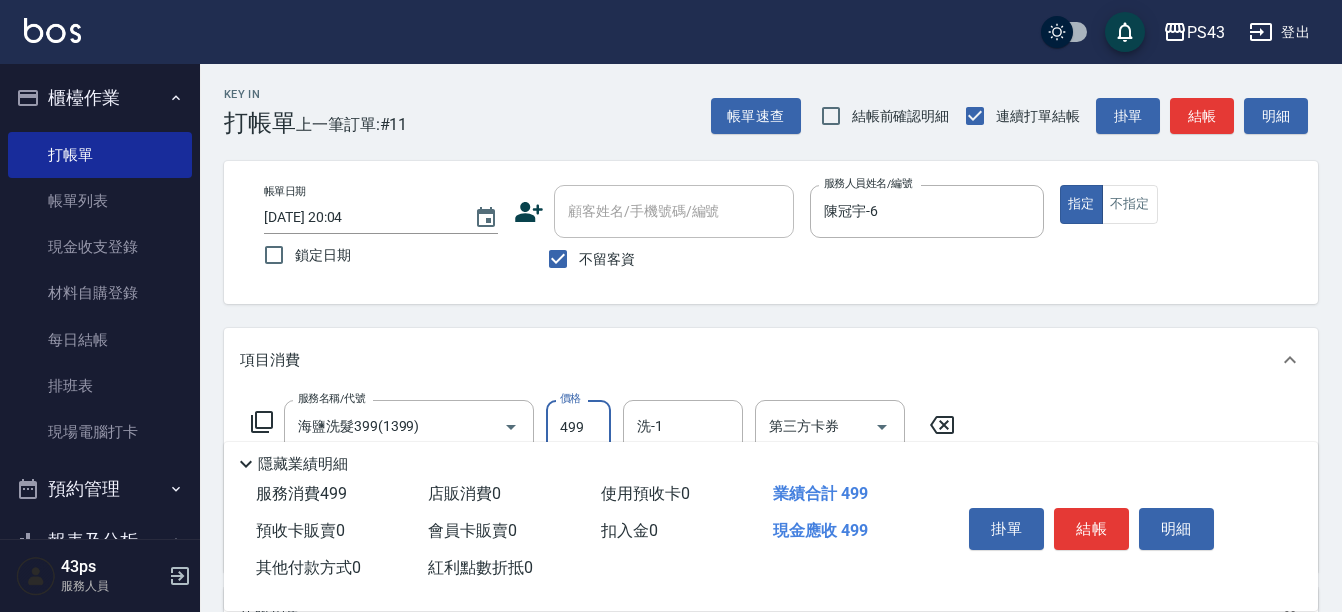 type on "499" 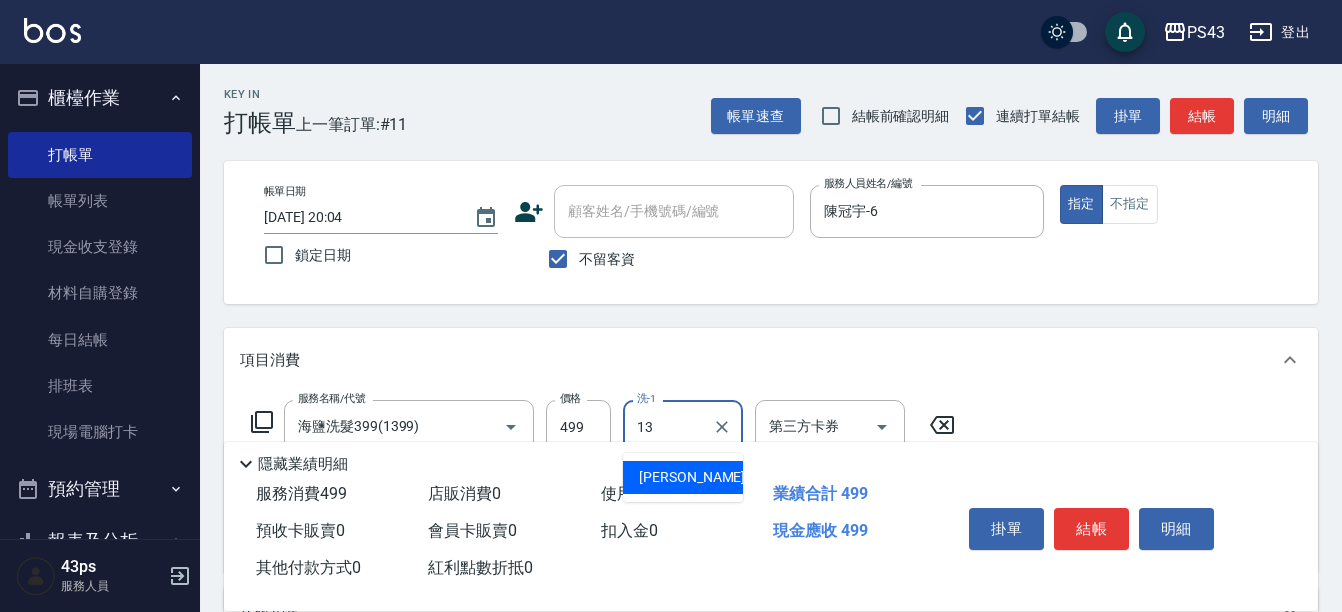 type on "[PERSON_NAME]-13" 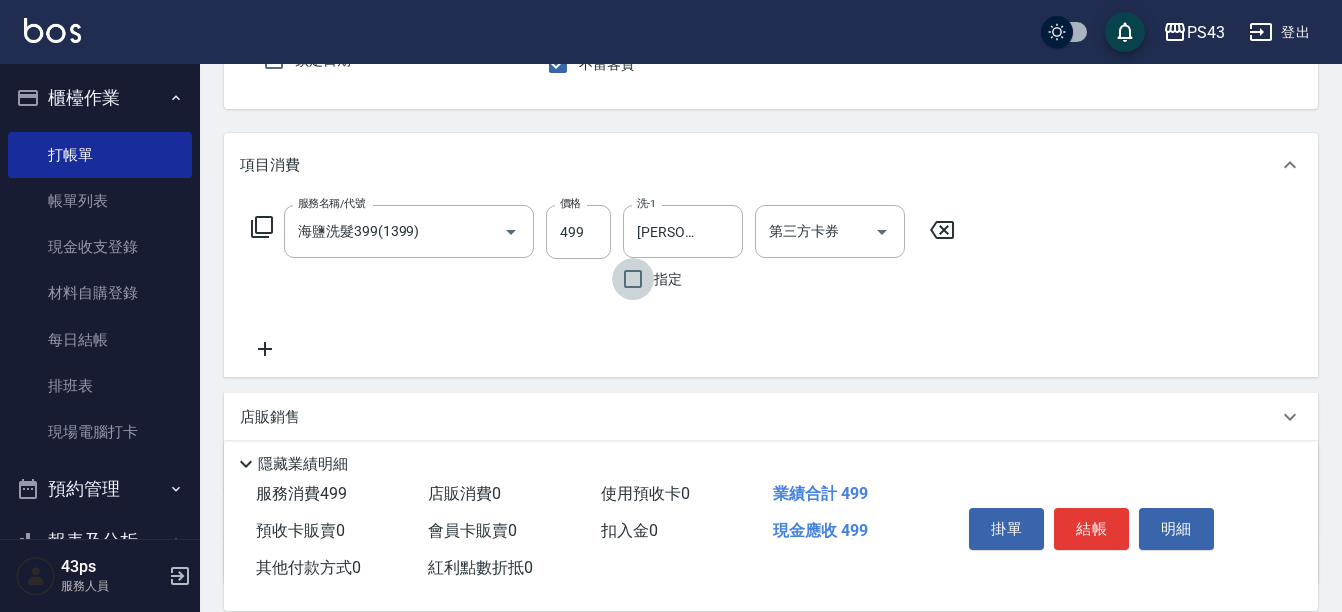 scroll, scrollTop: 300, scrollLeft: 0, axis: vertical 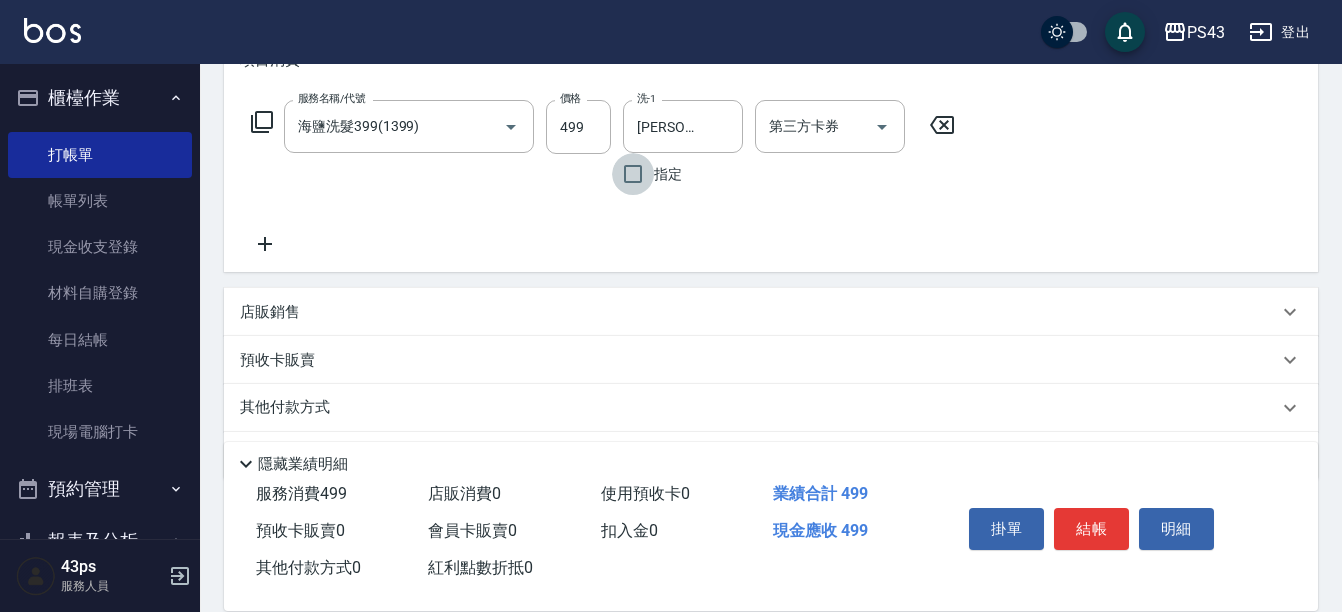 click on "店販銷售" at bounding box center (759, 312) 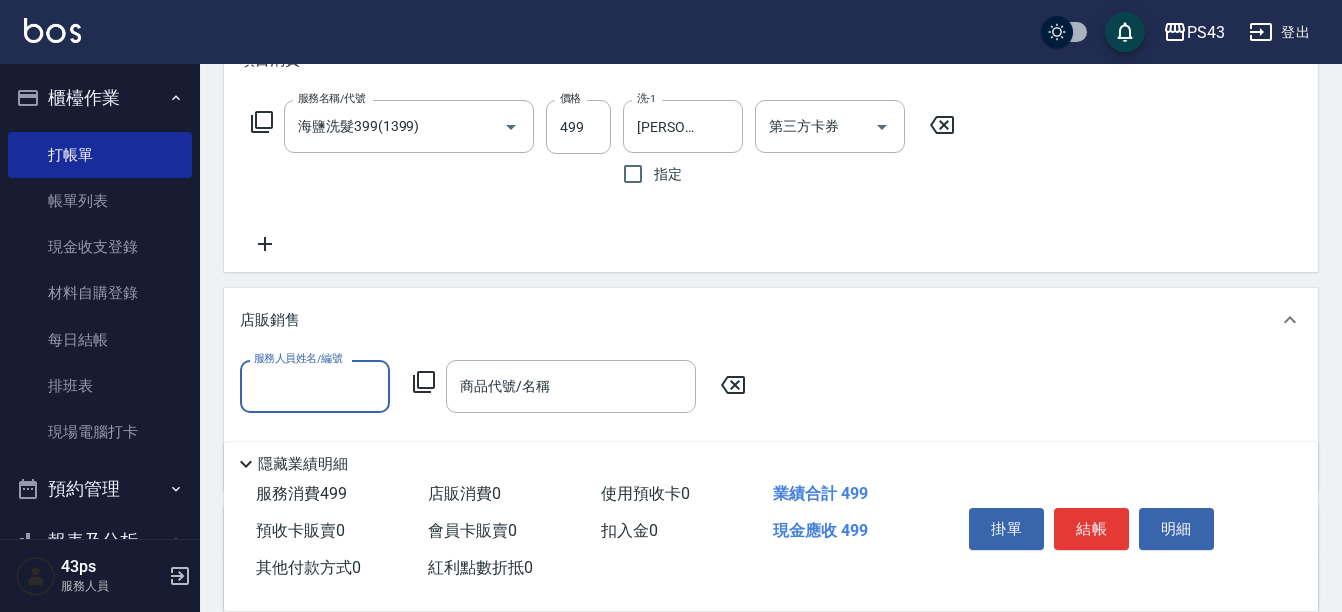 scroll, scrollTop: 0, scrollLeft: 0, axis: both 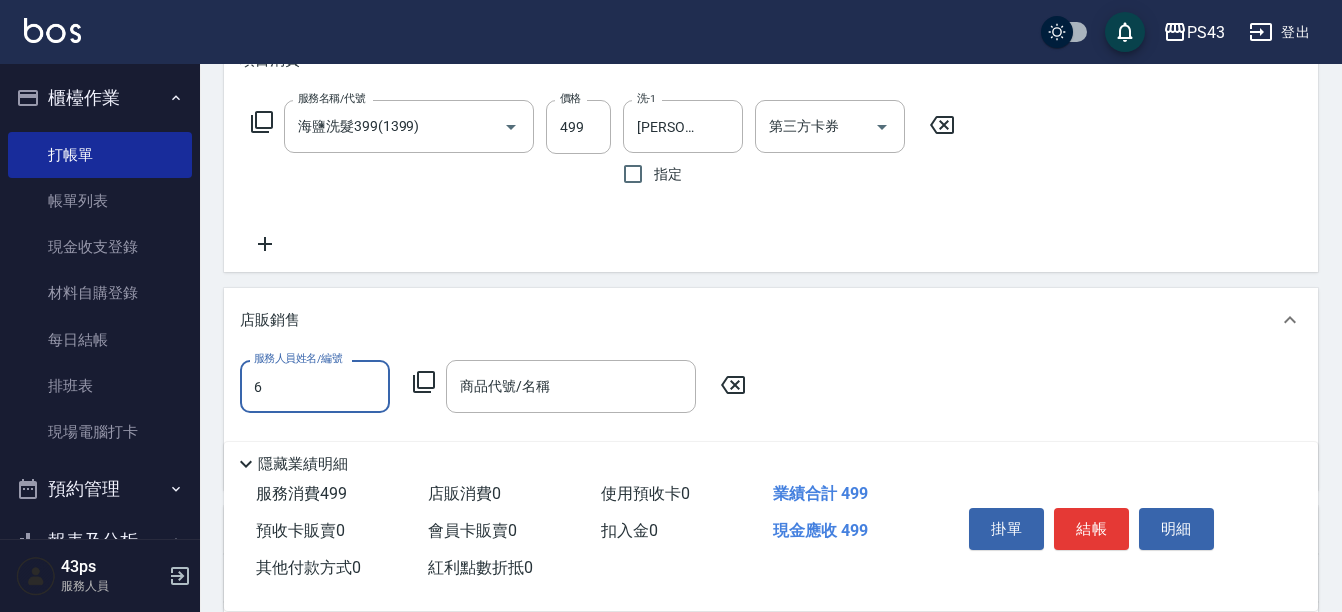 type on "陳冠宇-6" 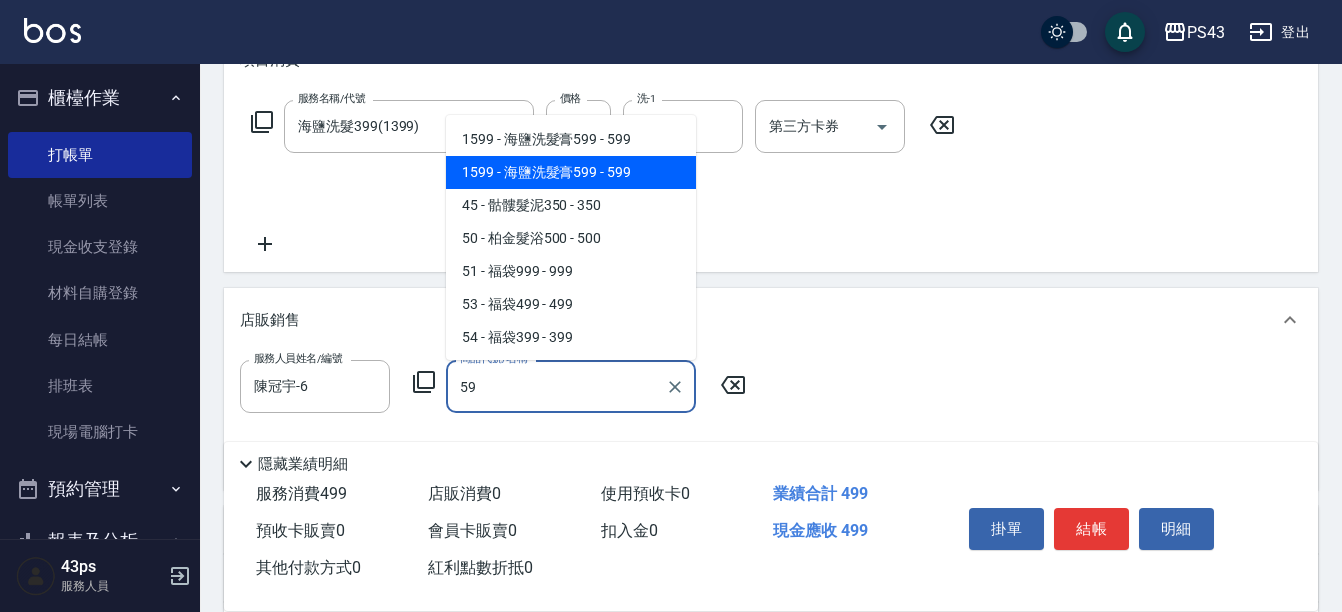 type on "5" 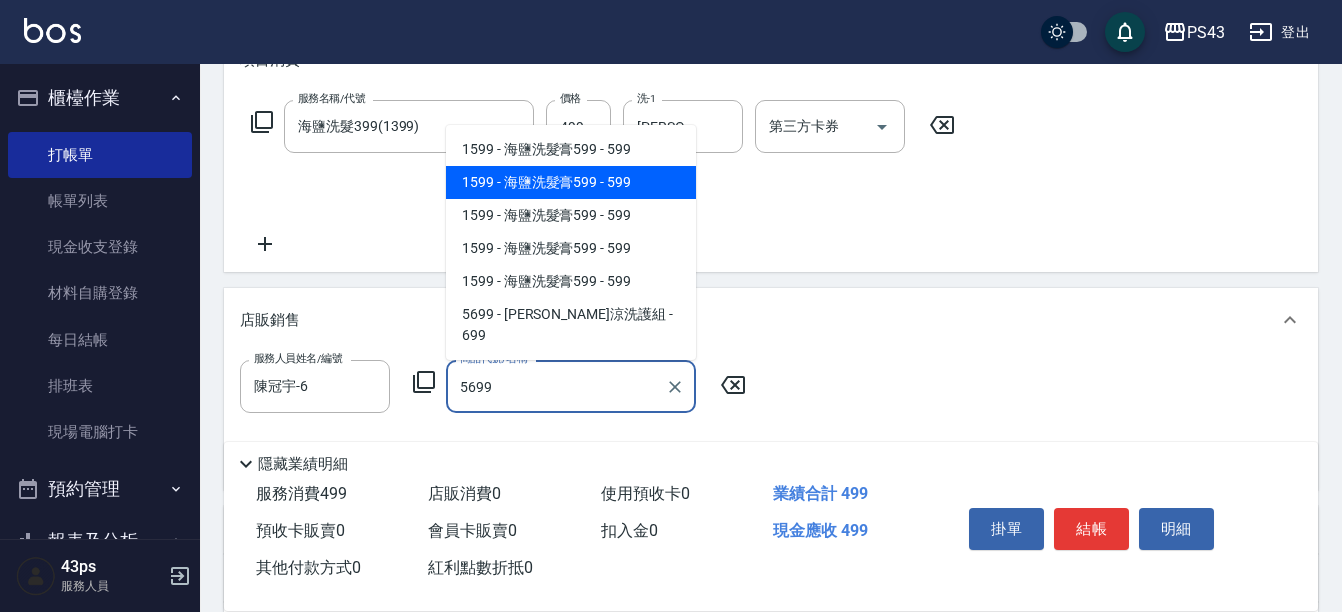 click on "5699 - [PERSON_NAME]涼洗護組 - 699" at bounding box center (571, 325) 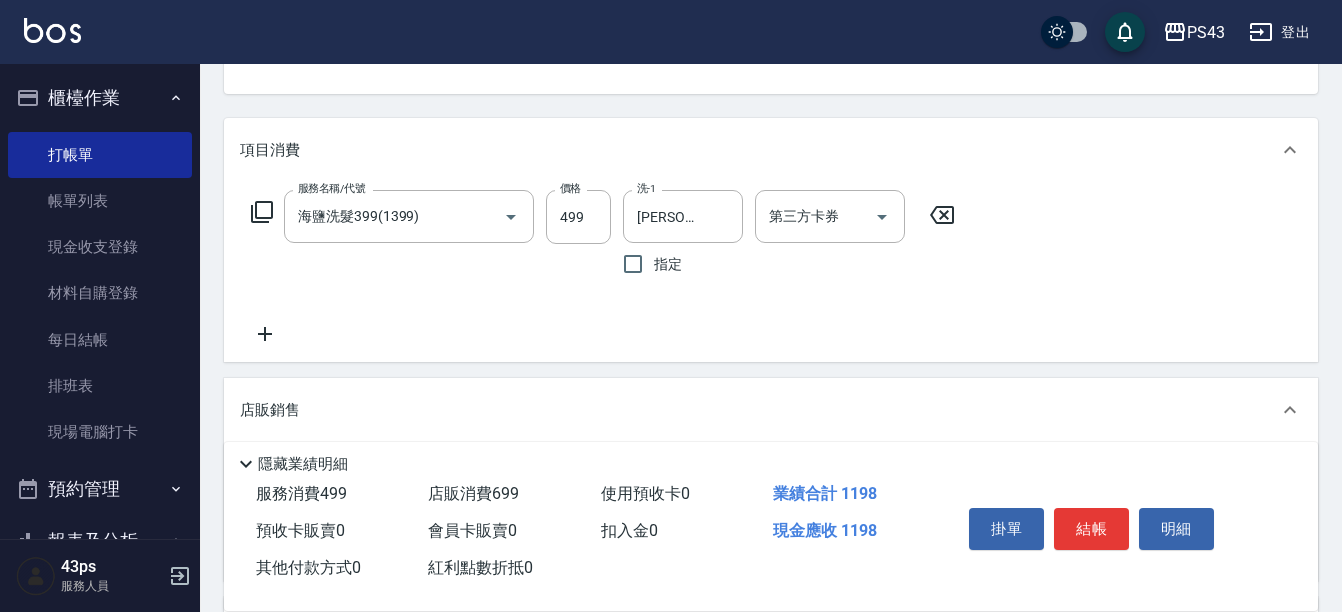 scroll, scrollTop: 100, scrollLeft: 0, axis: vertical 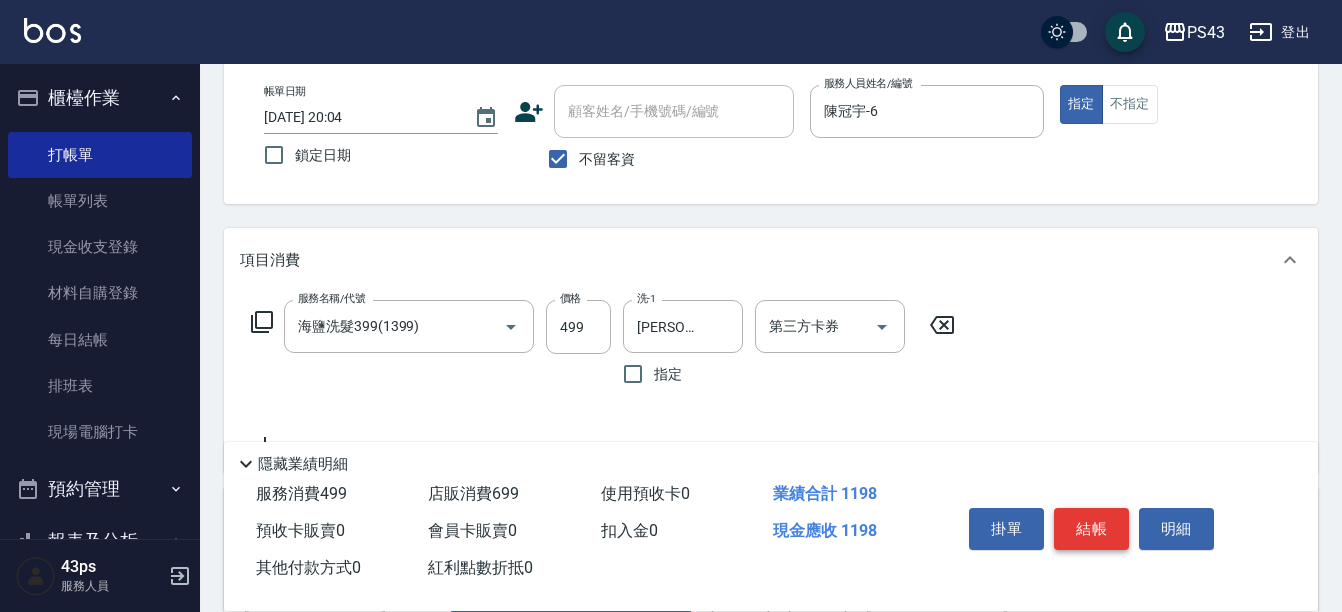 type on "水水沁涼洗護組" 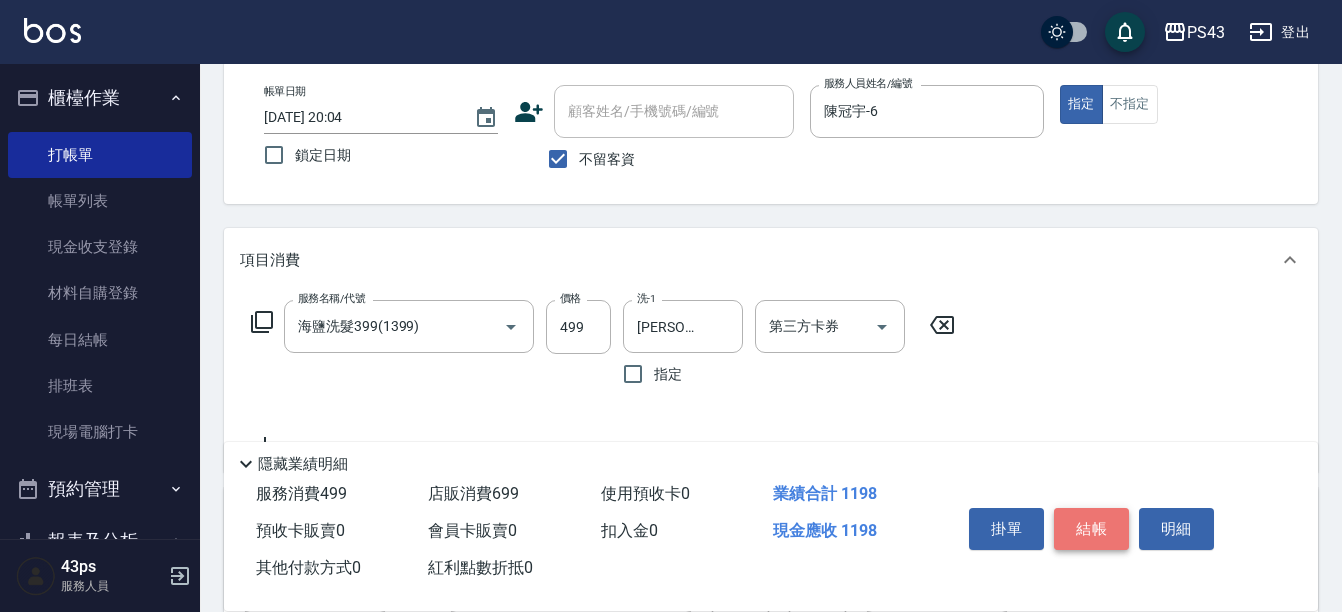 click on "結帳" at bounding box center (1091, 529) 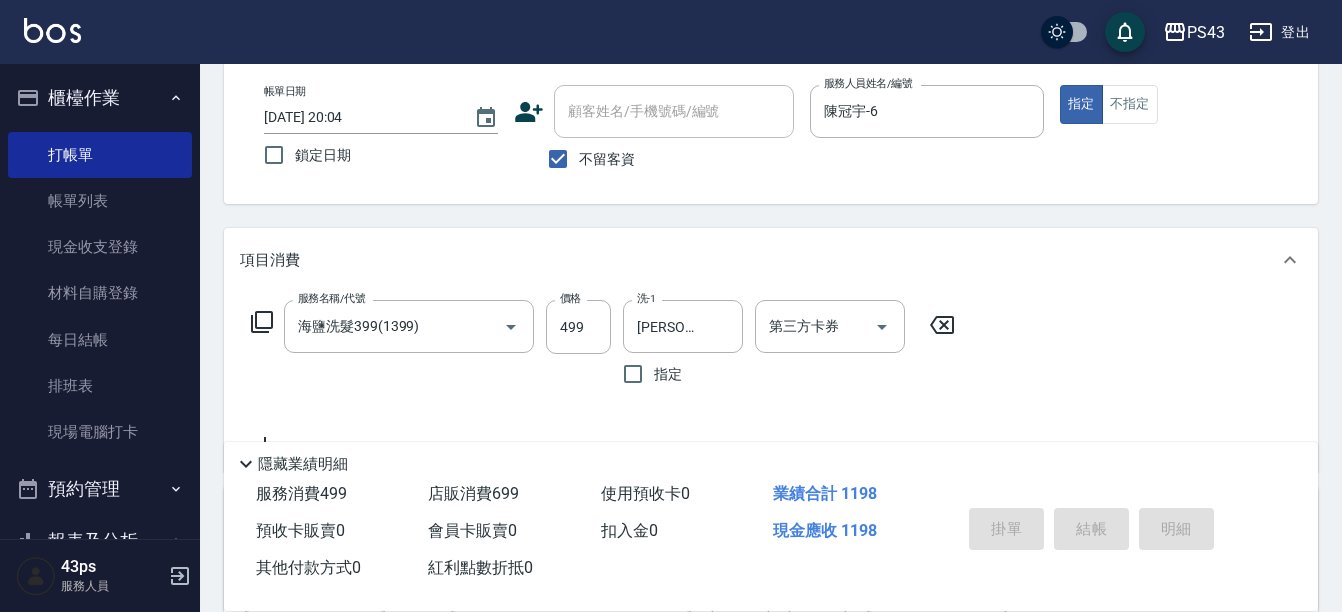 type on "[DATE] 20:05" 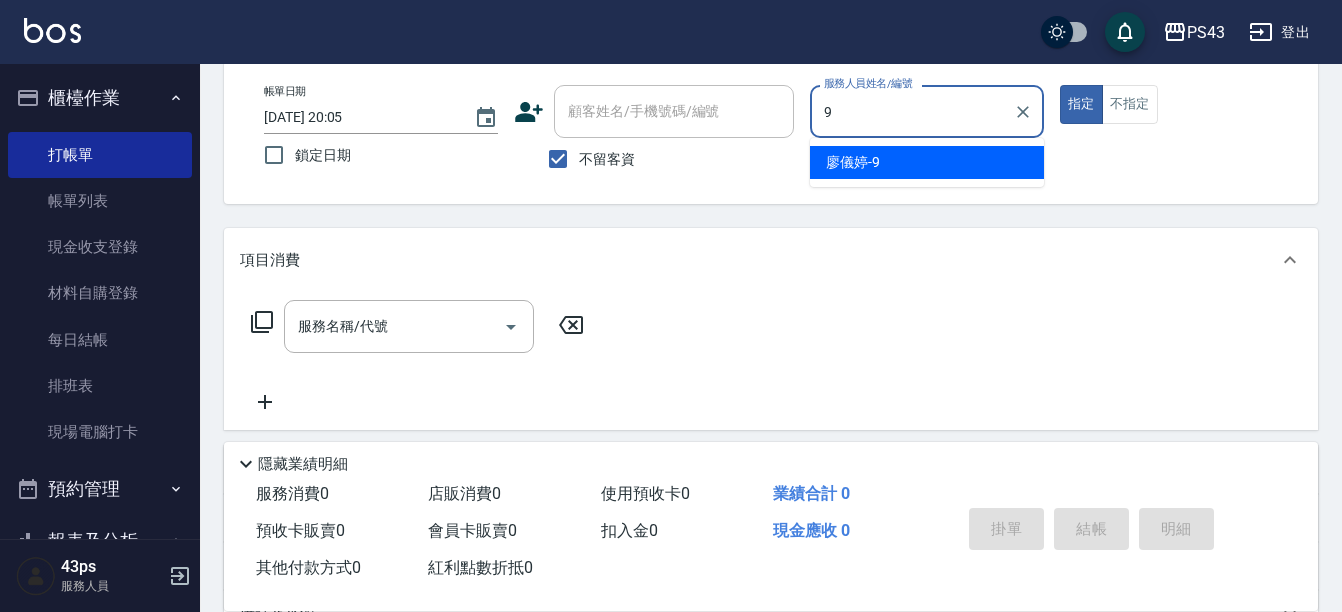 type on "廖儀婷-9" 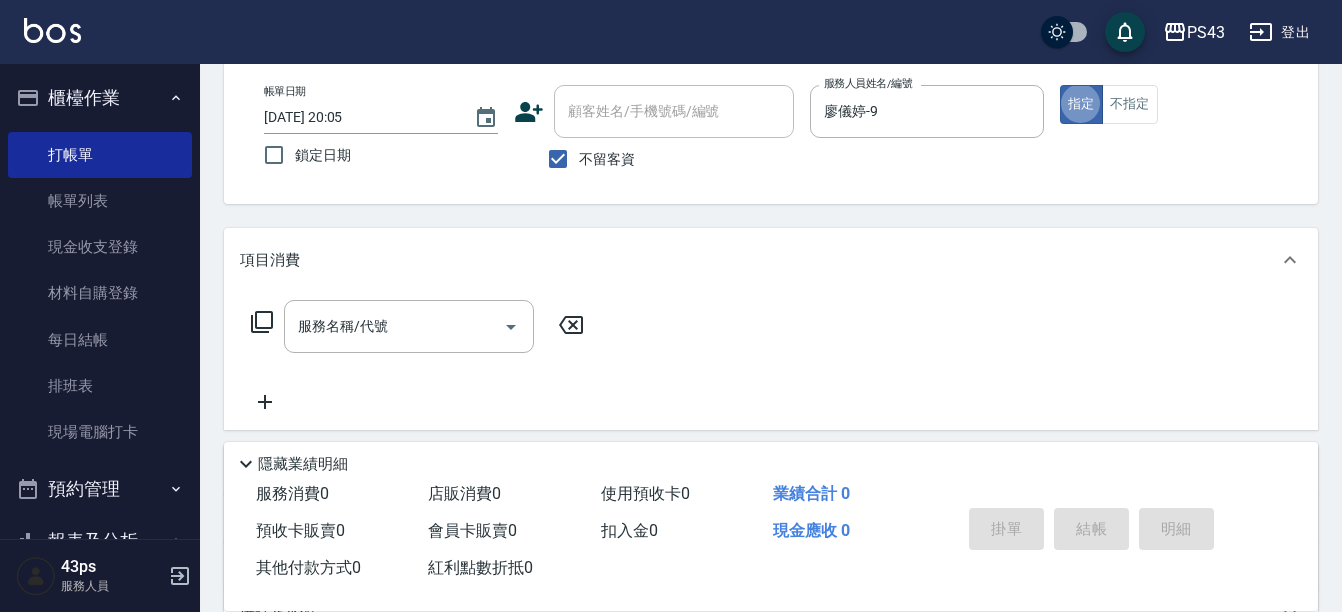 scroll, scrollTop: 200, scrollLeft: 0, axis: vertical 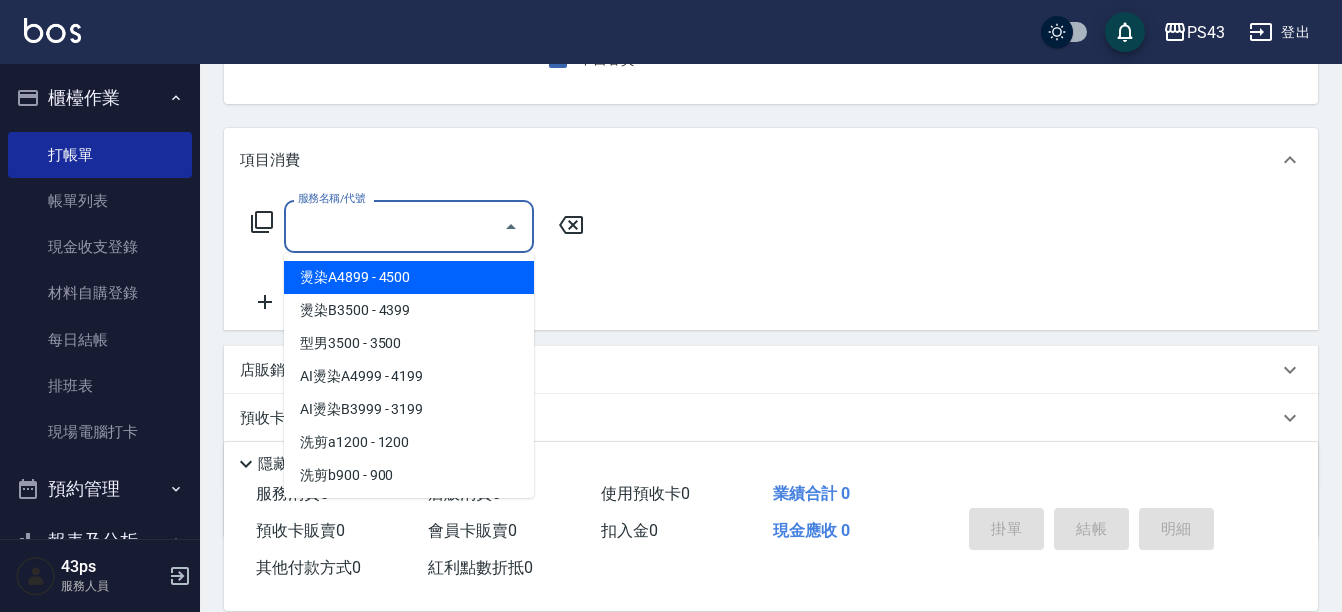 click on "服務名稱/代號" at bounding box center (394, 226) 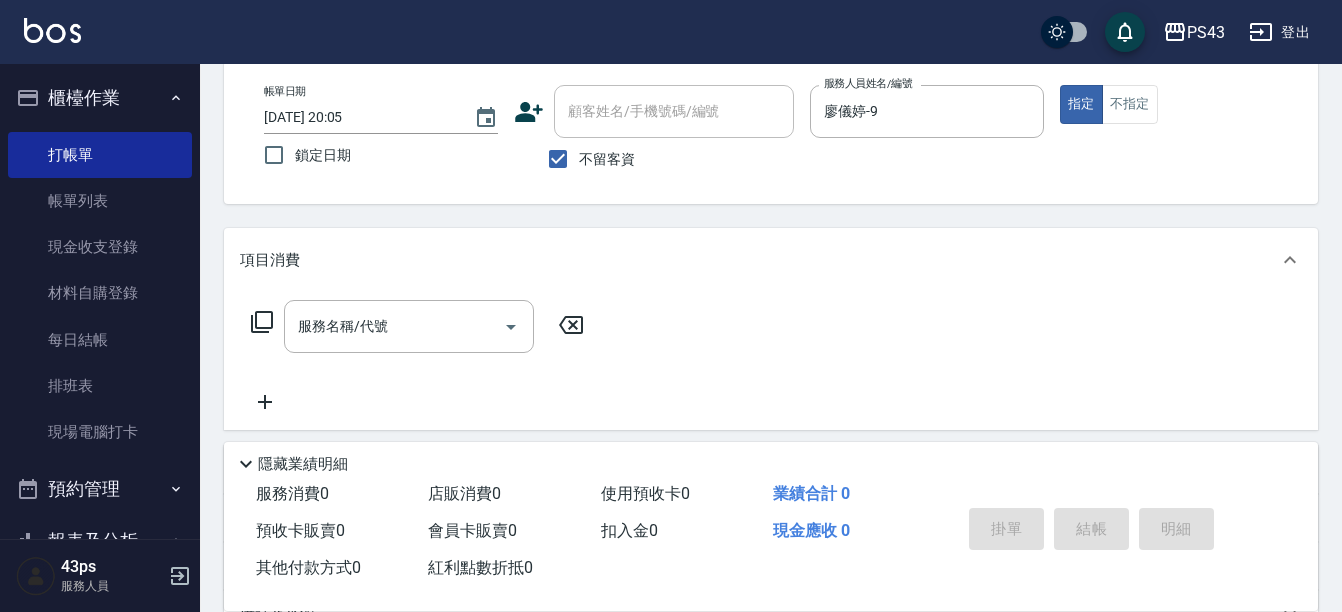 click on "Key In 打帳單 上一筆訂單:#12 帳單速查 結帳前確認明細 連續打單結帳 掛單 結帳 明細 帳單日期 [DATE] 20:05 鎖定日期 顧客姓名/手機號碼/編號 顧客姓名/手機號碼/編號 不留客資 服務人員姓名/編號 [PERSON_NAME]9 服務人員姓名/編號 指定 不指定 項目消費 服務名稱/代號 服務名稱/代號 店販銷售 服務人員姓名/編號 服務人員姓名/編號 商品代號/名稱 商品代號/名稱 預收卡販賣 卡券名稱/代號 卡券名稱/代號 其他付款方式 其他付款方式 其他付款方式 備註及來源 備註 備註 訂單來源 ​ 訂單來源 隱藏業績明細 服務消費  0 店販消費  0 使用預收卡  0 業績合計   0 預收卡販賣  0 會員卡販賣  0 扣入金  0 現金應收   0 其他付款方式  0 紅利點數折抵  0 掛單 結帳 明細" at bounding box center (771, 397) 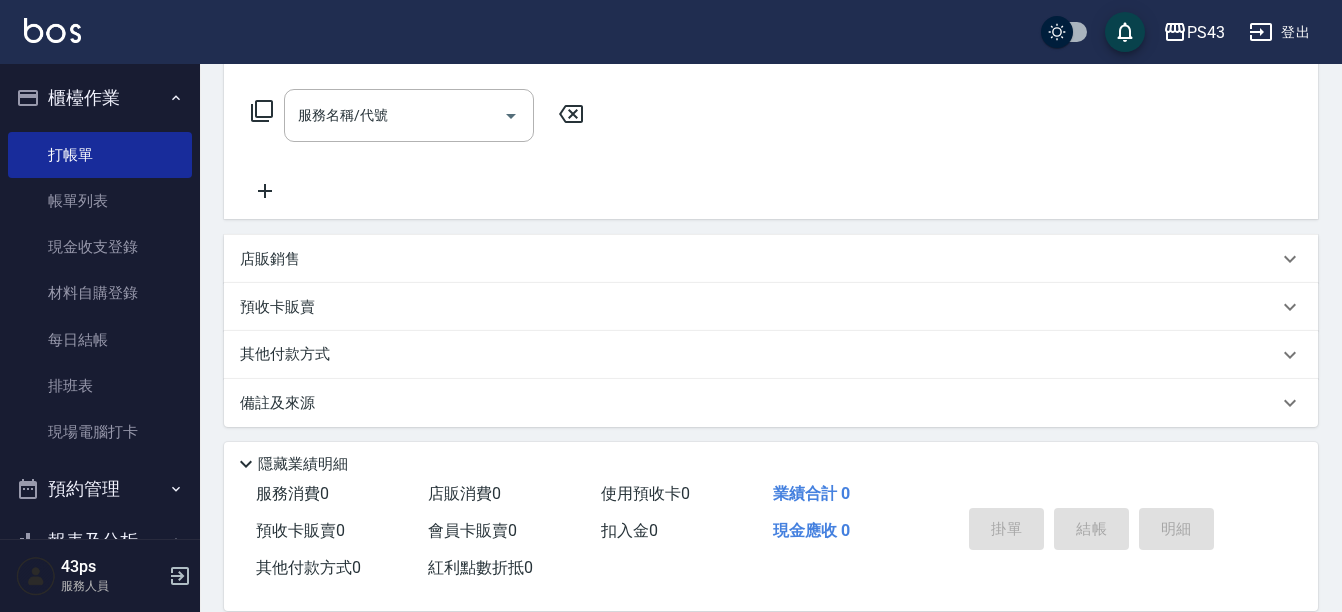 scroll, scrollTop: 318, scrollLeft: 0, axis: vertical 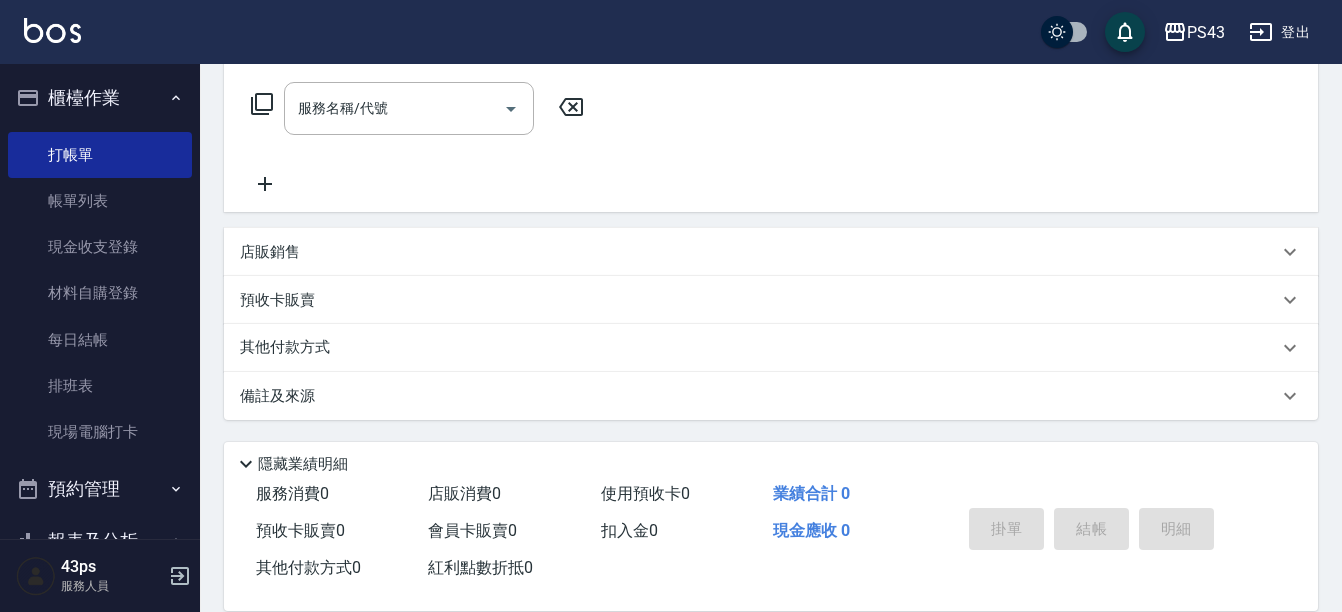 click on "店販銷售" at bounding box center (759, 252) 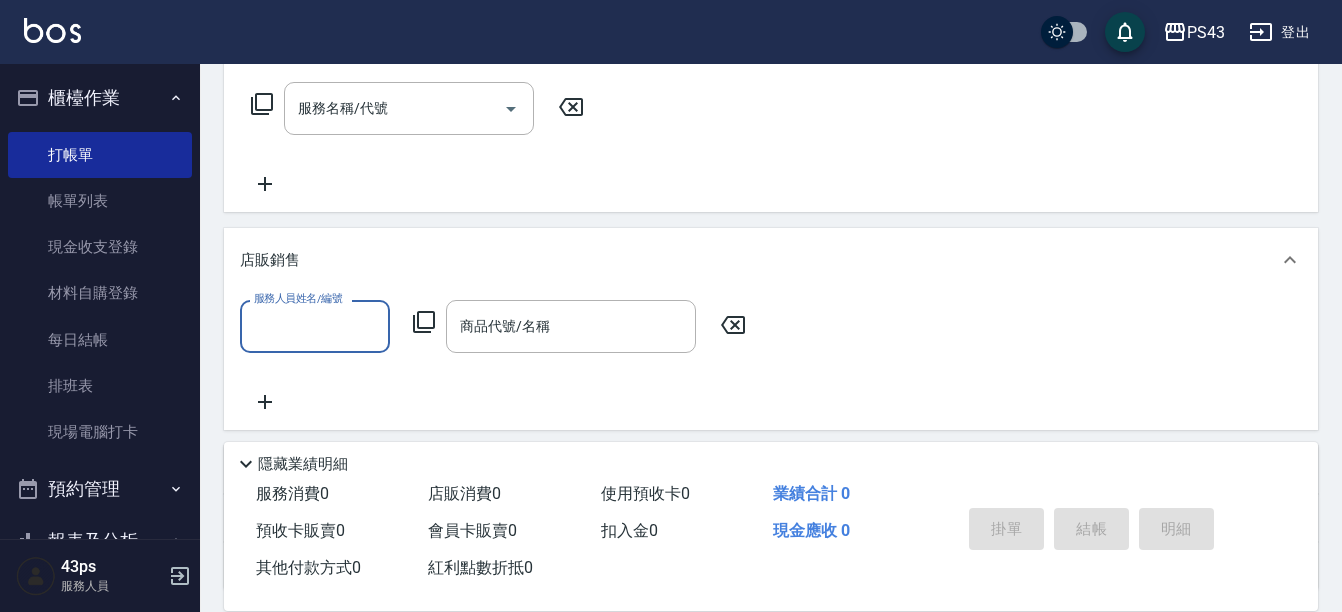 scroll, scrollTop: 0, scrollLeft: 0, axis: both 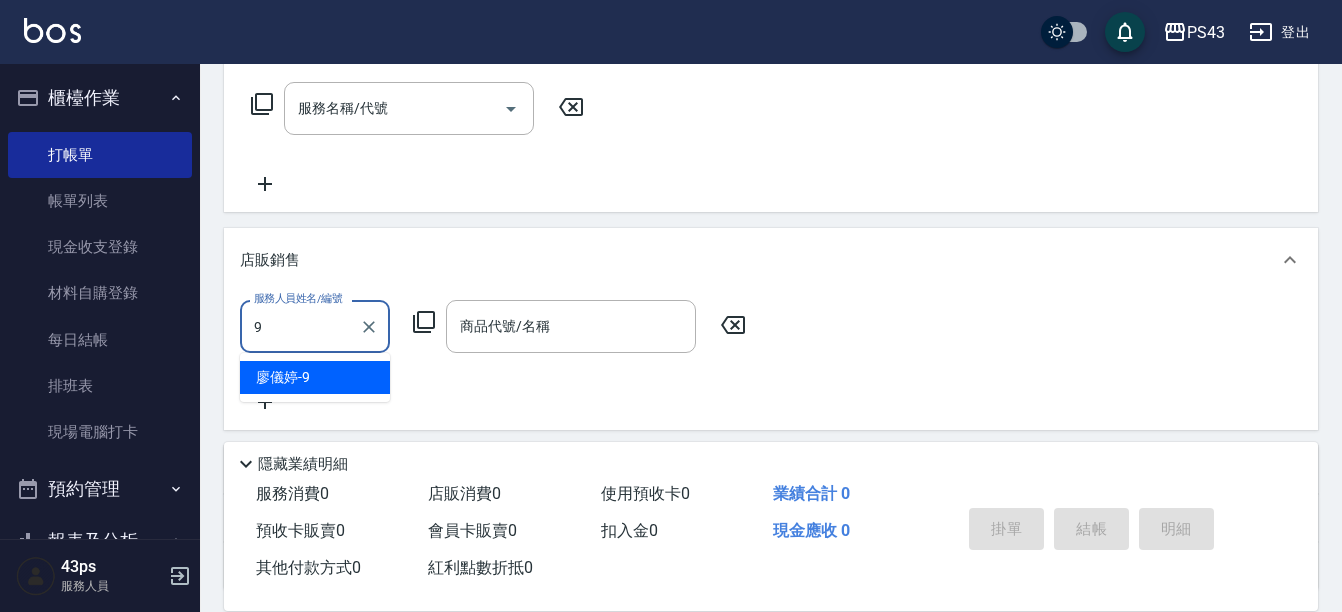 type on "廖儀婷-9" 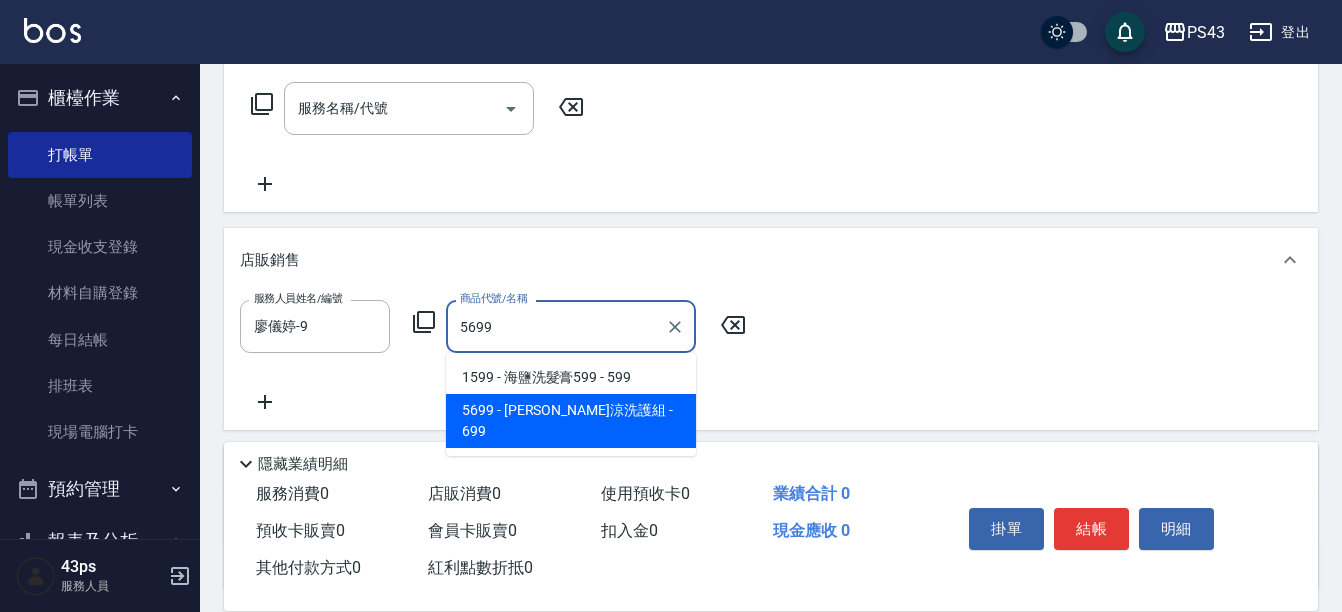 type on "水水沁涼洗護組" 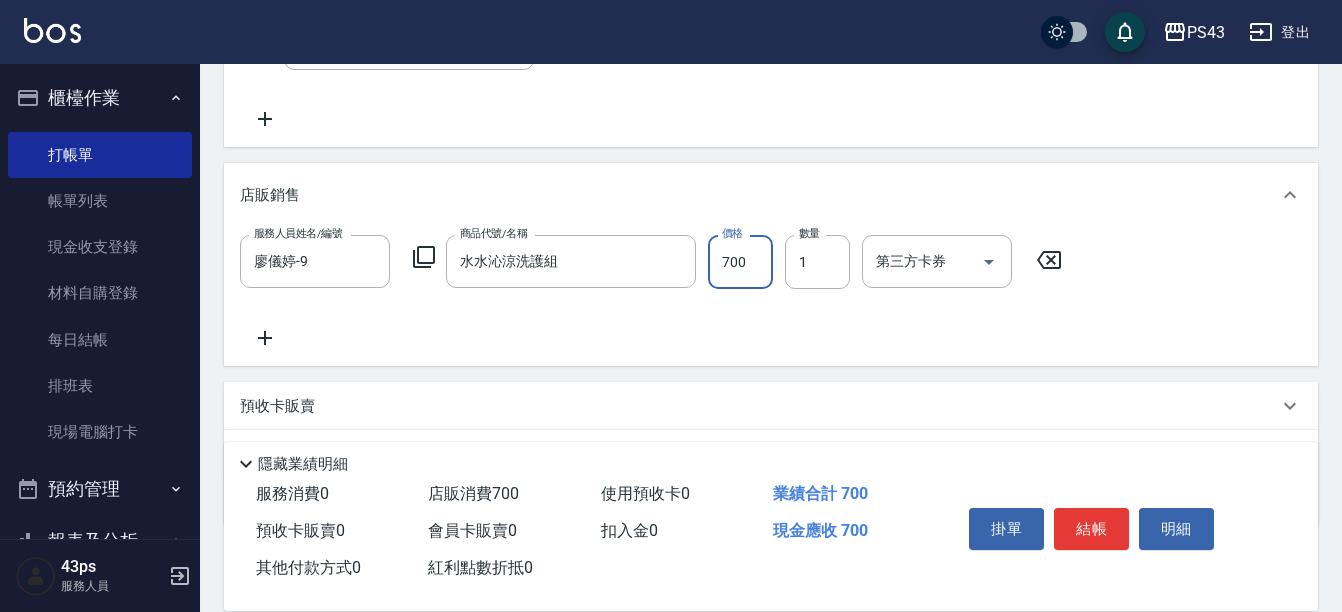 scroll, scrollTop: 418, scrollLeft: 0, axis: vertical 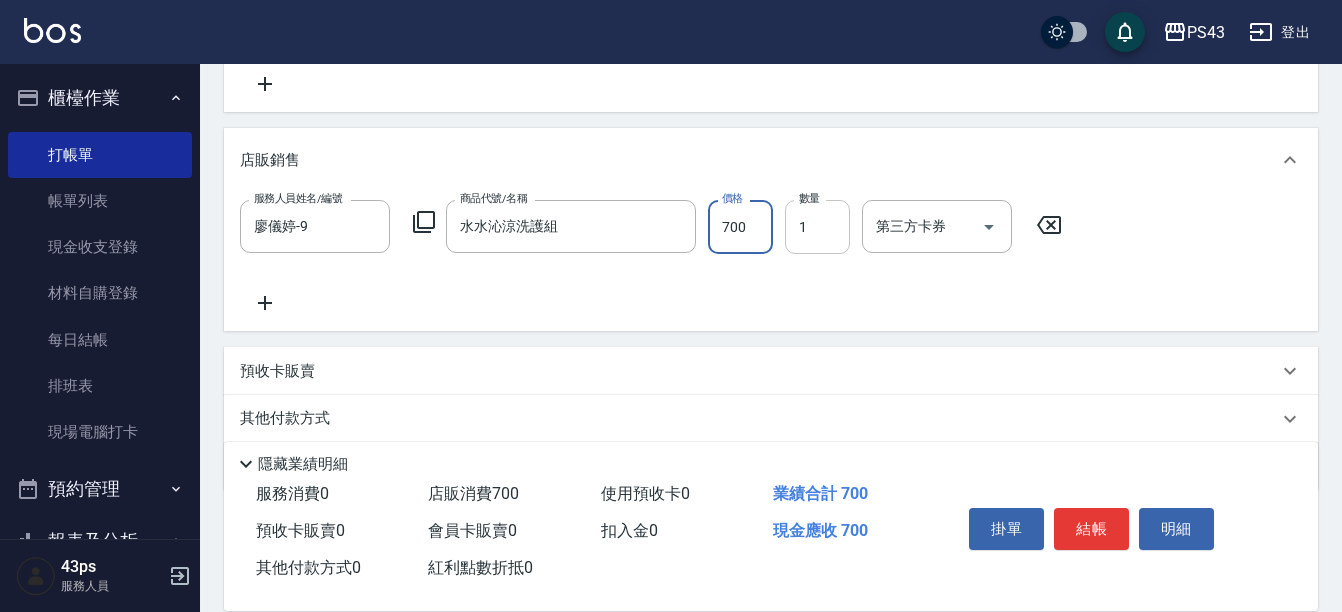 type on "700" 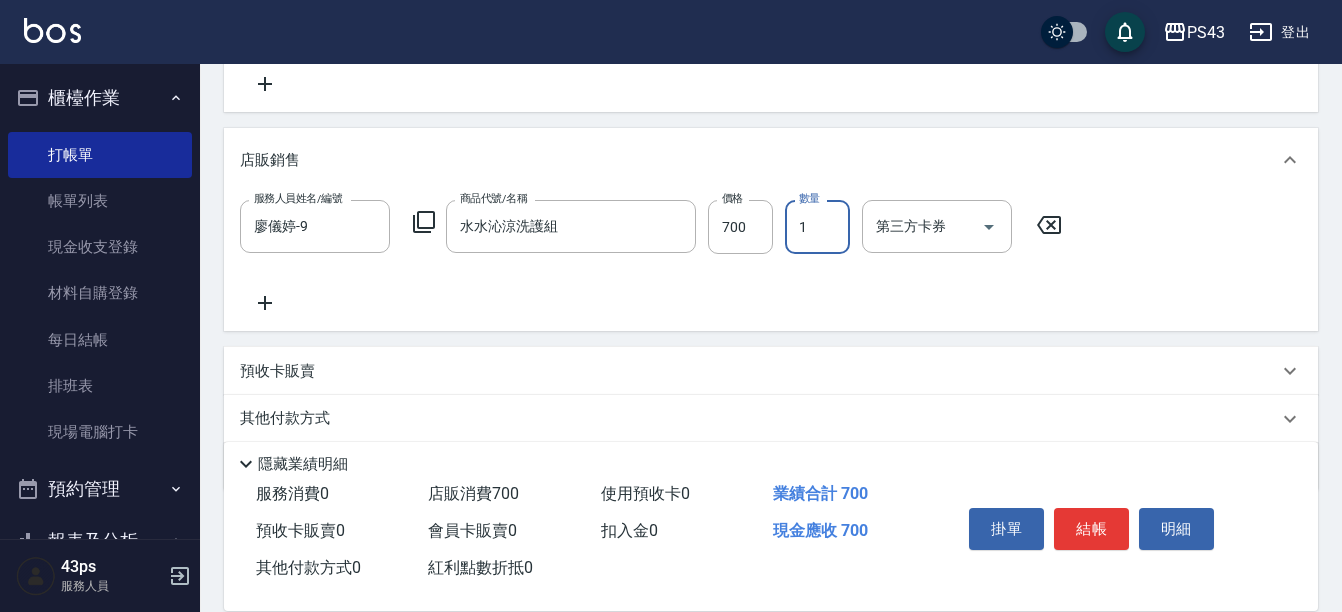 click on "1" at bounding box center [817, 227] 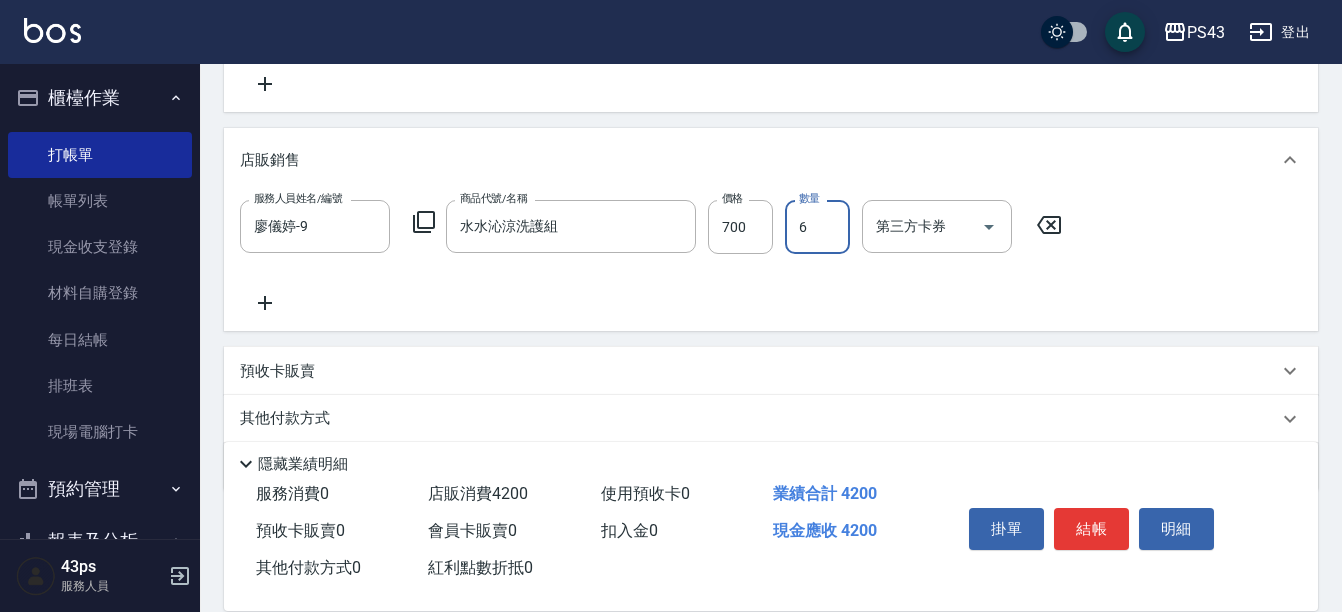 type on "6" 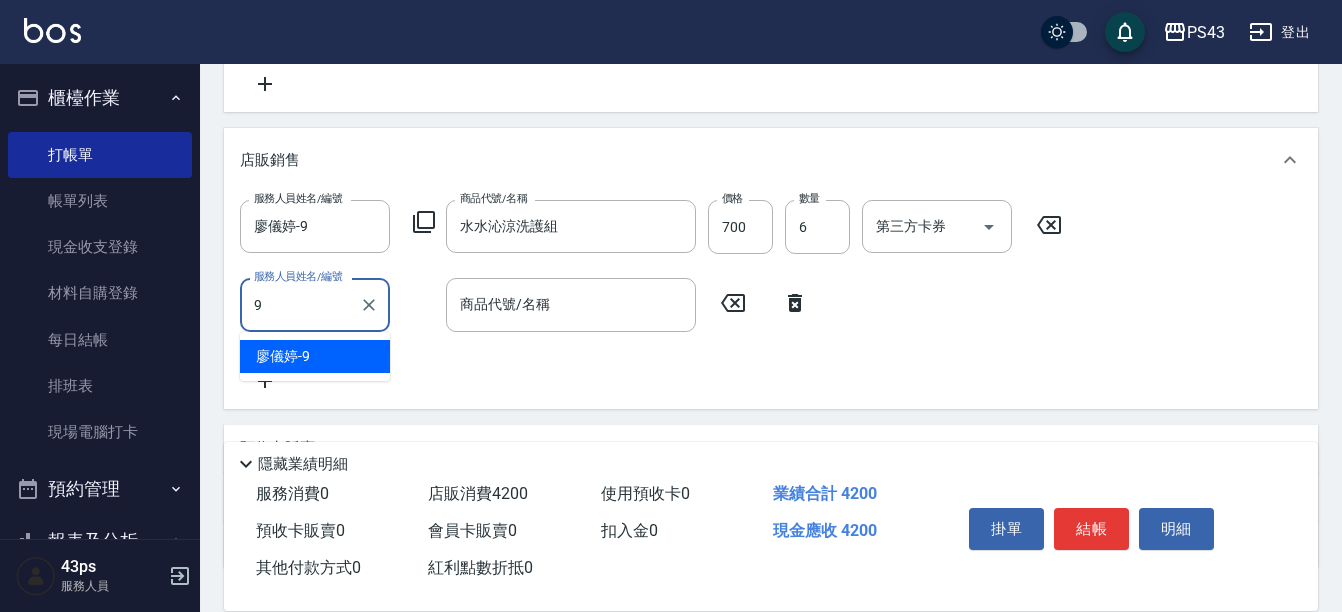 type on "廖儀婷-9" 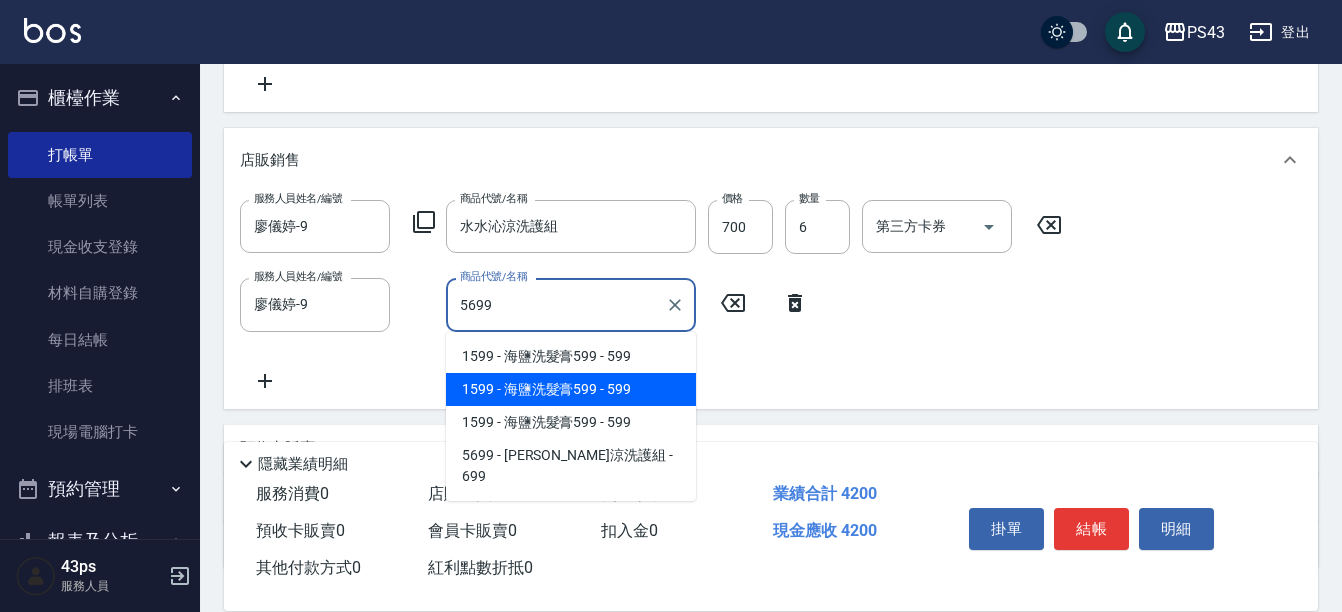 click on "5699 - [PERSON_NAME]涼洗護組 - 699" at bounding box center [571, 466] 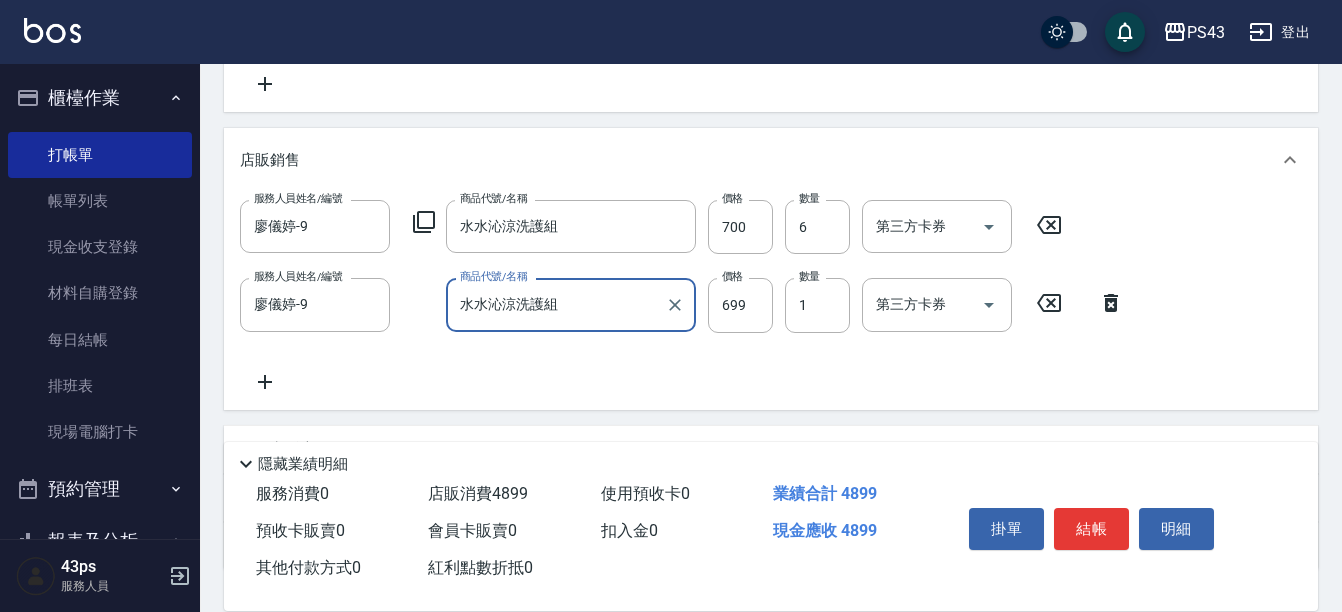 type on "水水沁涼洗護組" 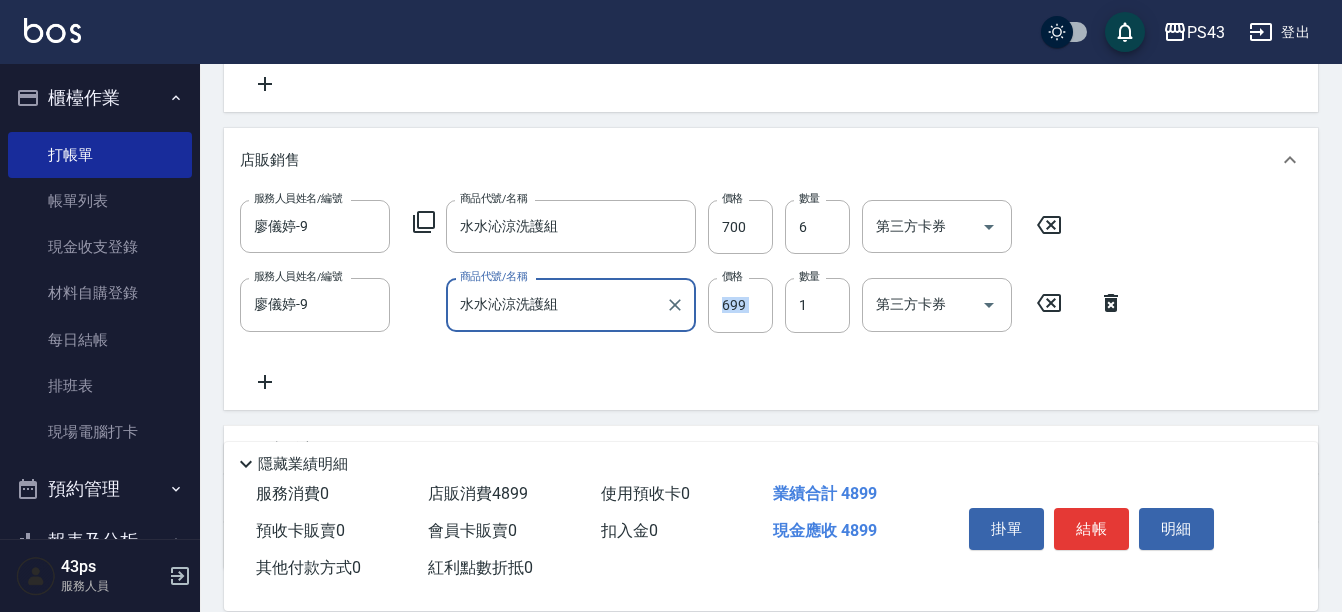 click on "服務人員姓名/編號 [PERSON_NAME]9 服務人員姓名/編號 商品代號/名稱 水水沁涼洗護組 商品代號/名稱 價格 699 價格 數量 1 數量 第三方卡券 第三方卡券" at bounding box center (688, 305) 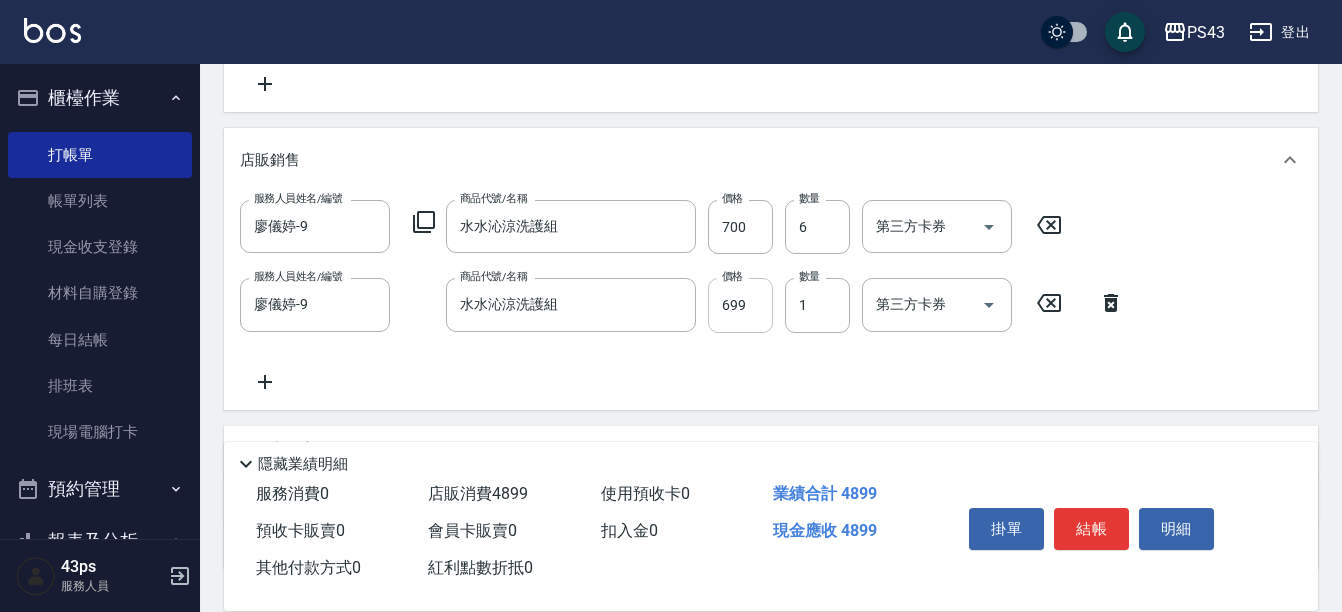 drag, startPoint x: 778, startPoint y: 312, endPoint x: 749, endPoint y: 309, distance: 29.15476 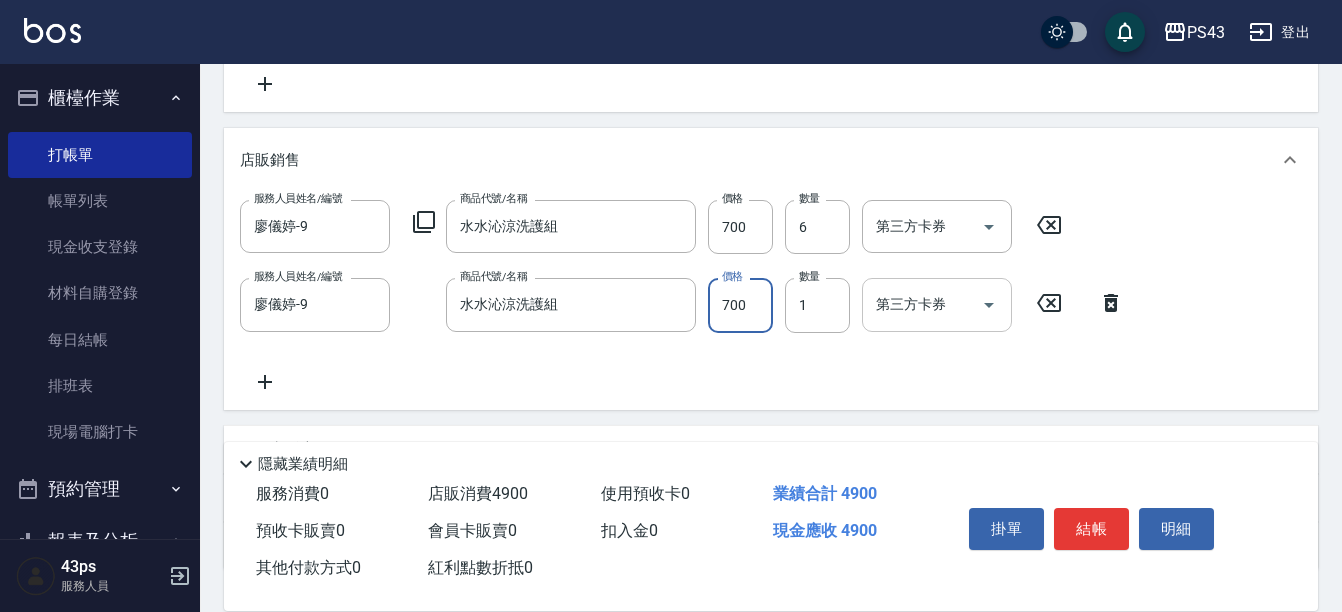 type on "700" 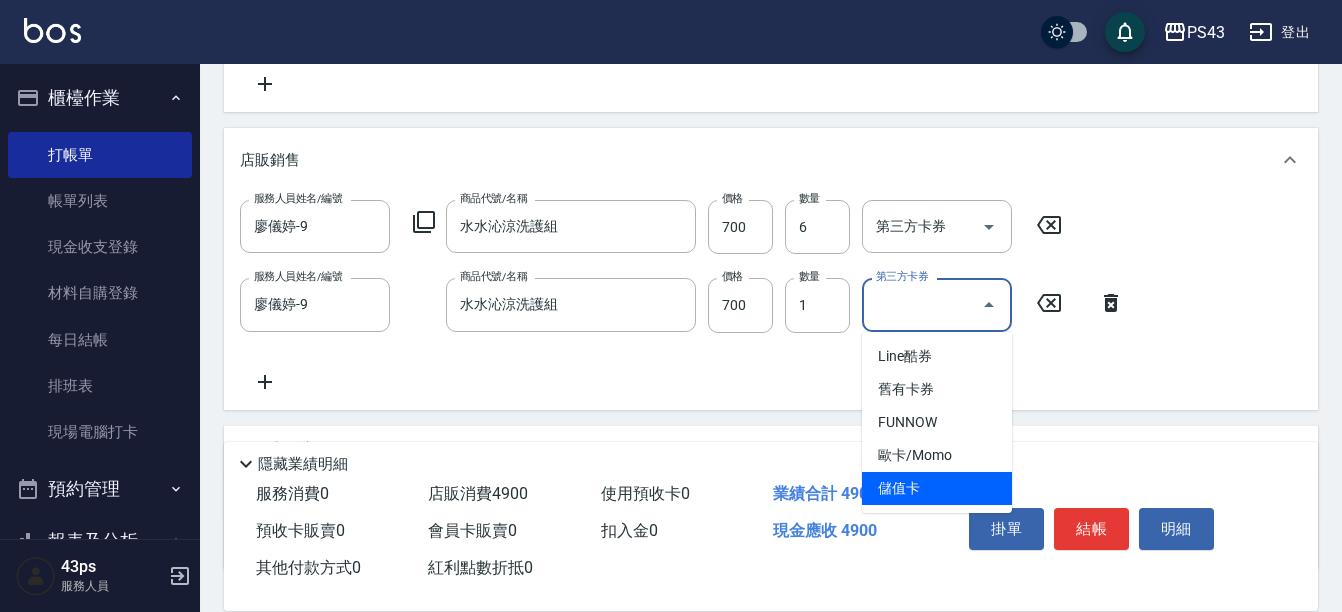 click on "儲值卡" at bounding box center [937, 488] 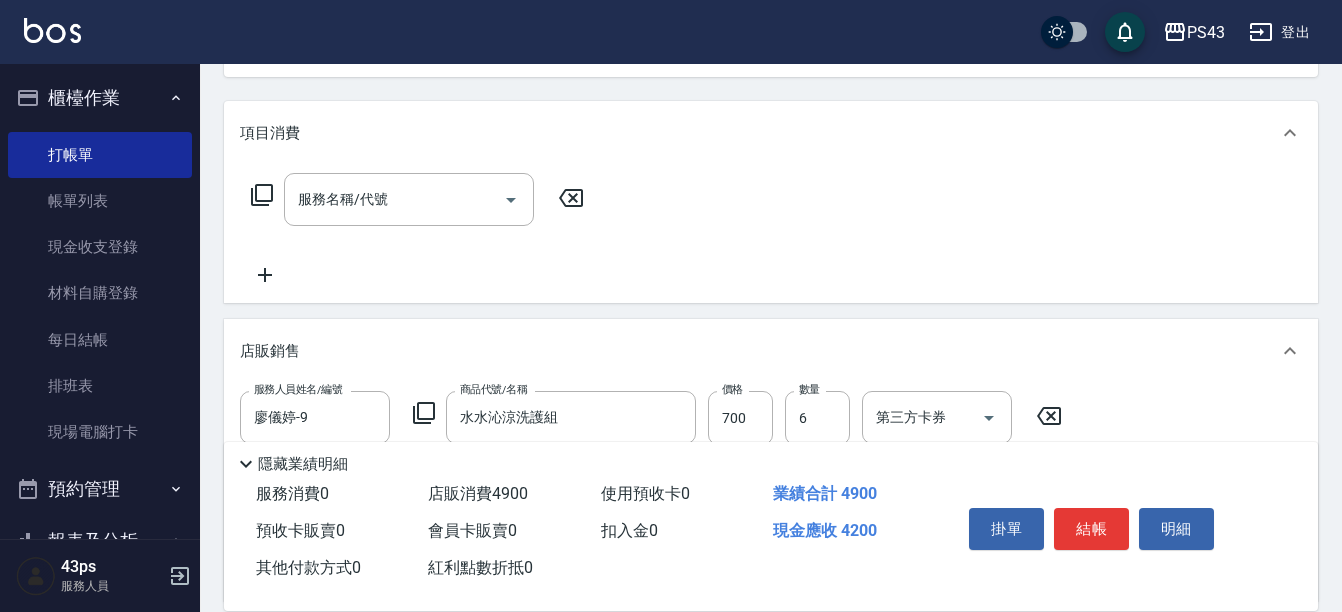 scroll, scrollTop: 218, scrollLeft: 0, axis: vertical 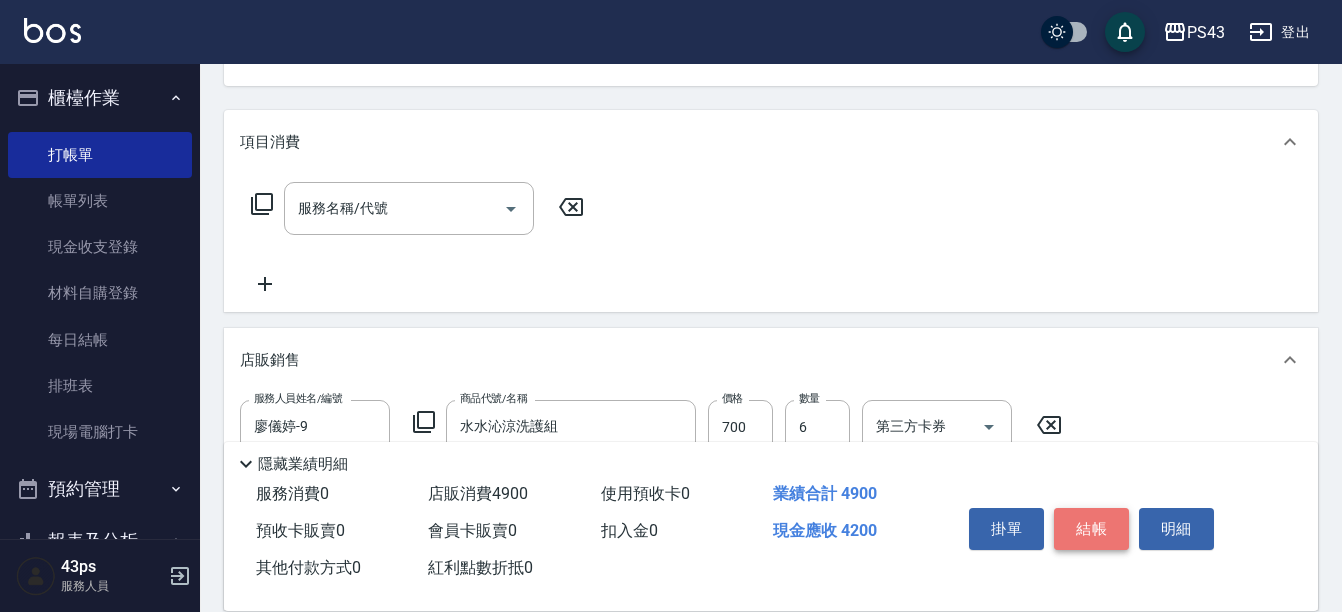click on "結帳" at bounding box center [1091, 529] 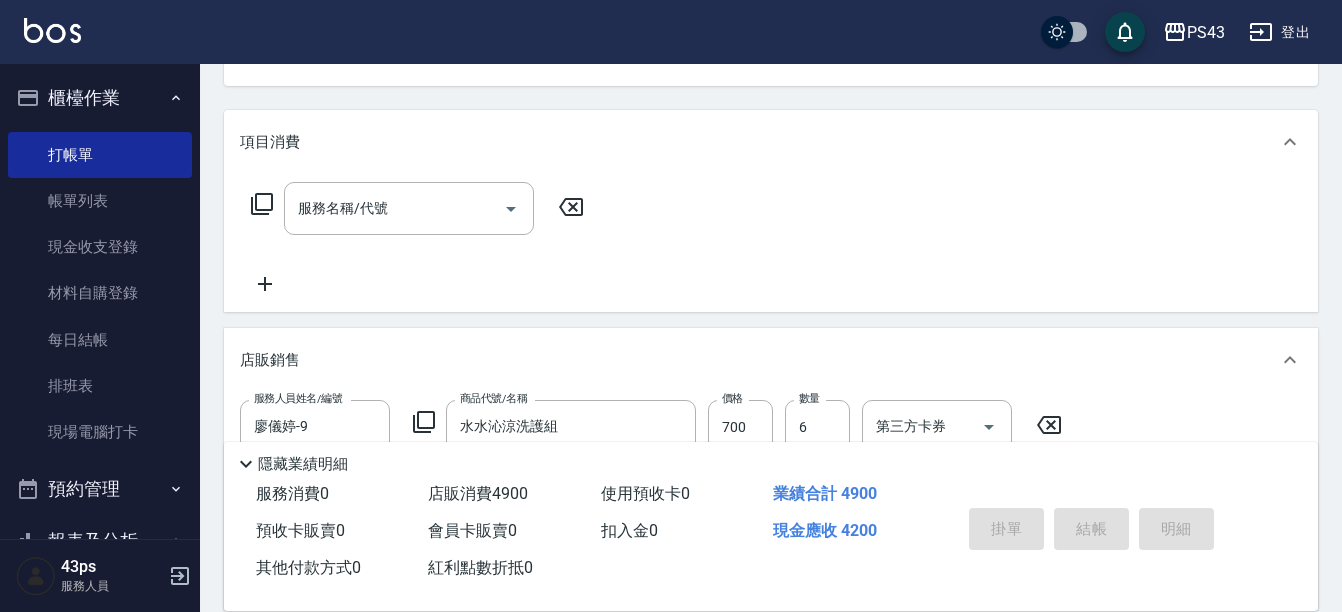 type on "[DATE] 20:07" 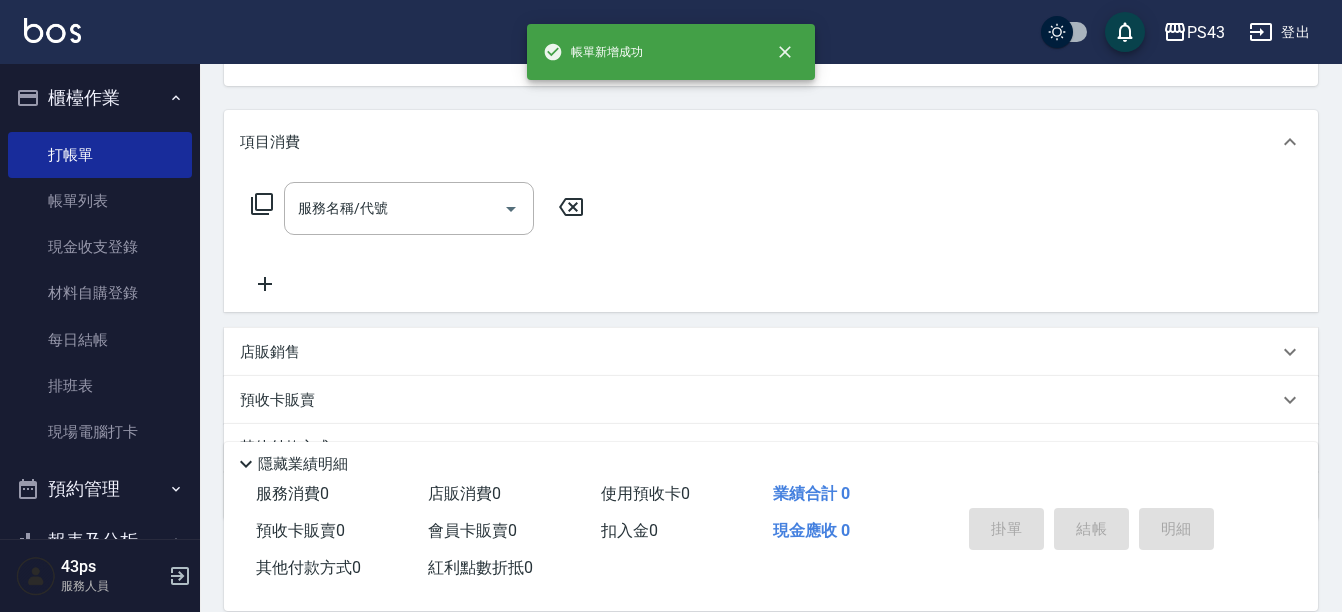 scroll, scrollTop: 194, scrollLeft: 0, axis: vertical 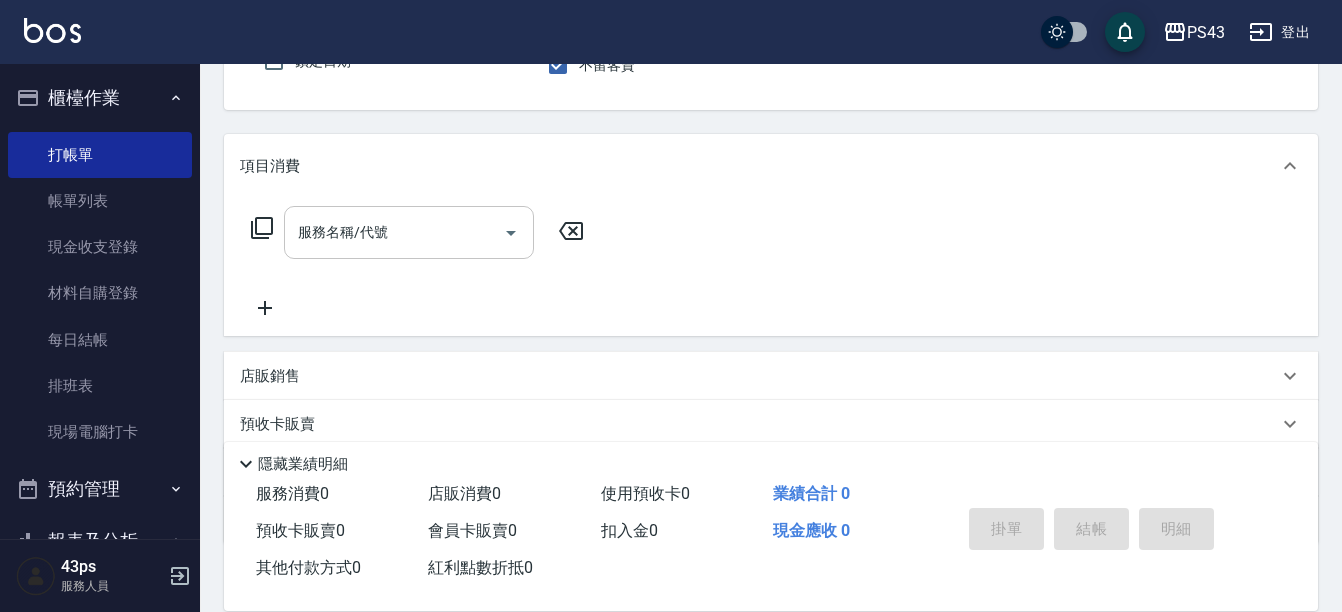 click on "服務名稱/代號" at bounding box center [409, 232] 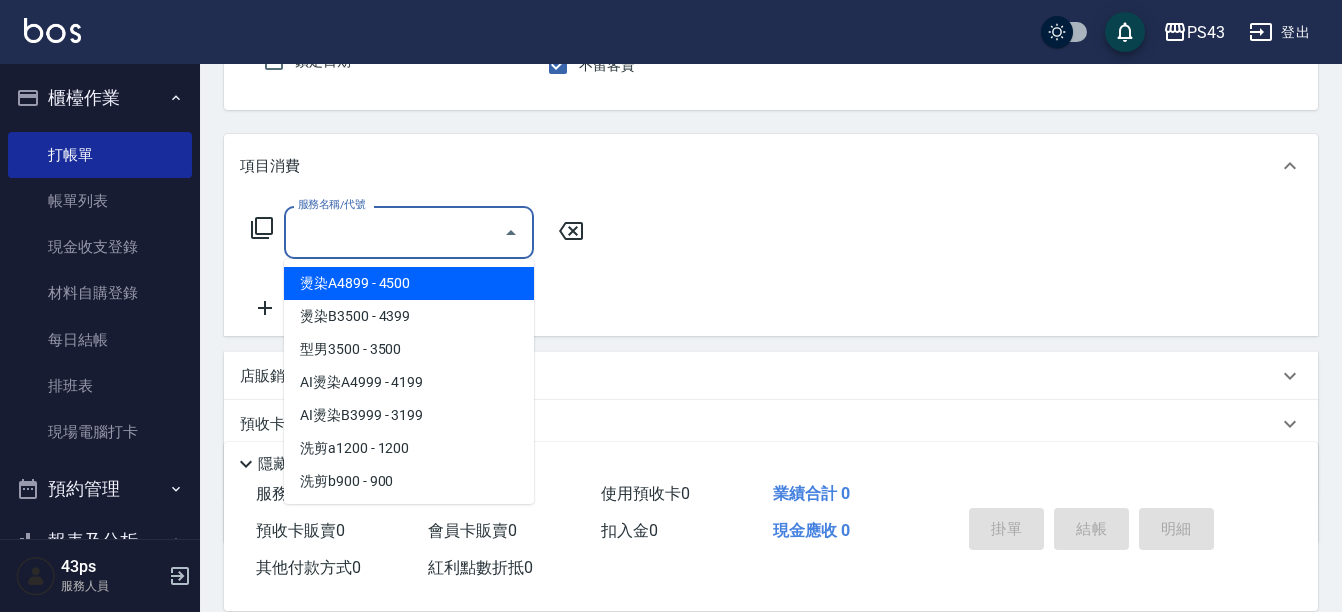 scroll, scrollTop: 100, scrollLeft: 0, axis: vertical 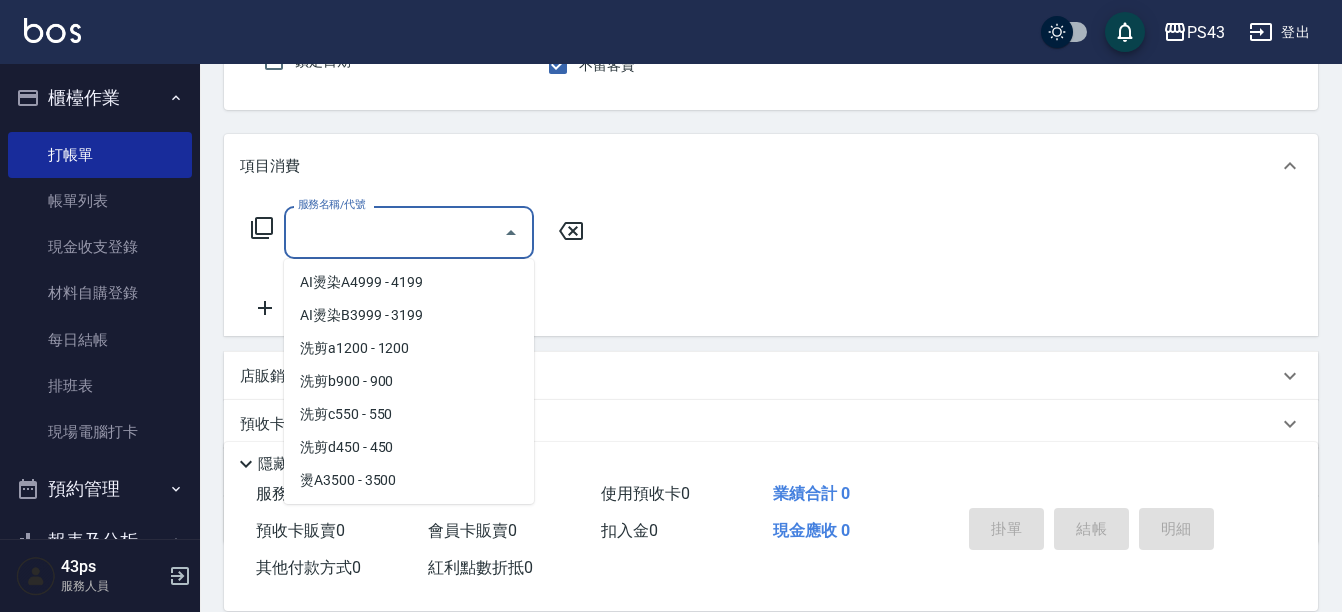 click on "服務名稱/代號 服務名稱/代號" at bounding box center [771, 267] 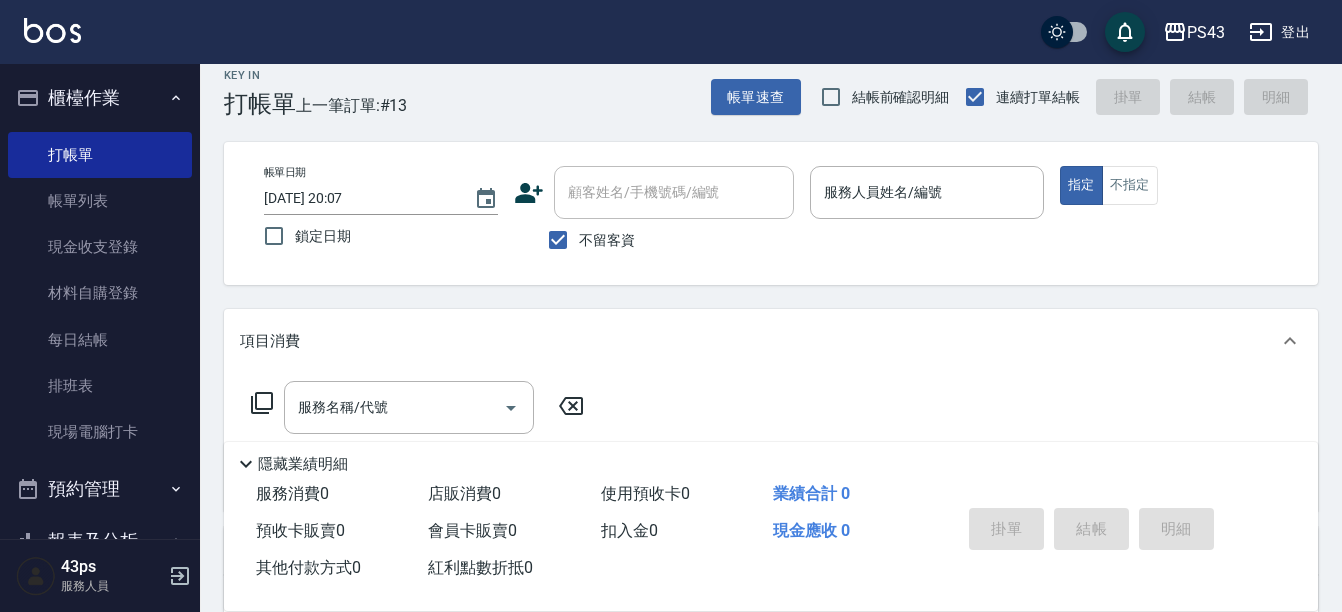 scroll, scrollTop: 0, scrollLeft: 0, axis: both 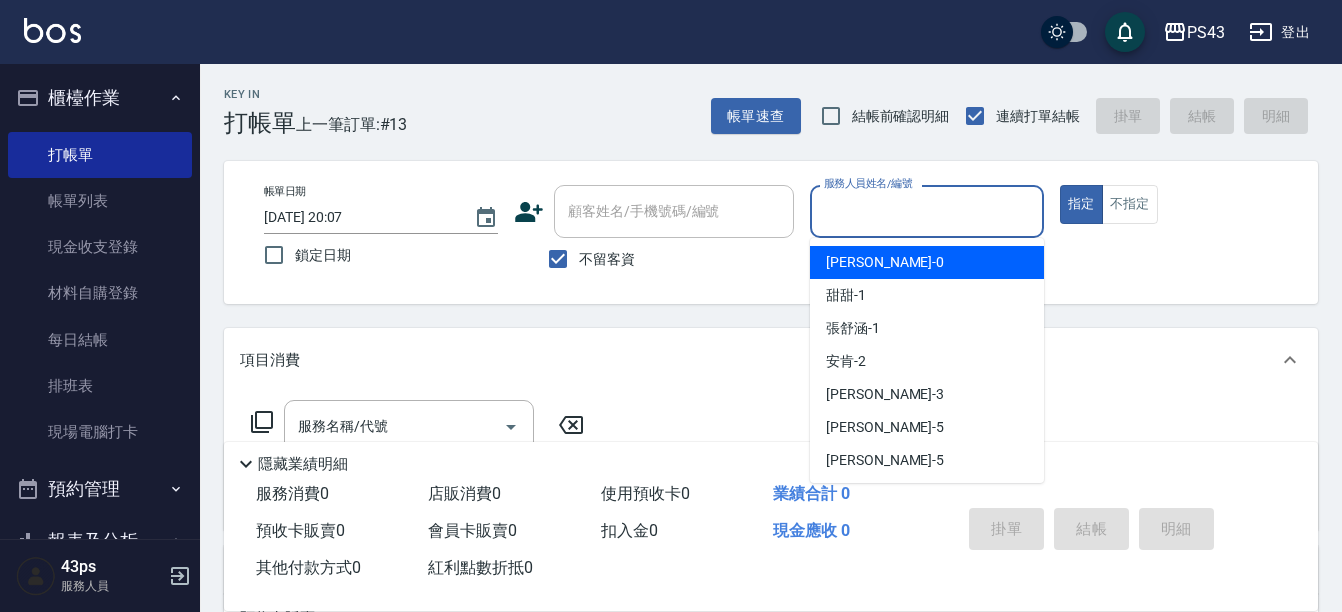 click on "服務人員姓名/編號" at bounding box center [927, 211] 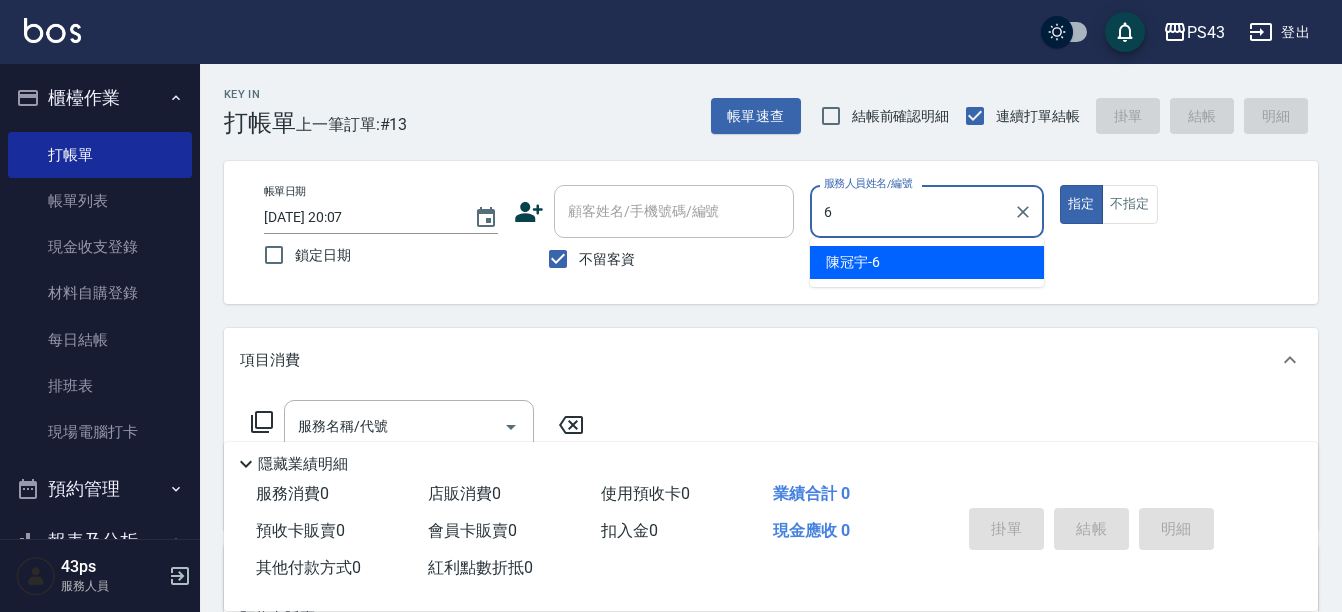 type on "陳冠宇-6" 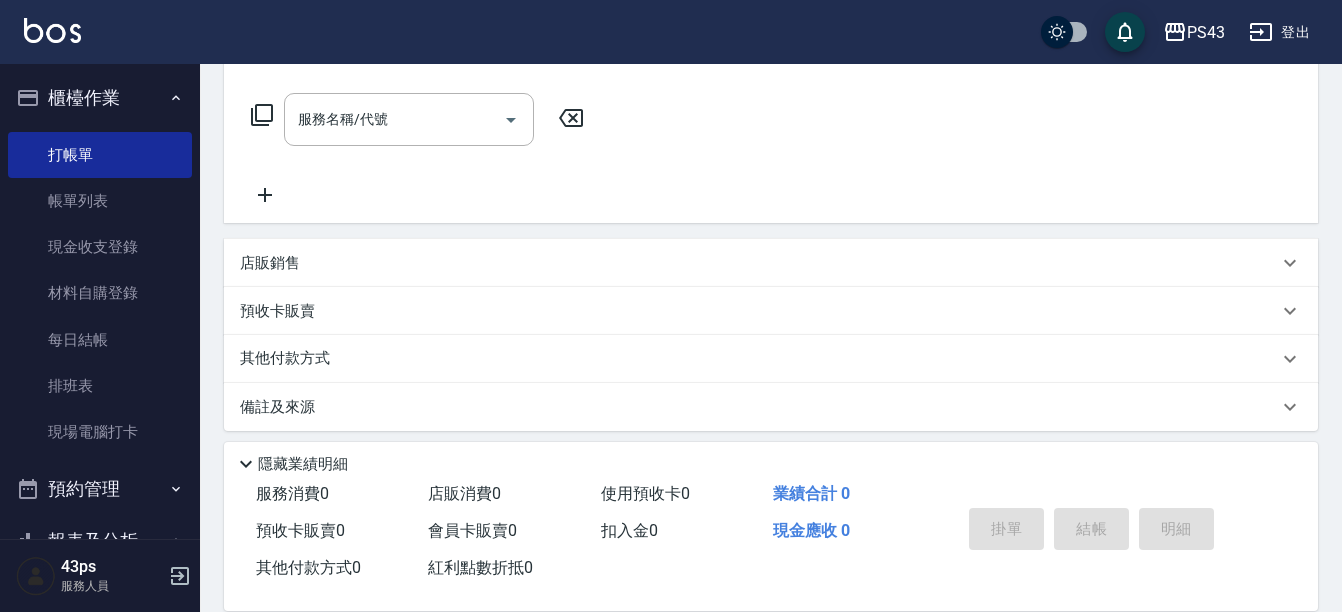 scroll, scrollTop: 318, scrollLeft: 0, axis: vertical 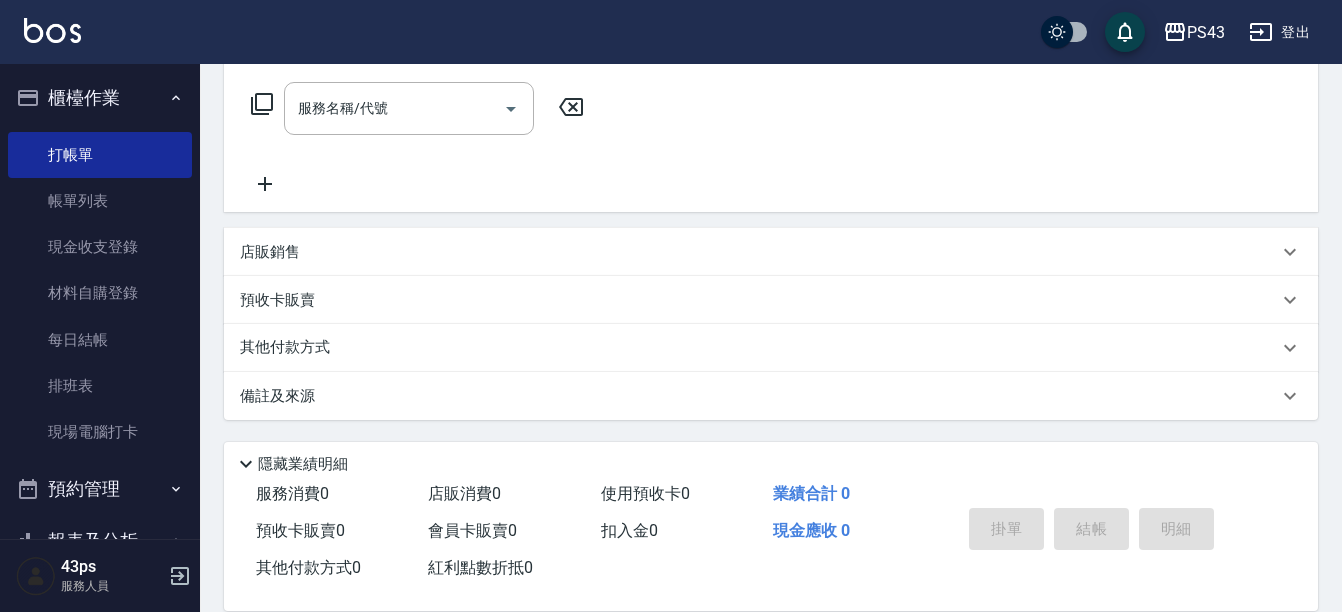 click on "店販銷售" at bounding box center (771, 252) 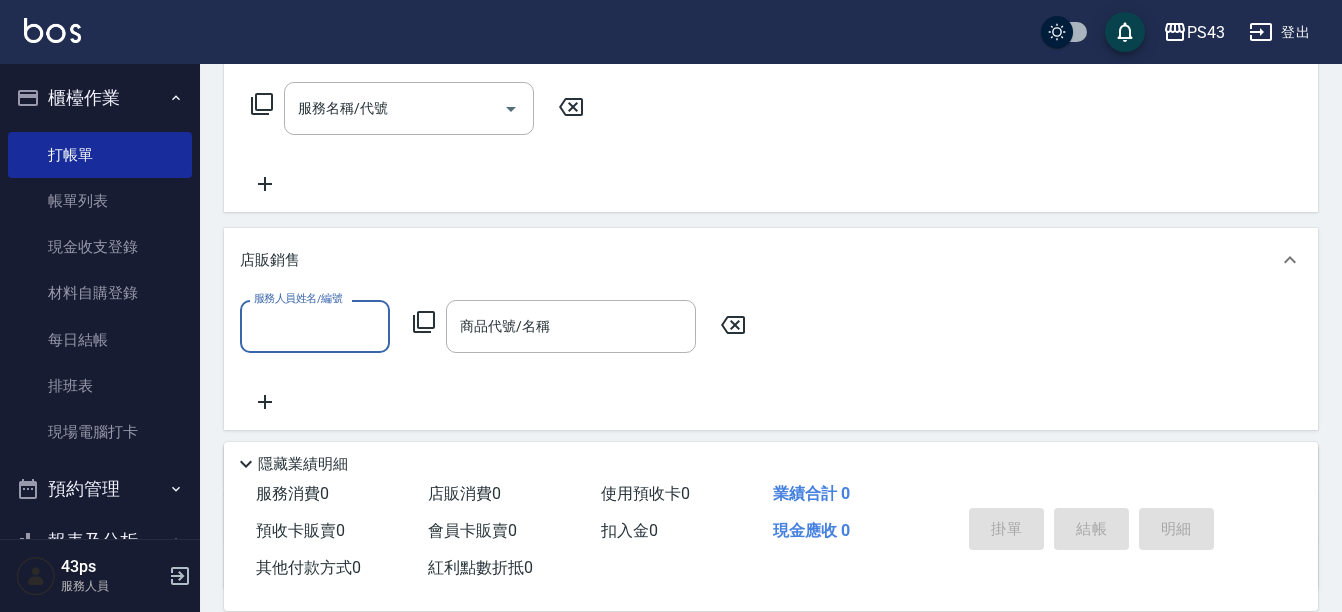 scroll, scrollTop: 0, scrollLeft: 0, axis: both 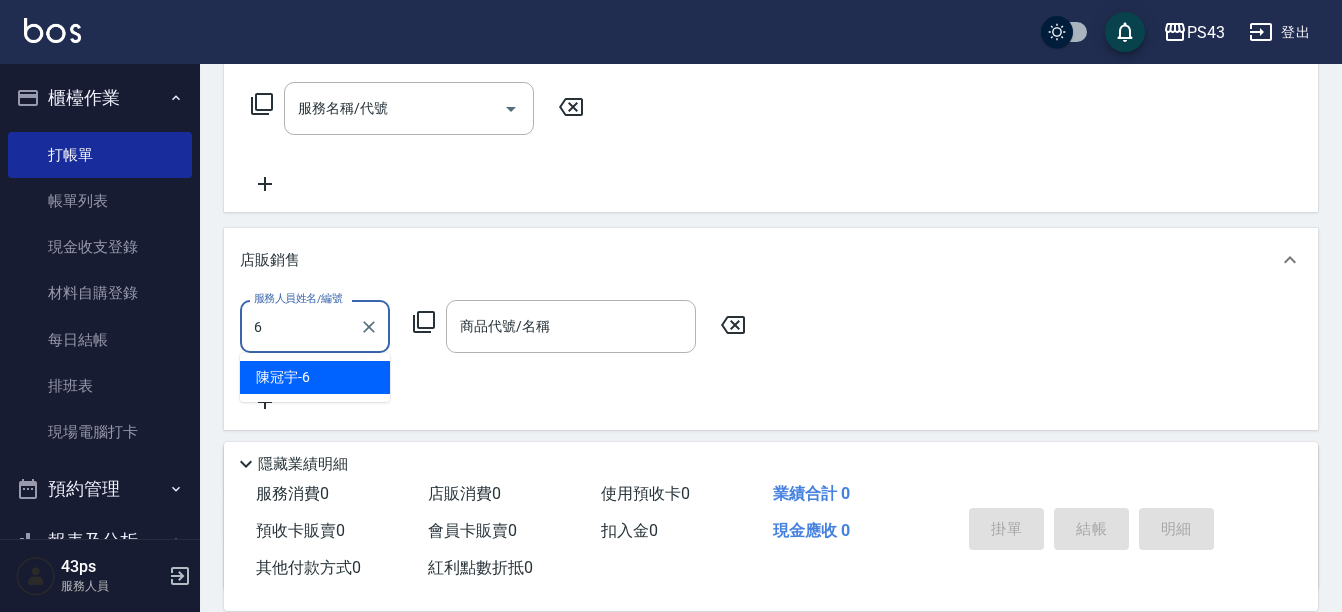 type on "陳冠宇-6" 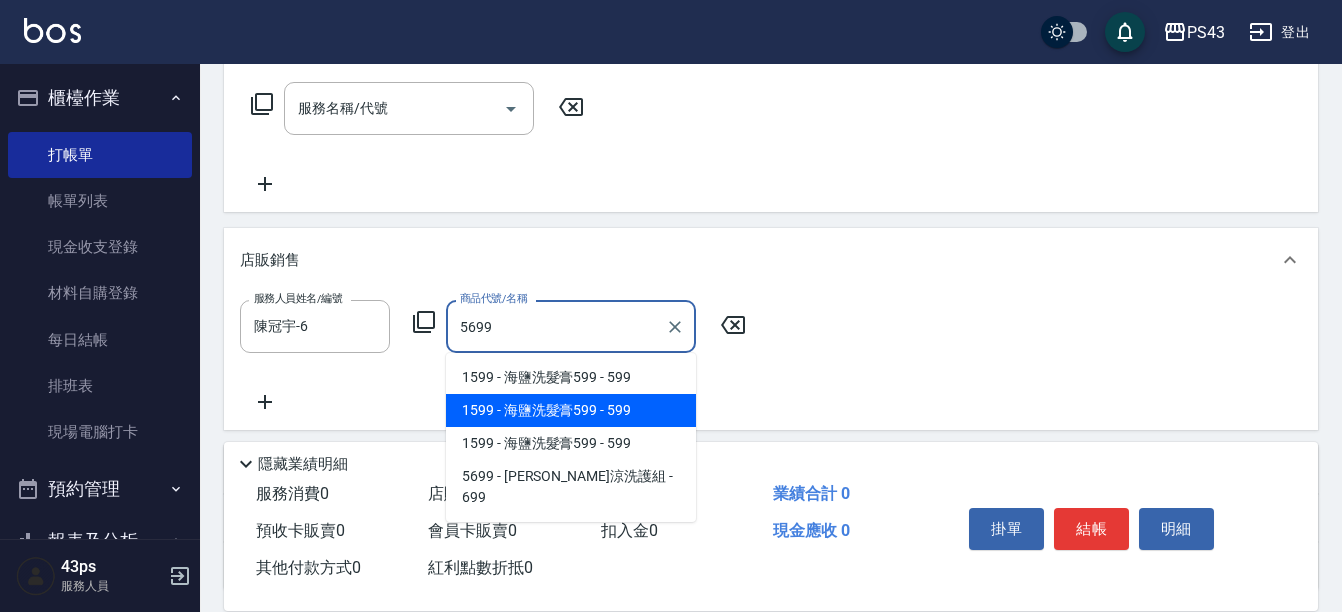 click on "5699 - [PERSON_NAME]涼洗護組 - 699" at bounding box center [571, 487] 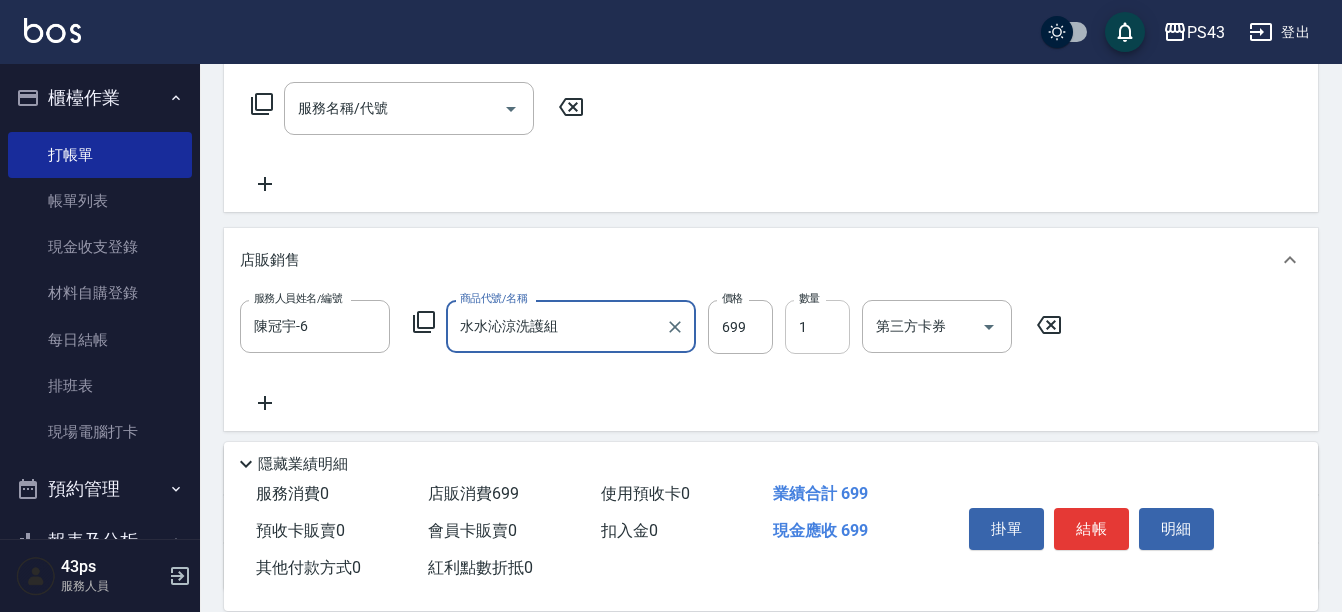 type on "水水沁涼洗護組" 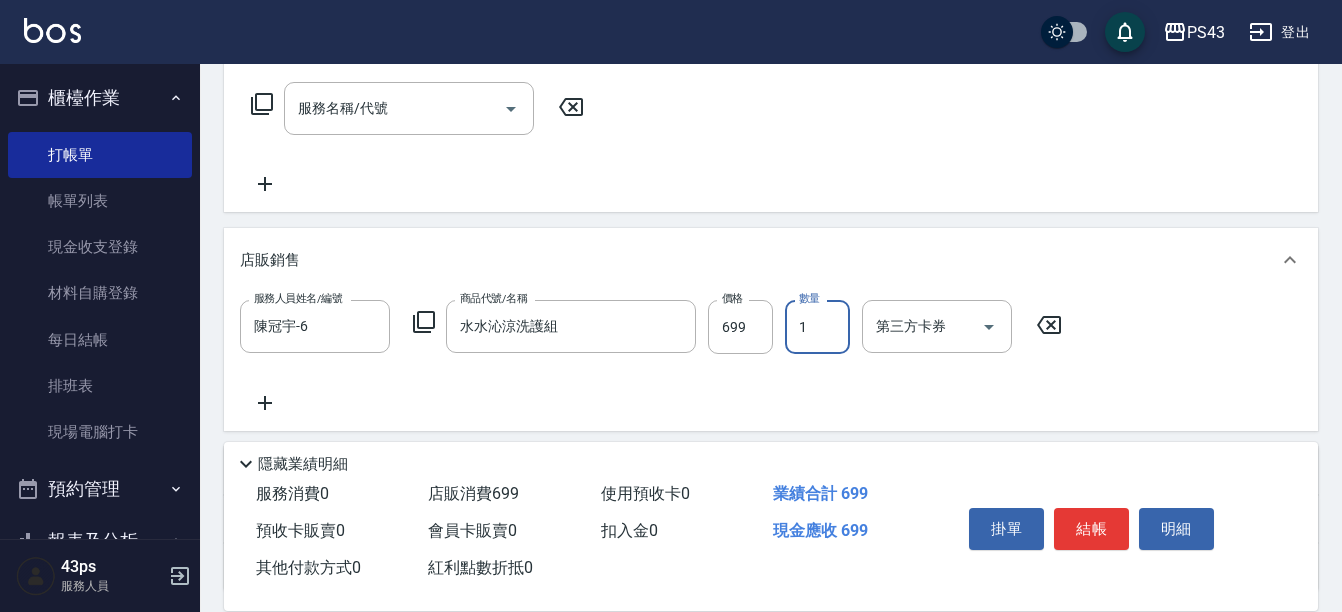 click on "1" at bounding box center (817, 327) 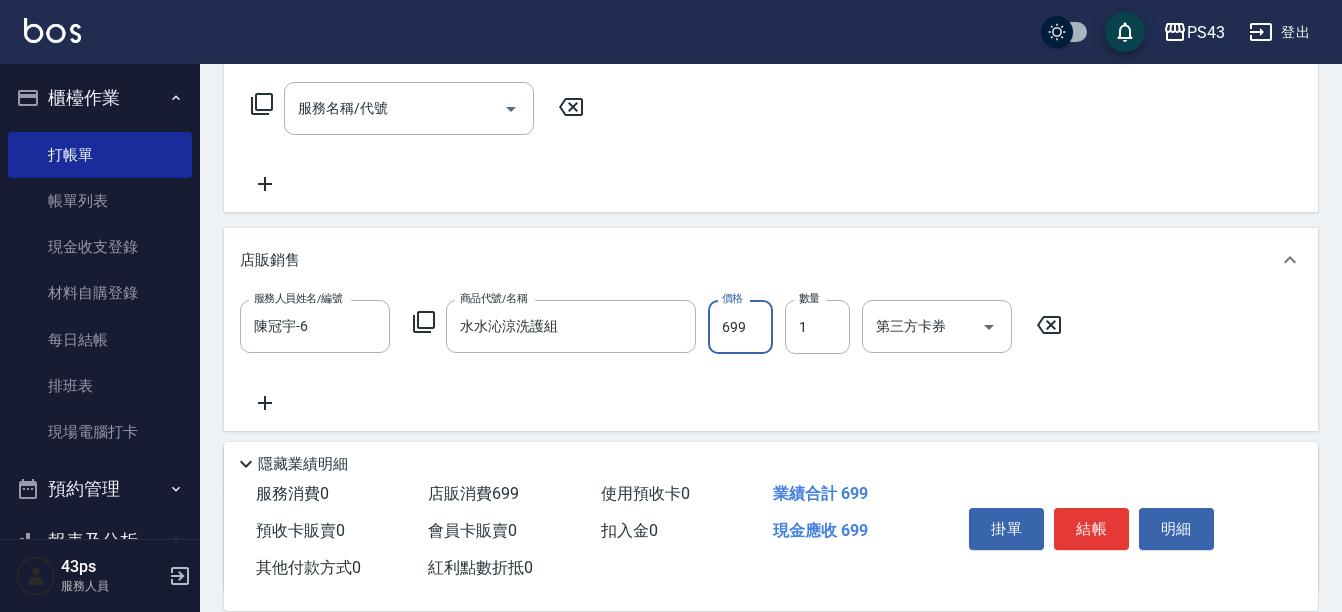 click on "699" at bounding box center (740, 327) 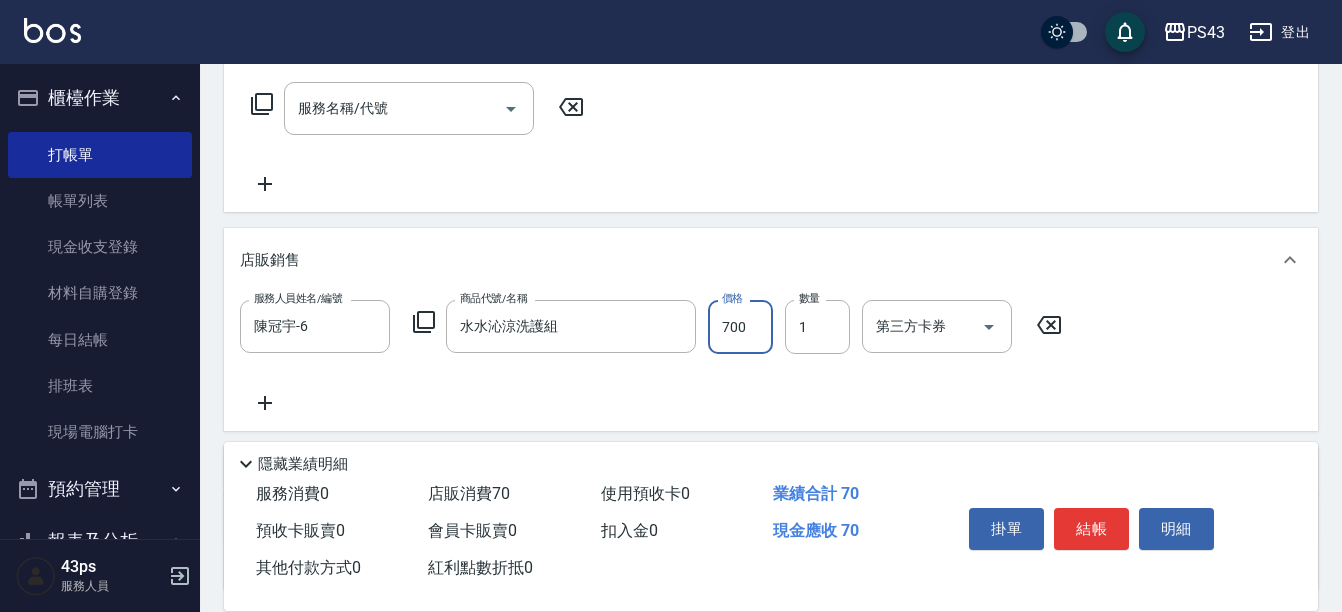 type on "700" 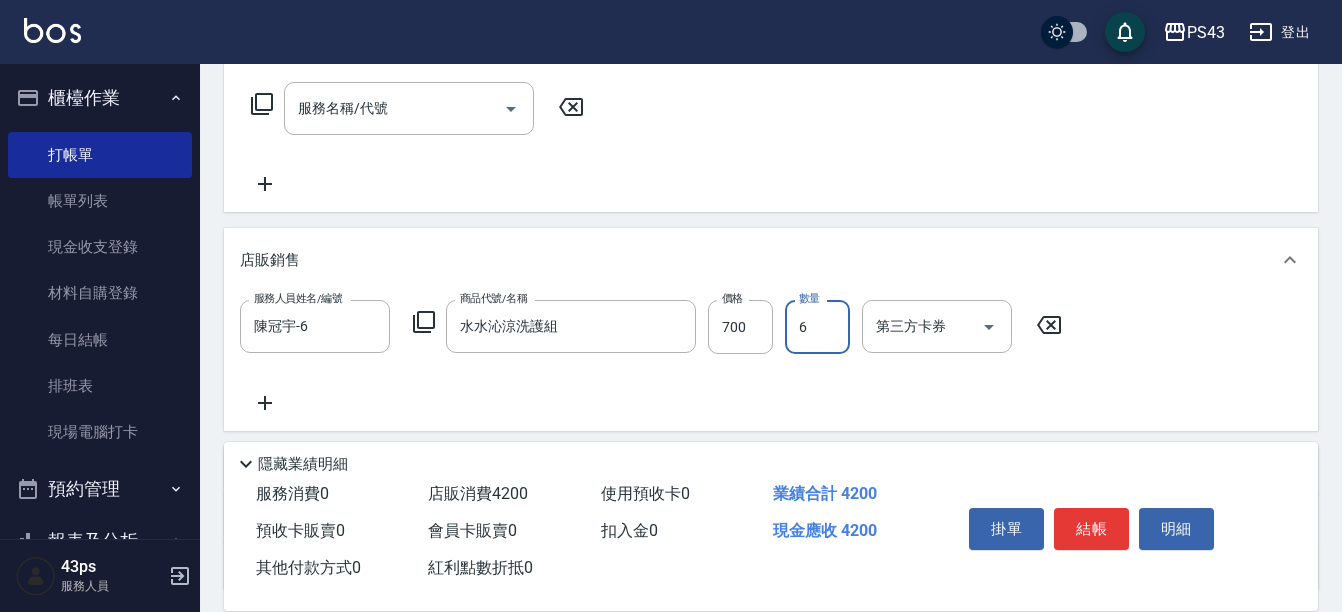 click on "服務人員姓名/編號 [PERSON_NAME]-6 服務人員姓名/編號 商品代號/名稱 水水沁涼洗護組 商品代號/名稱 價格 700 價格 數量 6 數量 第三方卡券 第三方卡券" at bounding box center (771, 361) 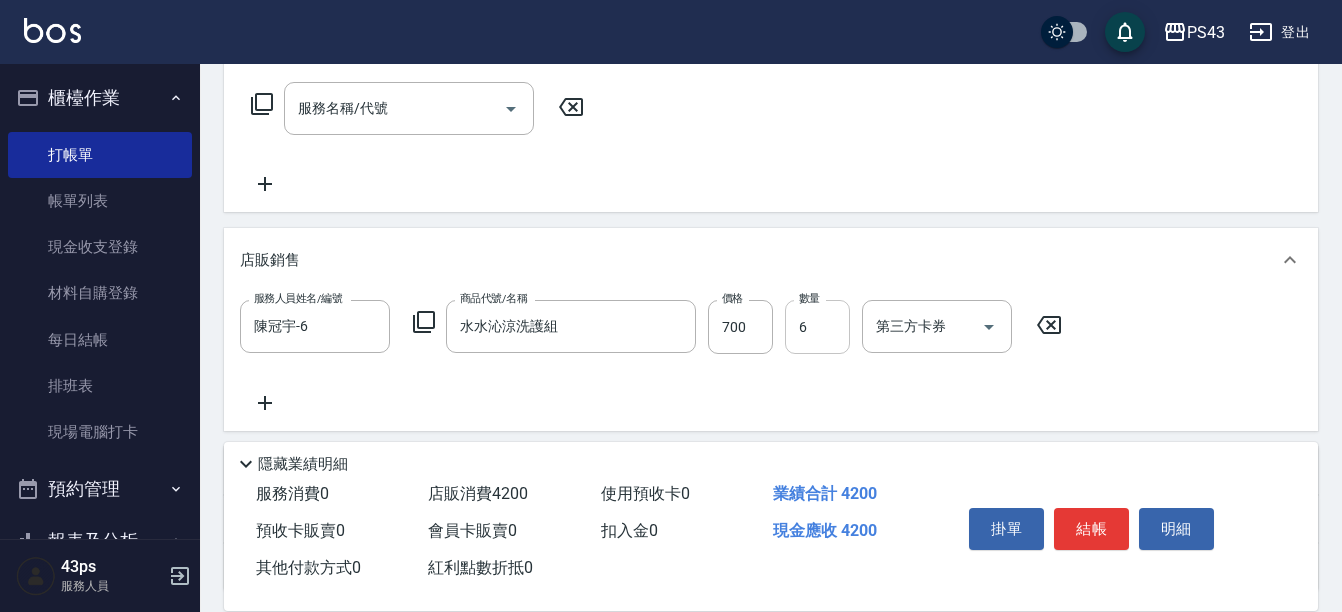 click on "6" at bounding box center (817, 327) 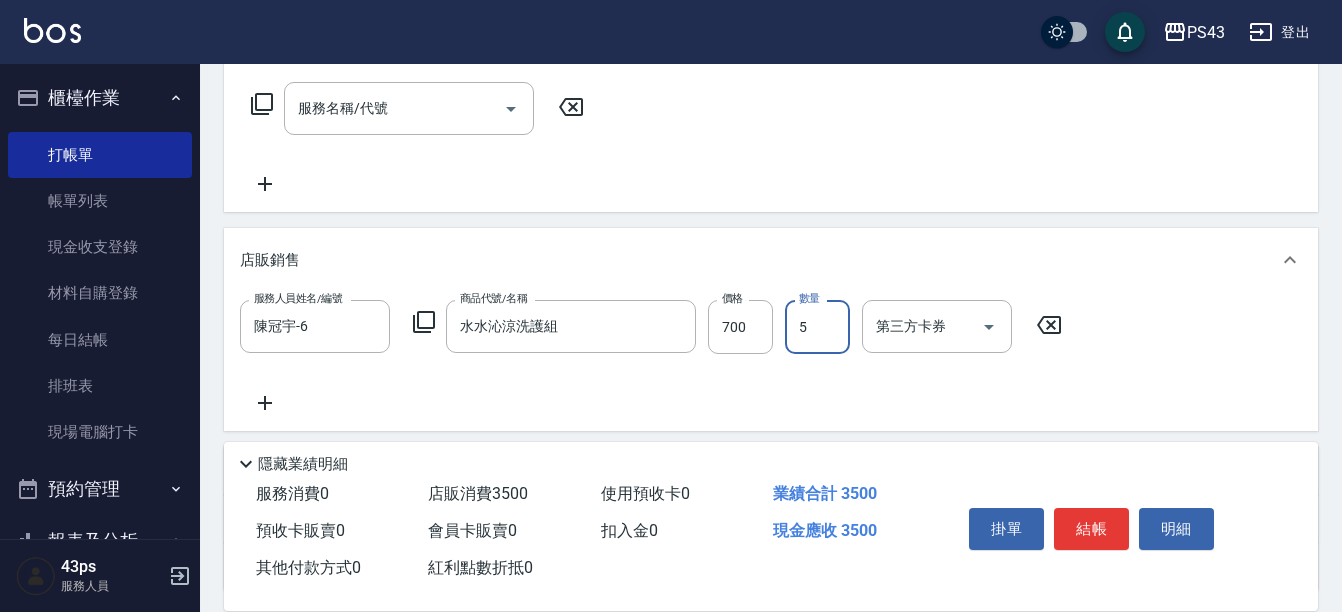 type on "5" 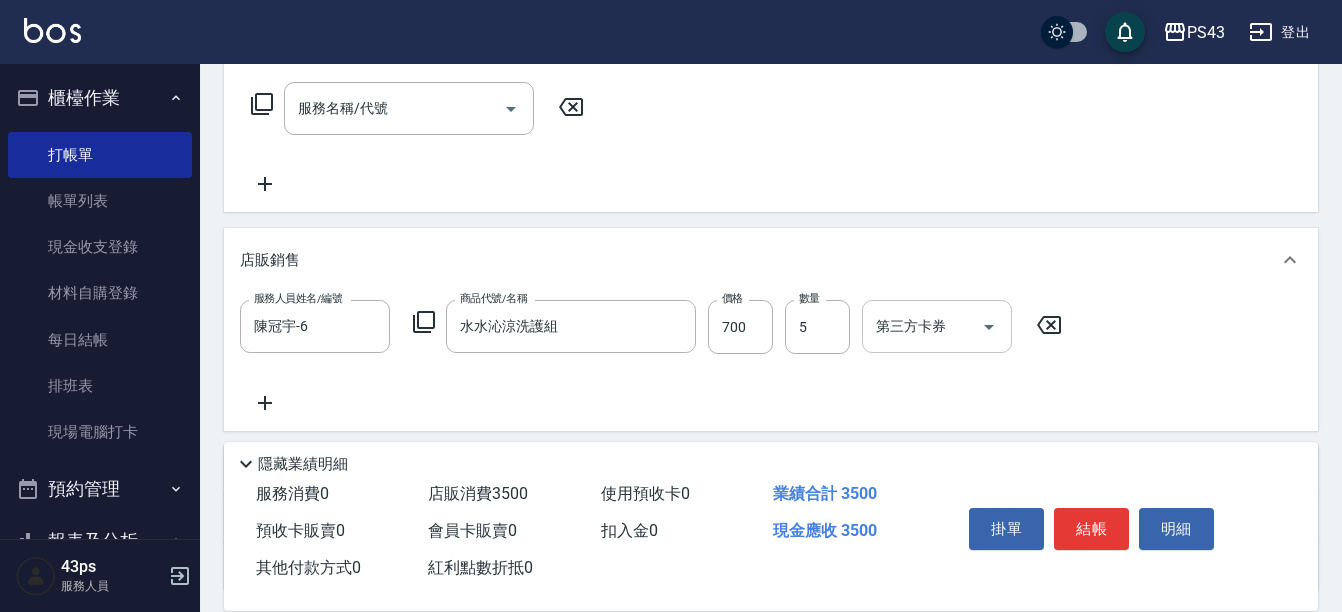 click on "第三方卡券" at bounding box center (922, 326) 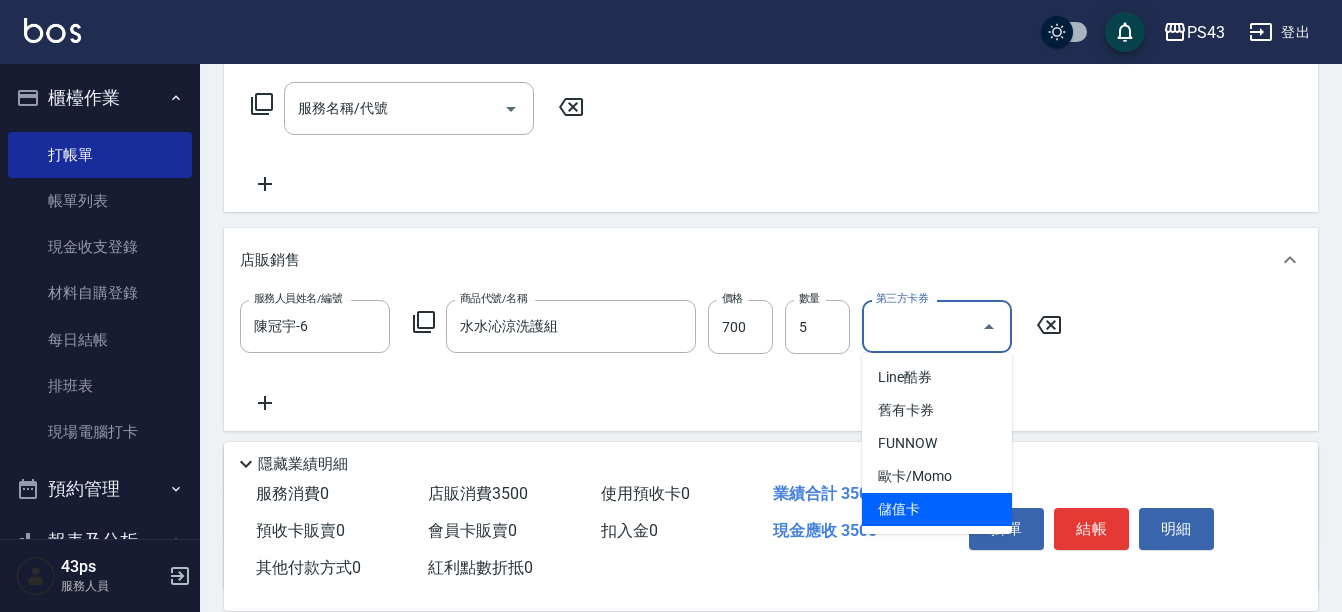 click on "儲值卡" at bounding box center (937, 509) 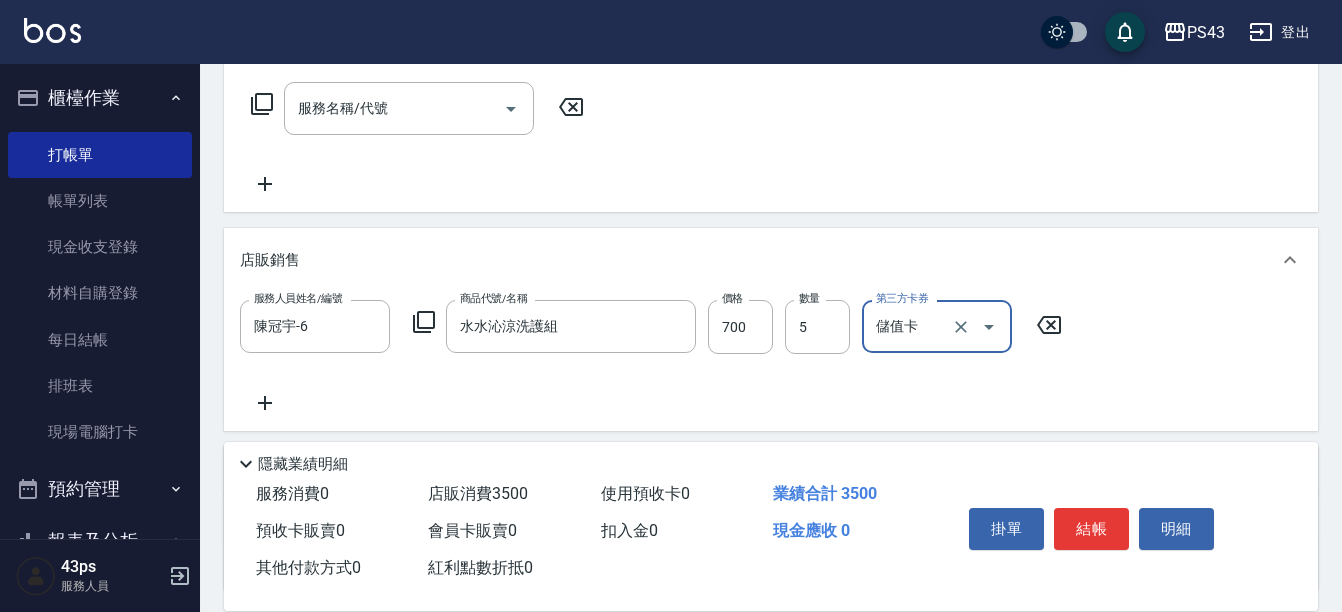 click on "服務人員姓名/編號 [PERSON_NAME]-6 服務人員姓名/編號 商品代號/名稱 水水沁涼洗護組 商品代號/名稱 價格 700 價格 數量 5 數量 第三方卡券 儲值卡 第三方卡券" at bounding box center (771, 357) 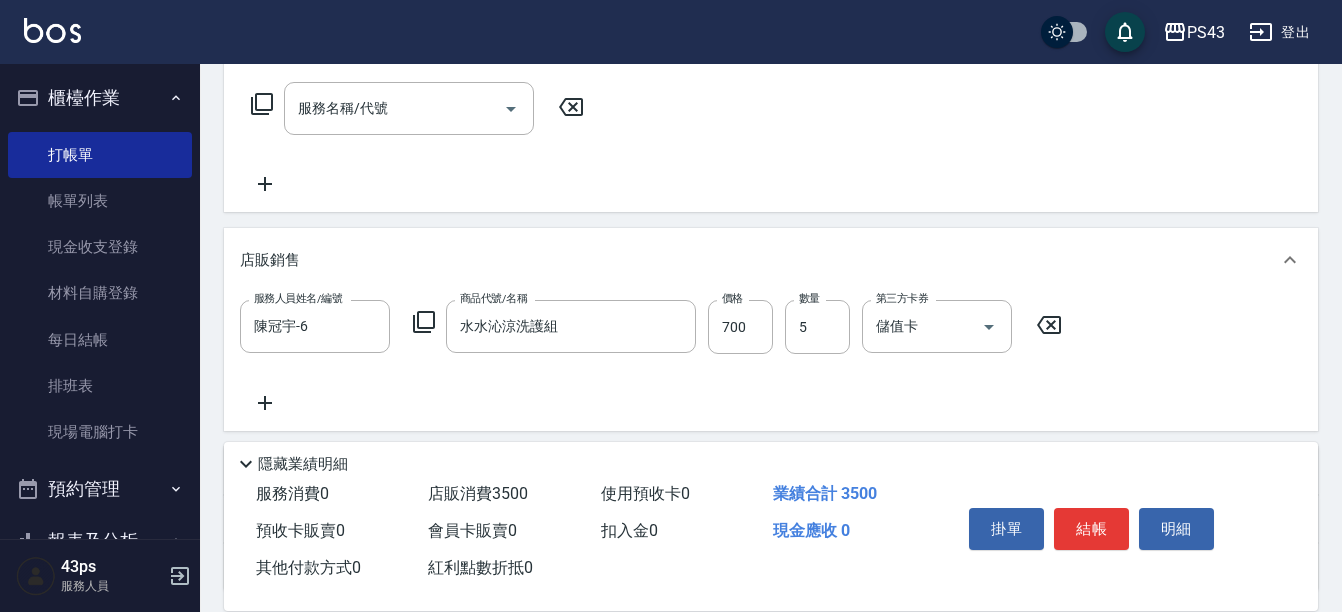 click 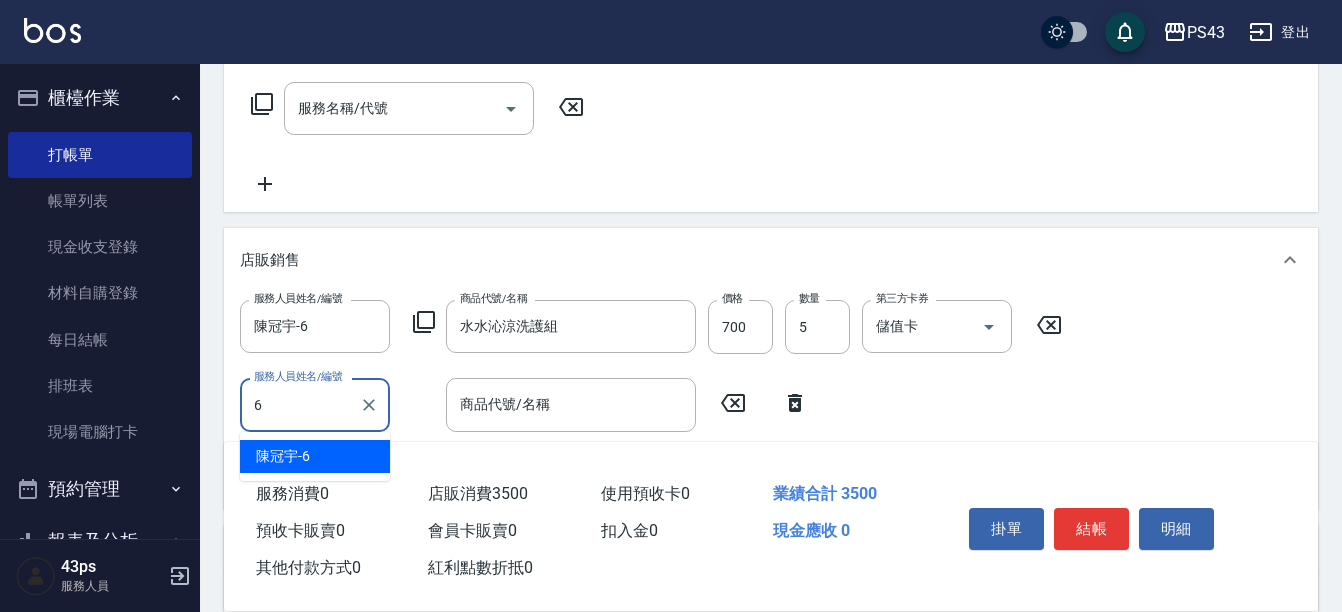 type on "陳冠宇-6" 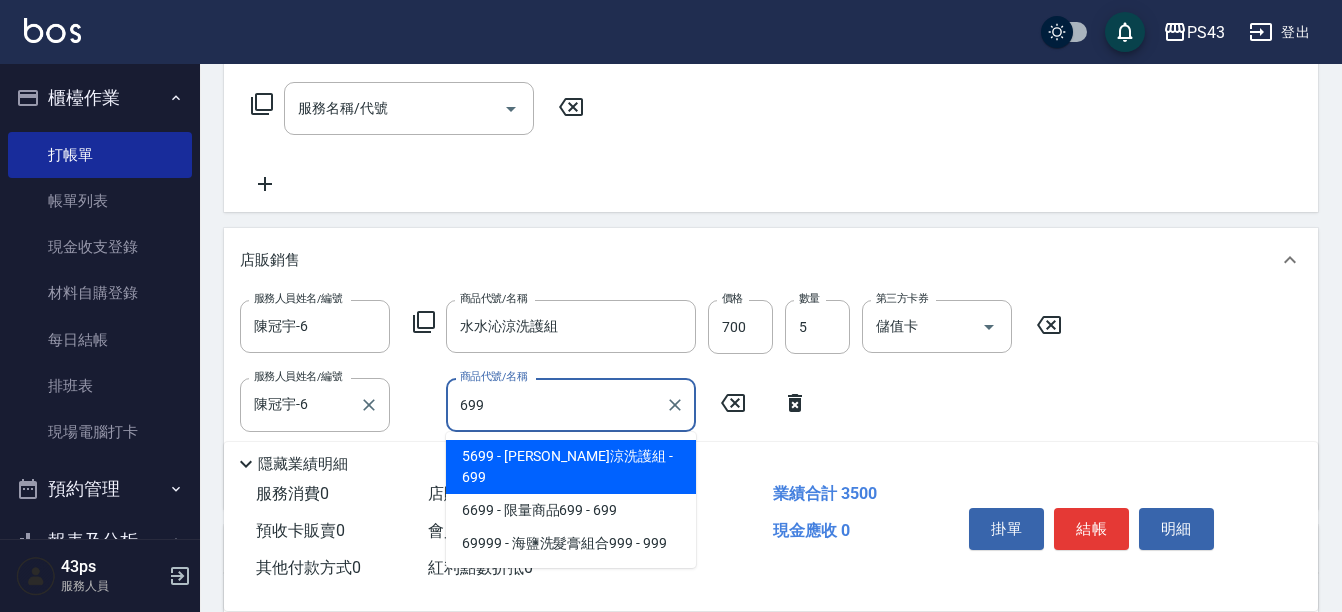 type on "水水沁涼洗護組" 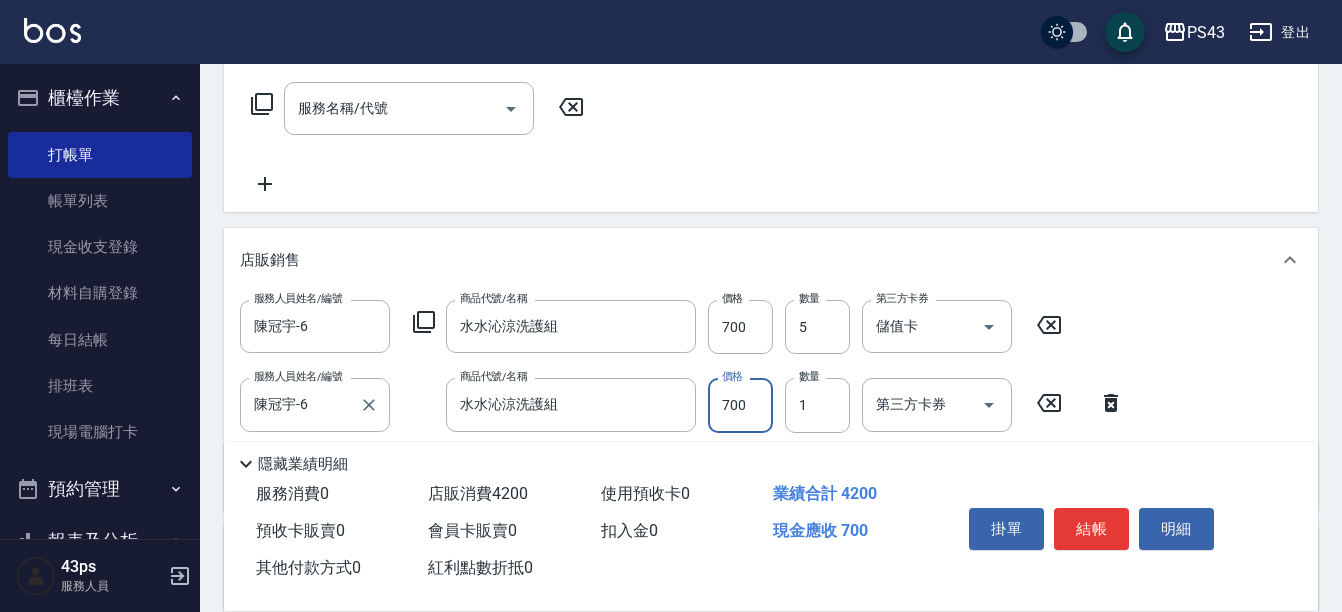 type on "700" 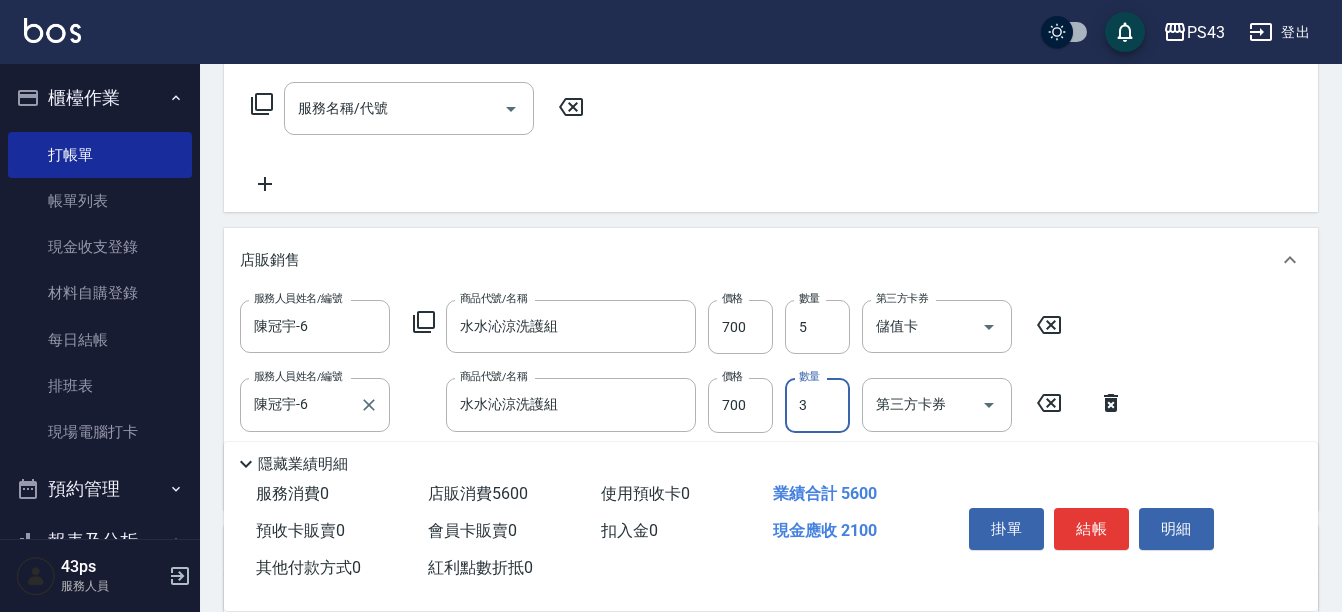 type on "3" 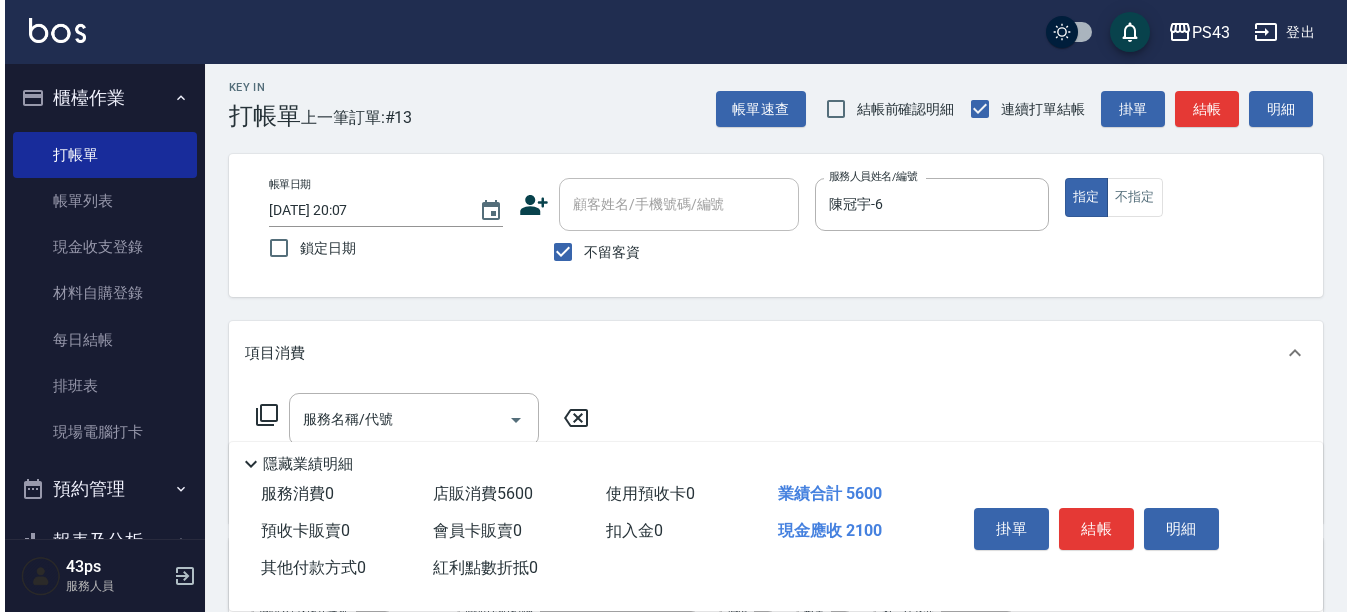 scroll, scrollTop: 0, scrollLeft: 0, axis: both 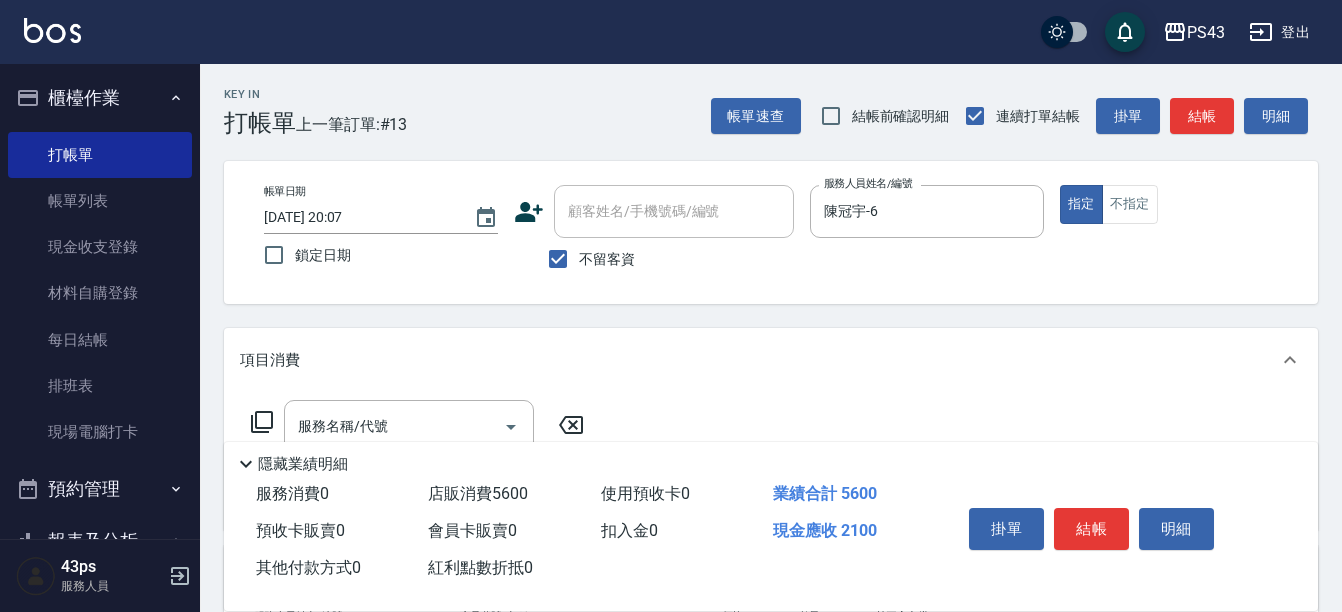 click on "Key In 打帳單 上一筆訂單:#13 帳單速查 結帳前確認明細 連續打單結帳 掛單 結帳 明細 帳單日期 [DATE] 20:07 鎖定日期 顧客姓名/手機號碼/編號 顧客姓名/手機號碼/編號 不留客資 服務人員姓名/編號 [PERSON_NAME]-6 服務人員姓名/編號 指定 不指定 項目消費 服務名稱/代號 服務名稱/代號 店販銷售 服務人員姓名/編號 [PERSON_NAME]-6 服務人員姓名/編號 商品代號/名稱 水水沁涼洗護組 商品代號/名稱 價格 700 價格 數量 5 數量 第三方卡券 儲值卡 第三方卡券 服務人員姓名/編號 [PERSON_NAME]-6 服務人員姓名/編號 商品代號/名稱 水水沁涼洗護組 商品代號/名稱 價格 700 價格 數量 3 數量 第三方卡券 第三方卡券 預收卡販賣 卡券名稱/代號 卡券名稱/代號 其他付款方式 其他付款方式 其他付款方式 備註及來源 備註 備註 訂單來源 ​ 訂單來源 隱藏業績明細 服務消費  0 店販消費  5600 使用預收卡  0   0" at bounding box center (771, 622) 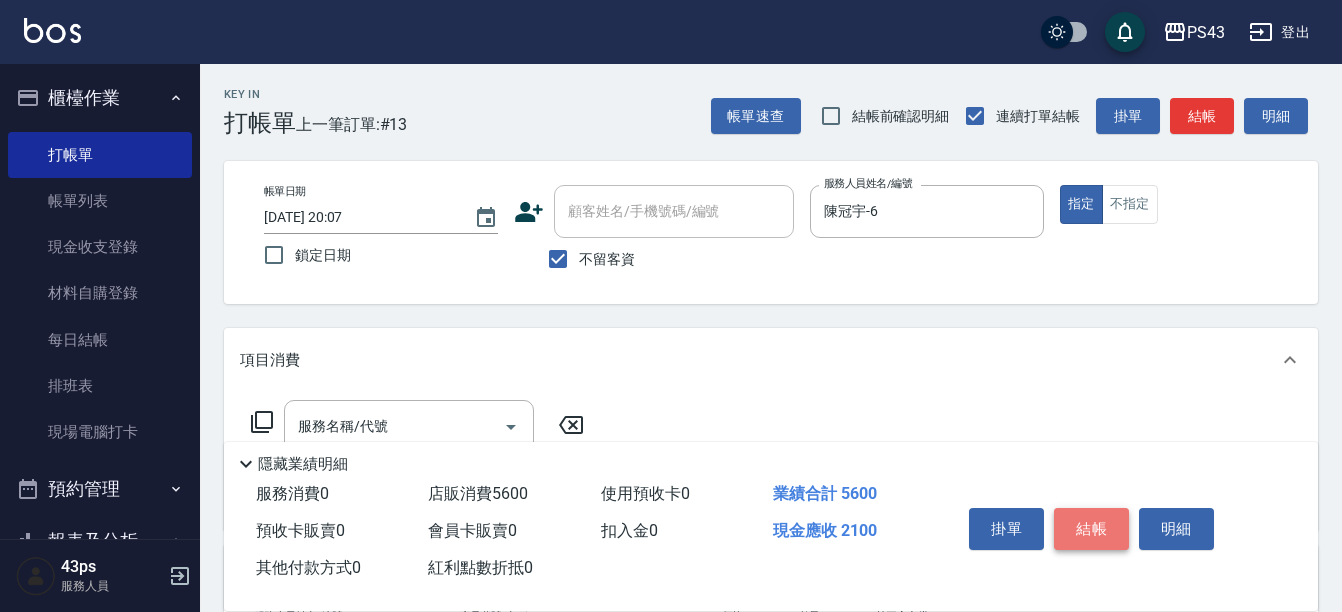 click on "結帳" at bounding box center (1091, 529) 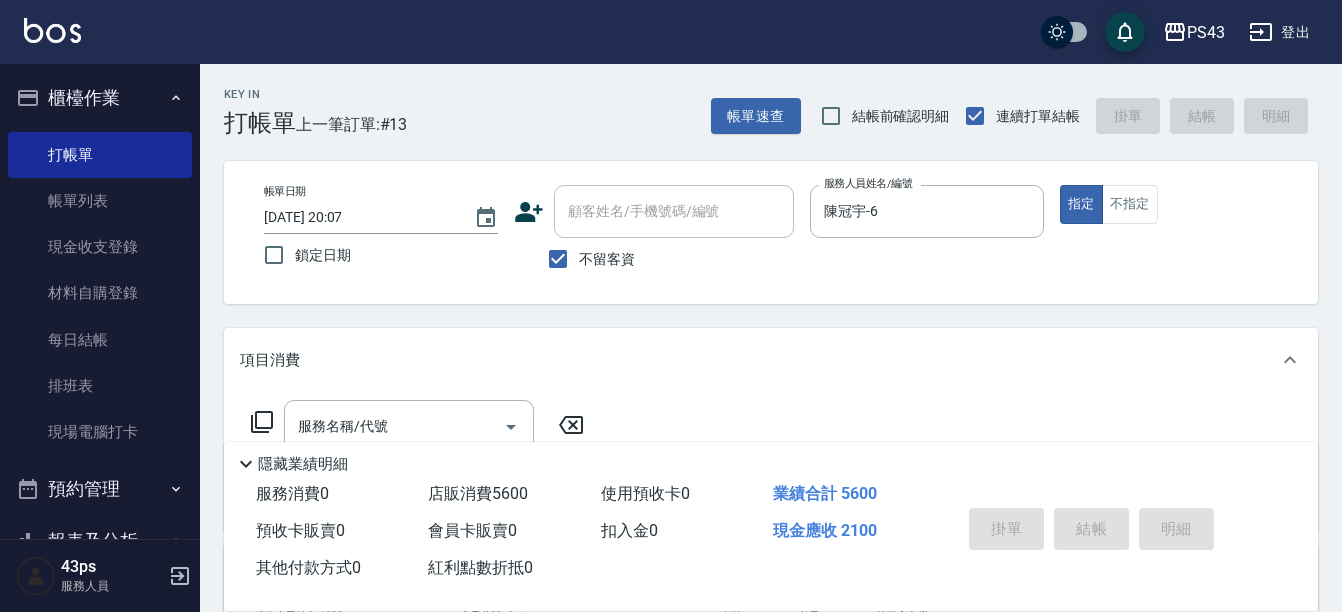 type on "[DATE] 20:08" 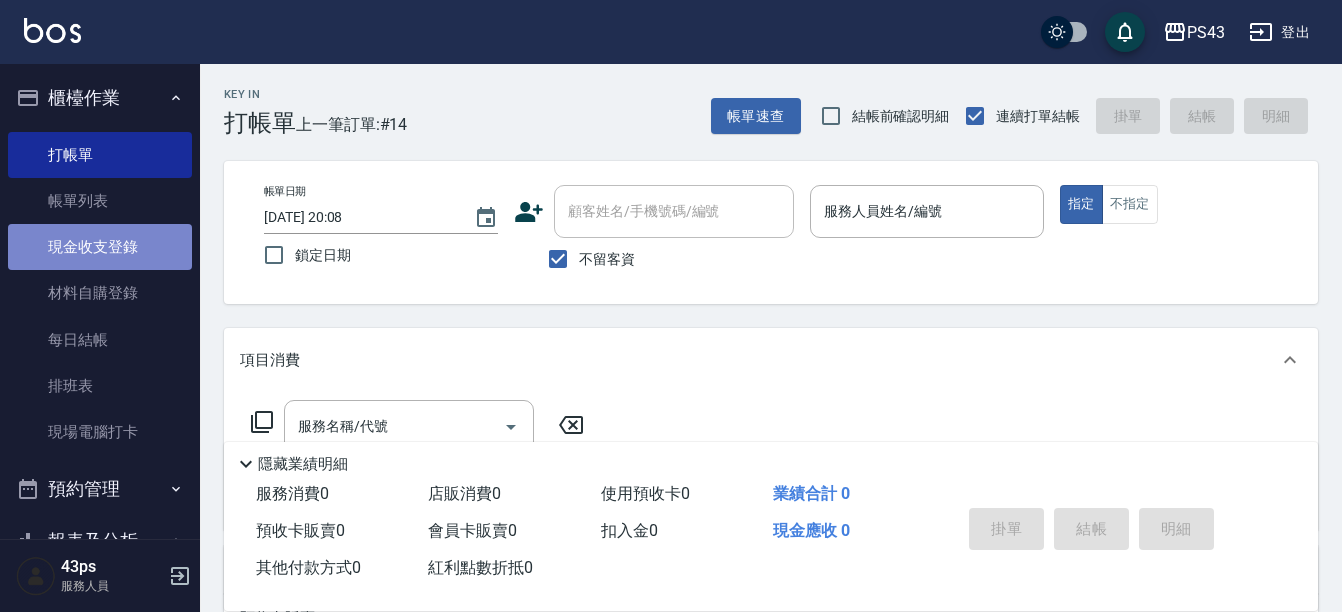 click on "現金收支登錄" at bounding box center (100, 247) 